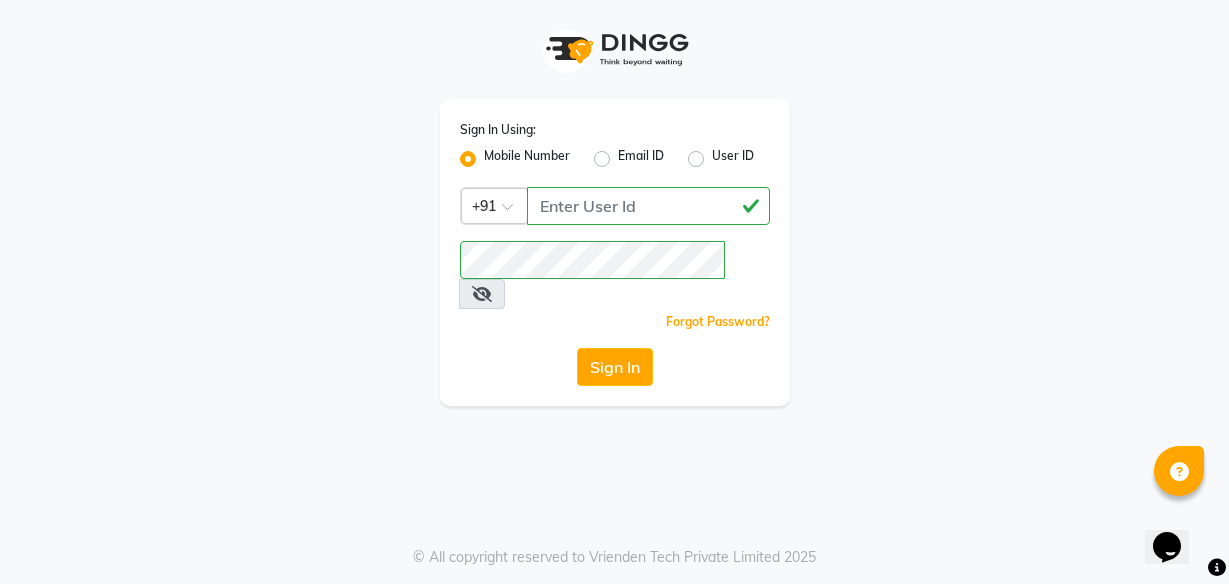 scroll, scrollTop: 0, scrollLeft: 0, axis: both 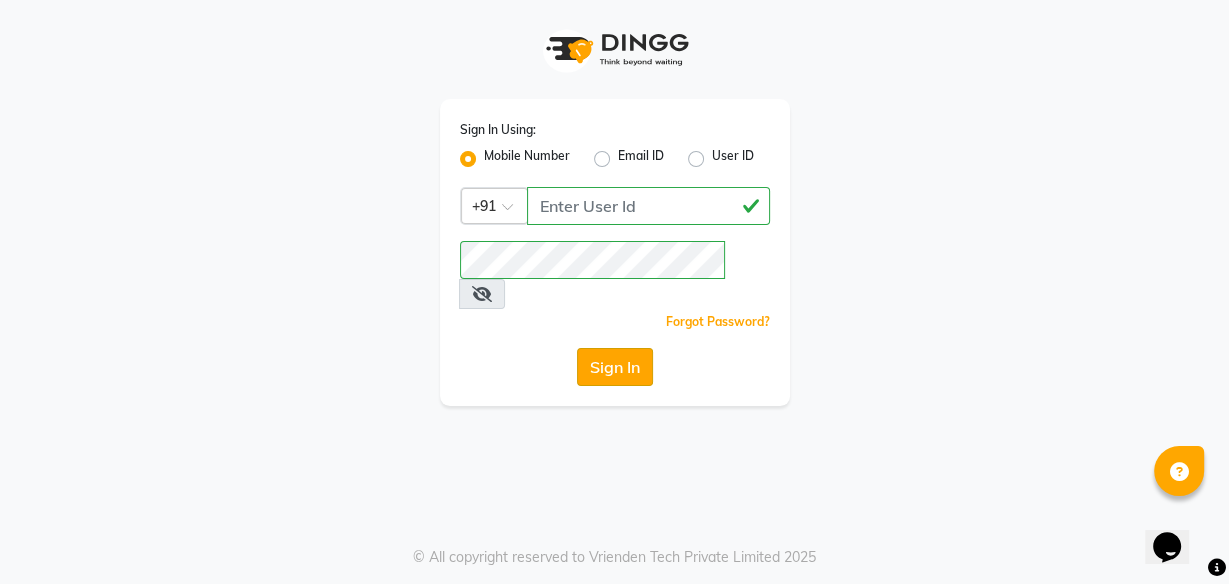 click on "Sign In" 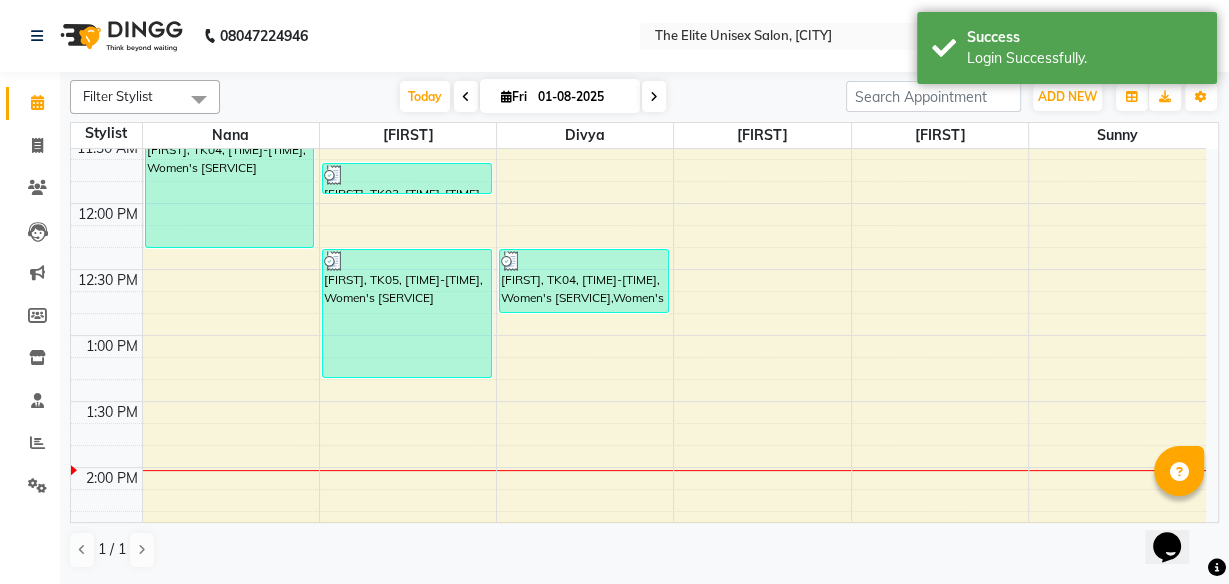 scroll, scrollTop: 474, scrollLeft: 0, axis: vertical 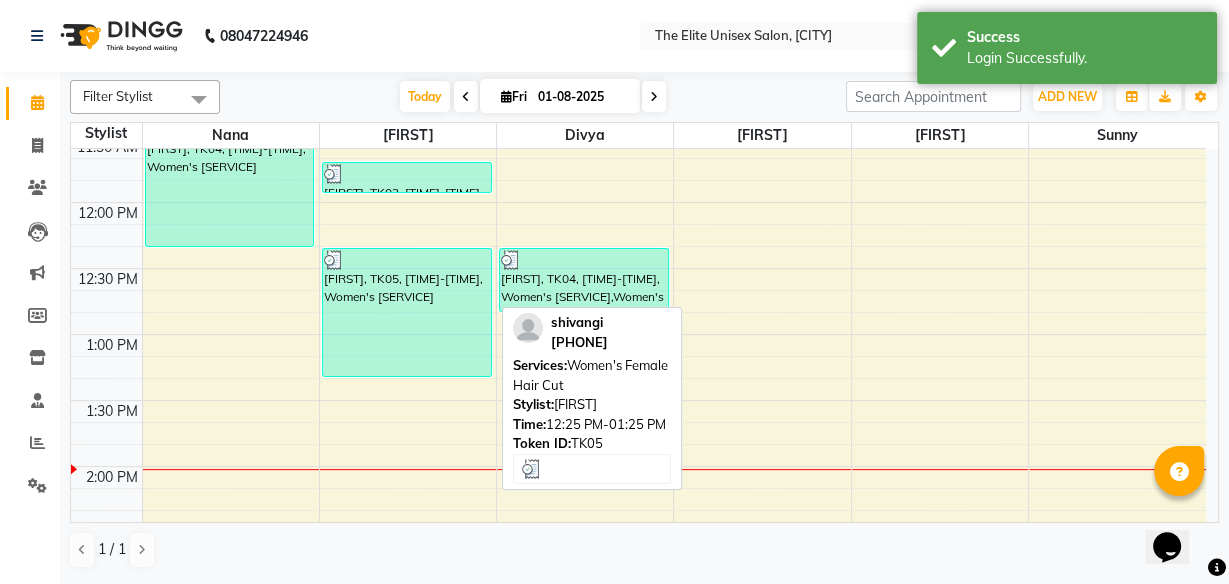 click on "[FIRST], TK05, 12:25 PM-01:25 PM, Women's Female Hair Cut" at bounding box center [407, 312] 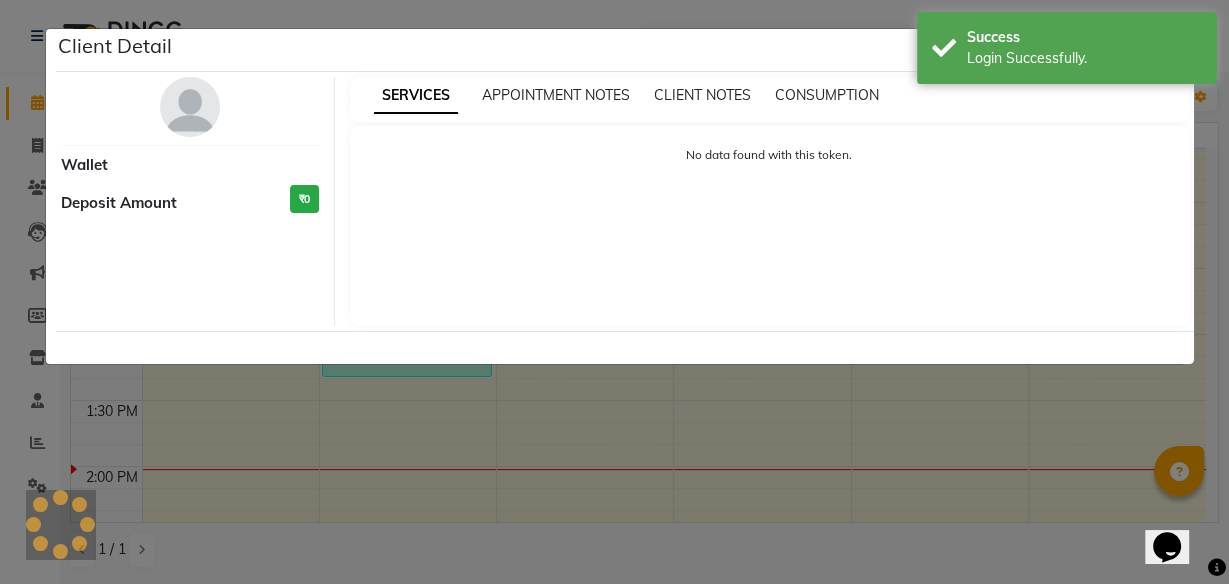 select on "3" 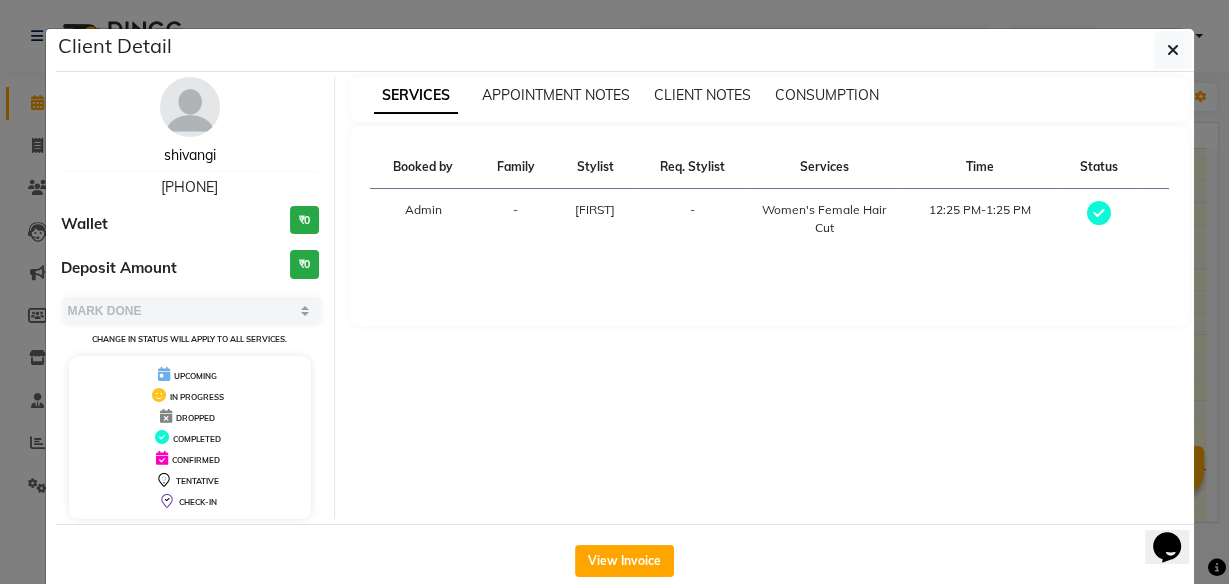 click on "shivangi" at bounding box center (190, 155) 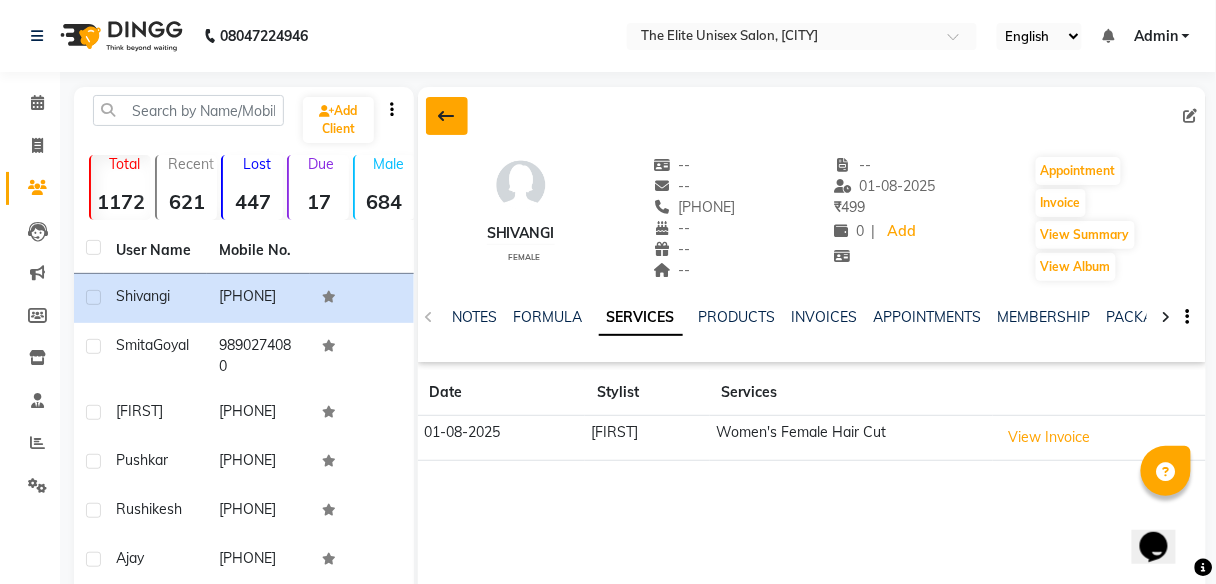 click 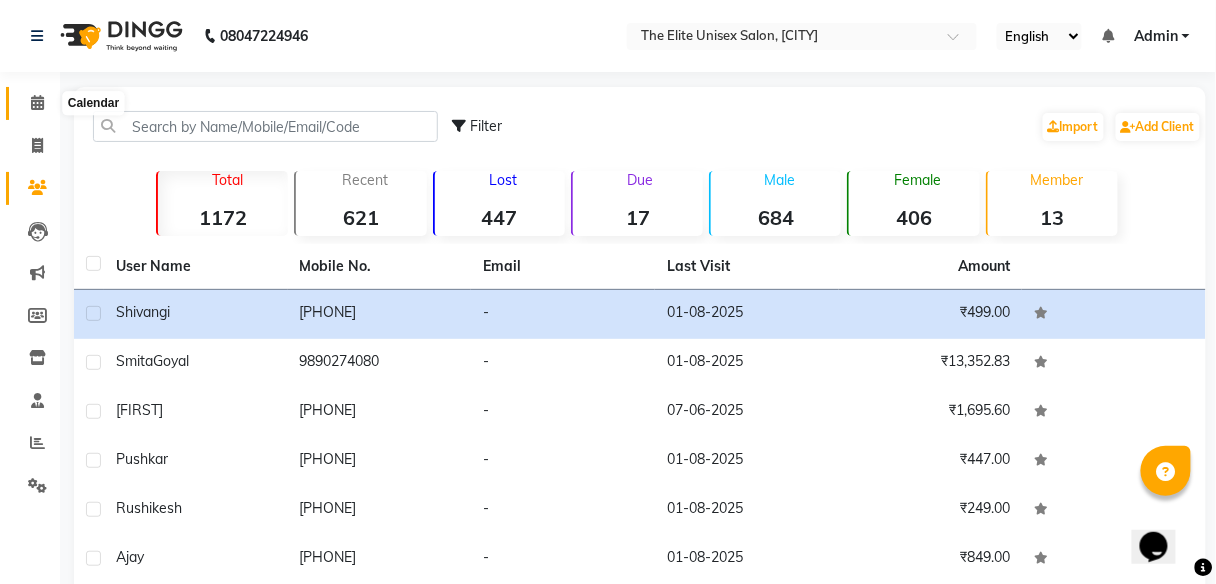 click 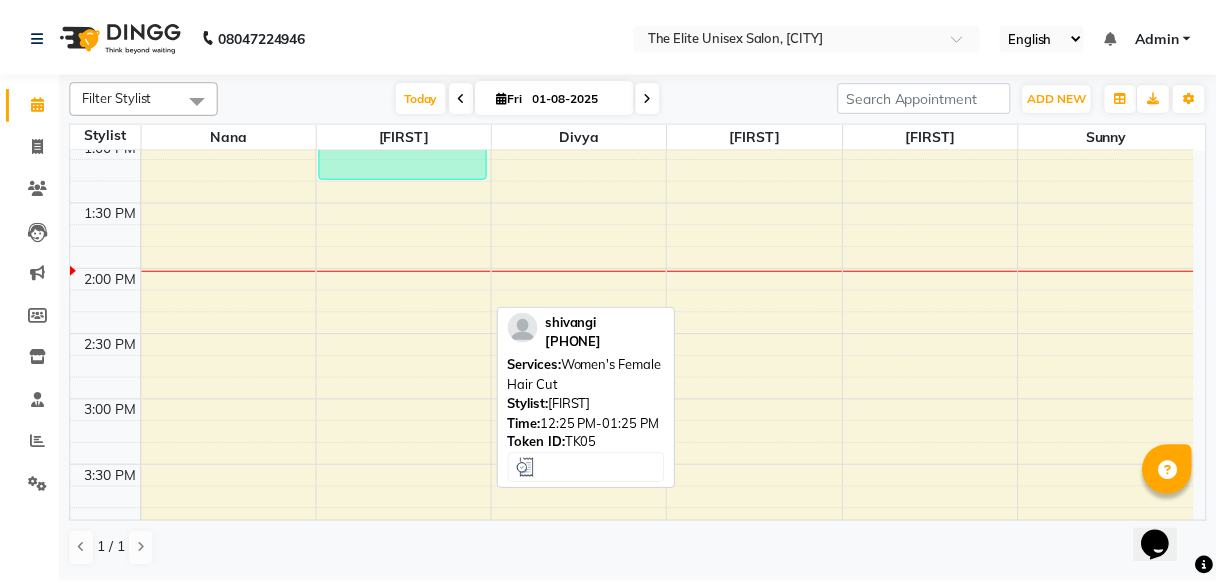 scroll, scrollTop: 684, scrollLeft: 0, axis: vertical 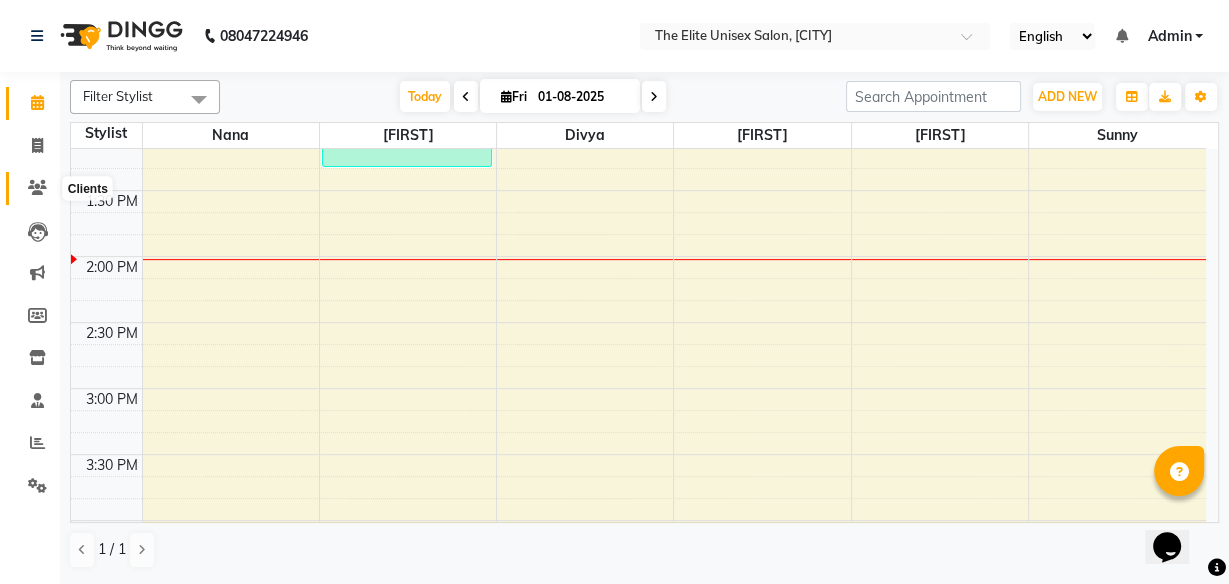 click 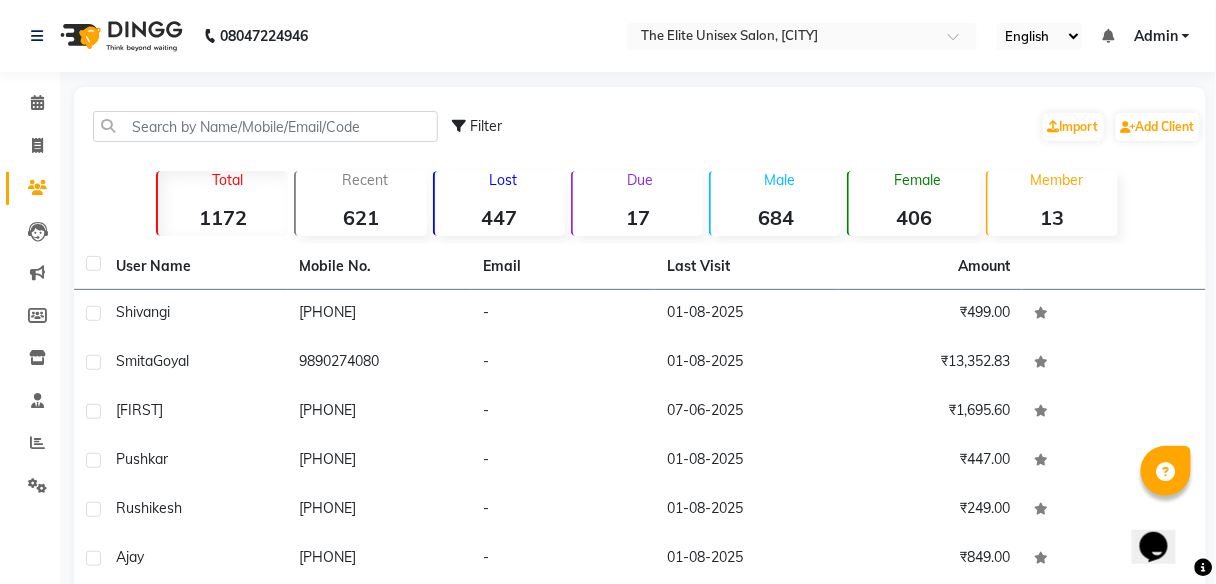 click on "Lost  447" 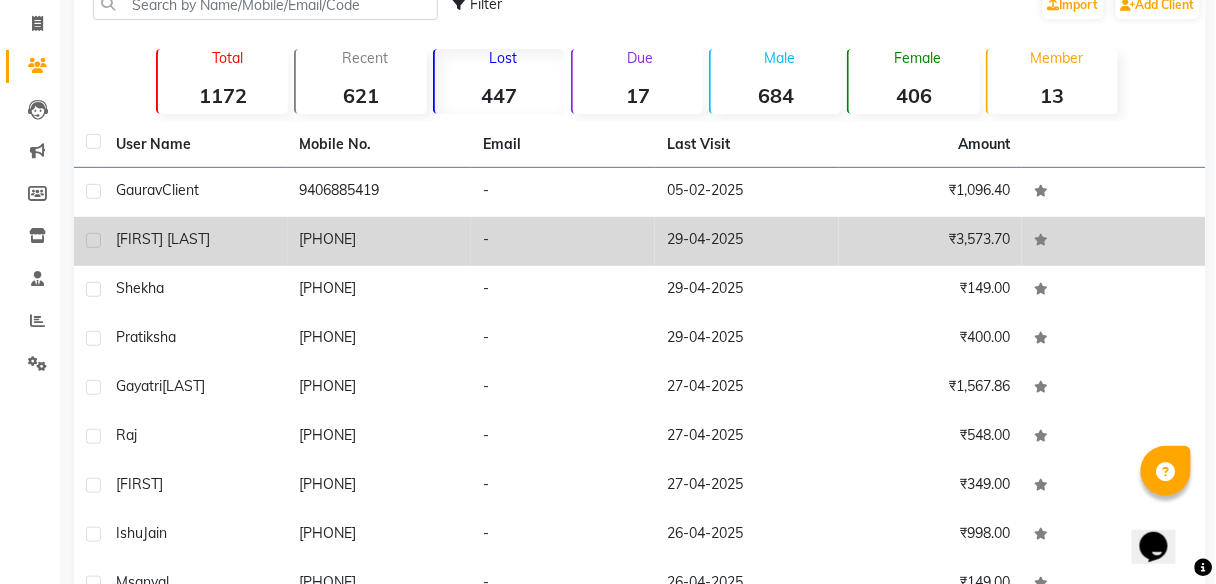 scroll, scrollTop: 123, scrollLeft: 0, axis: vertical 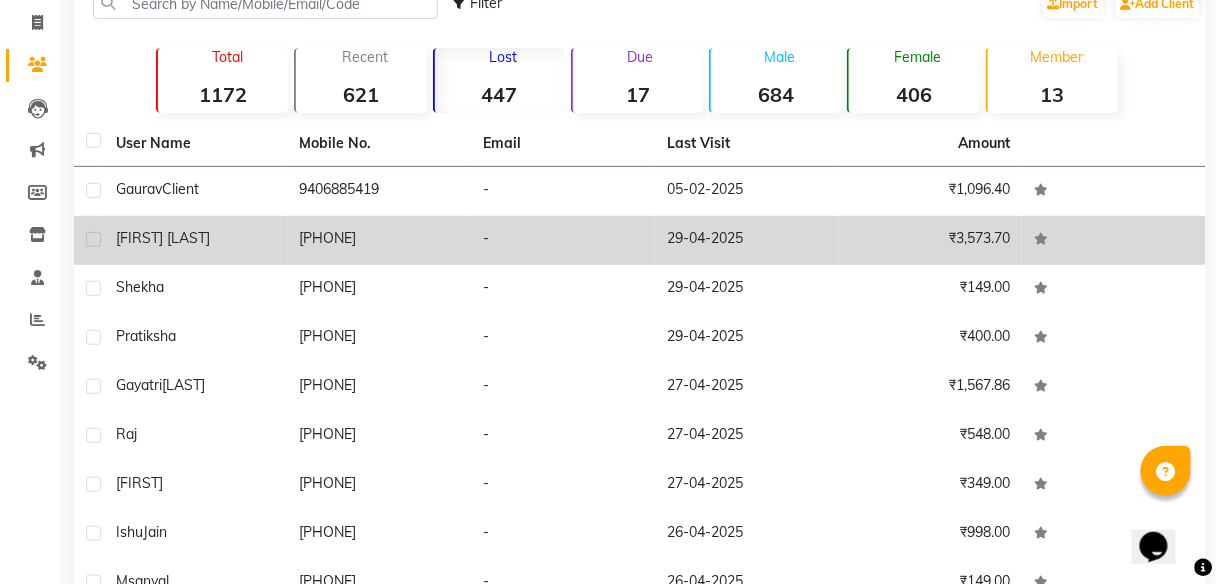 click on "-" 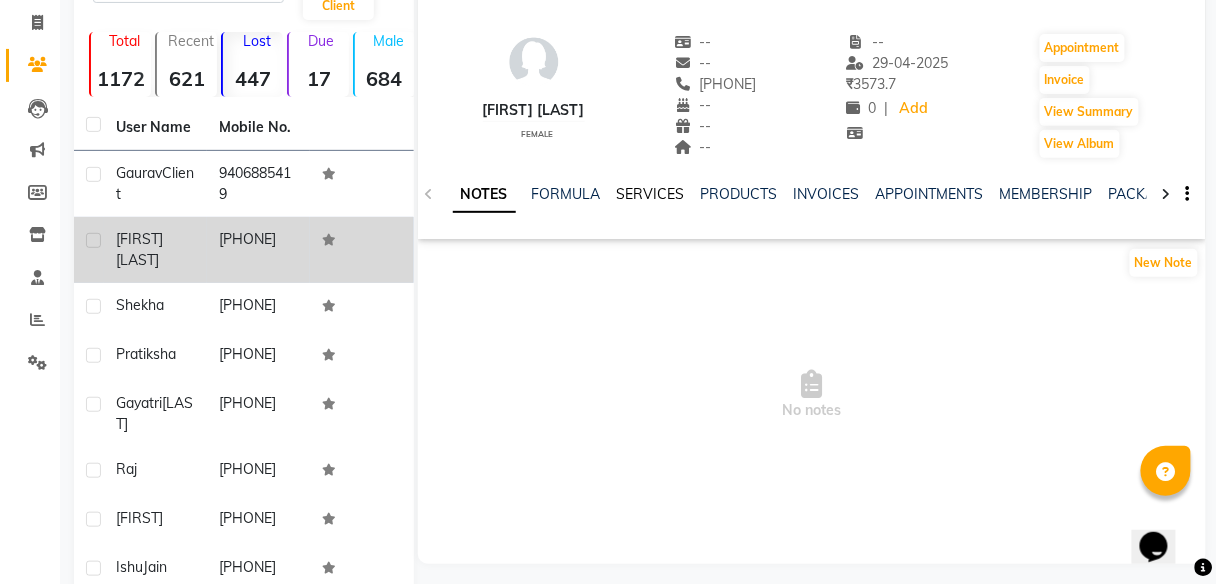 click on "SERVICES" 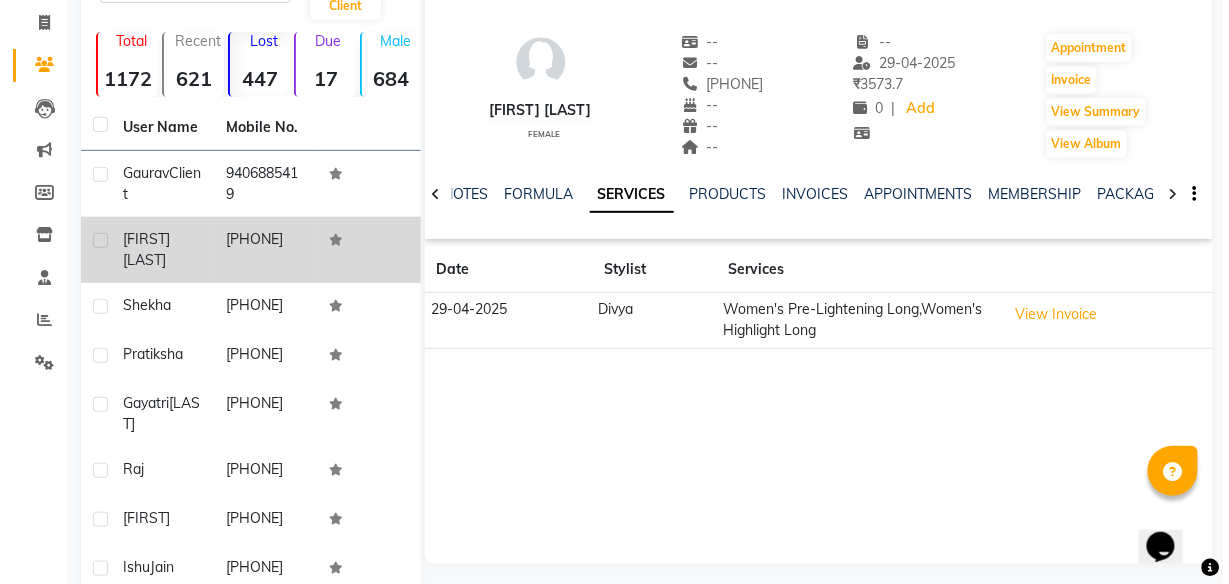 scroll, scrollTop: 0, scrollLeft: 0, axis: both 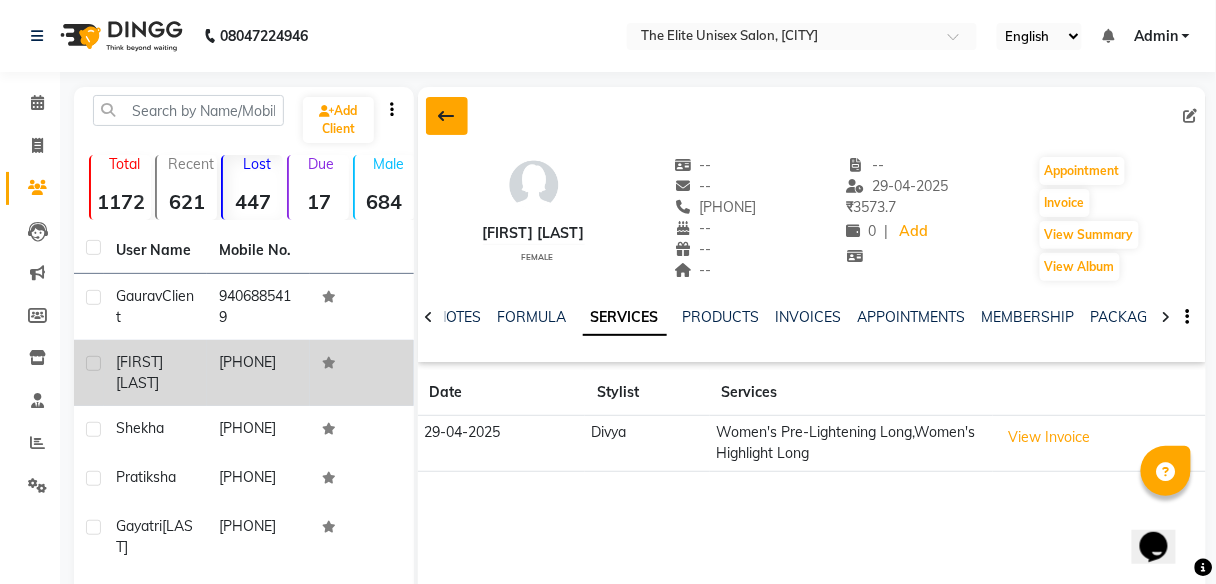 click 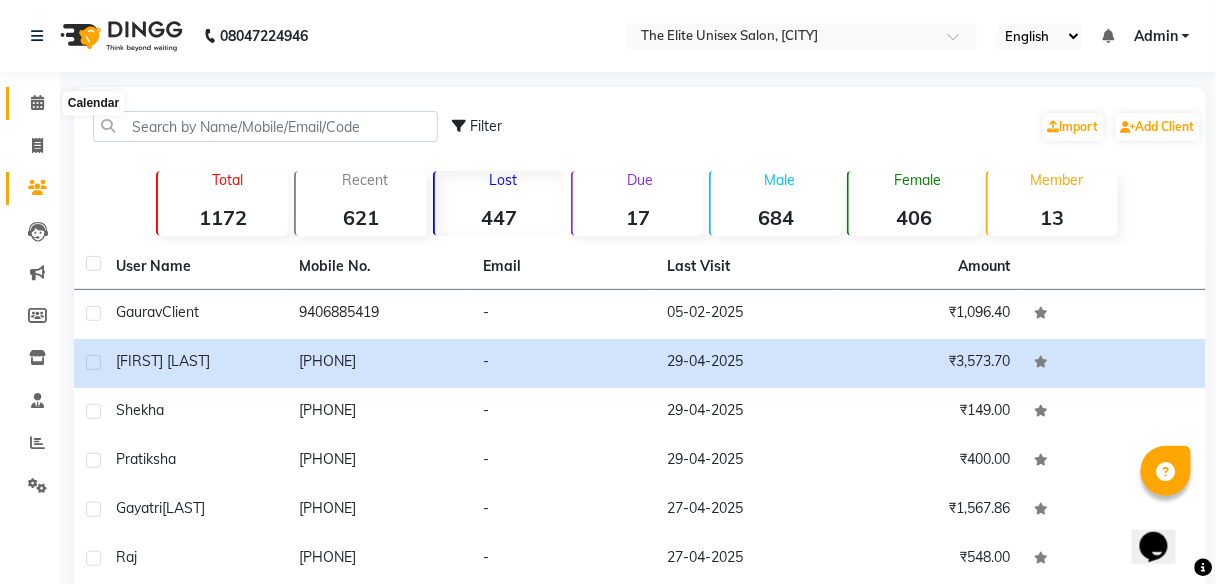 click 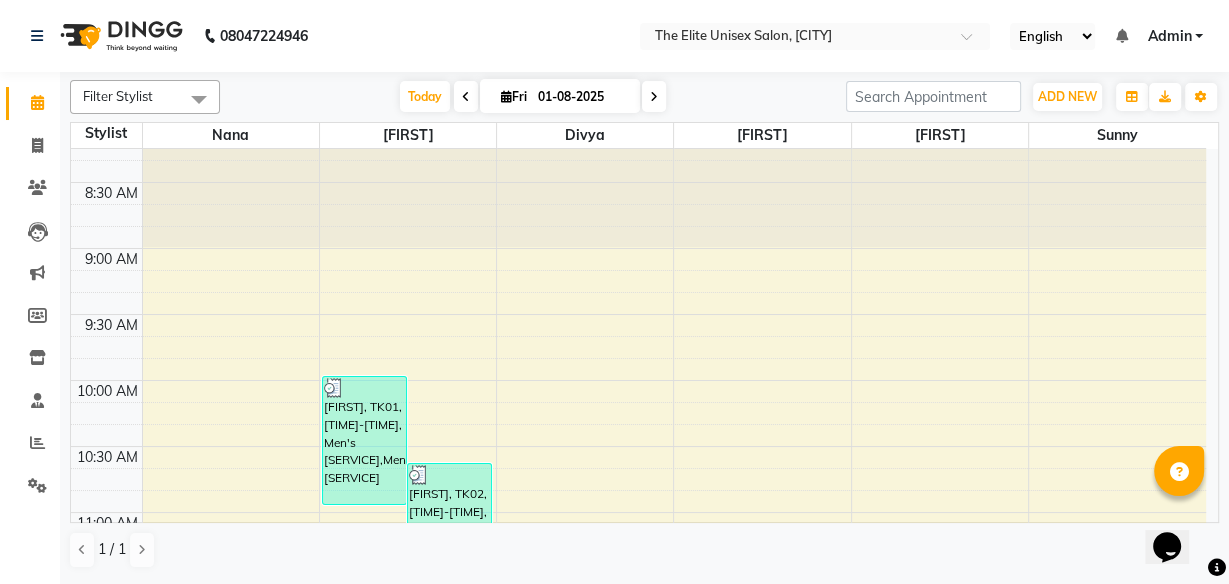 scroll, scrollTop: 0, scrollLeft: 0, axis: both 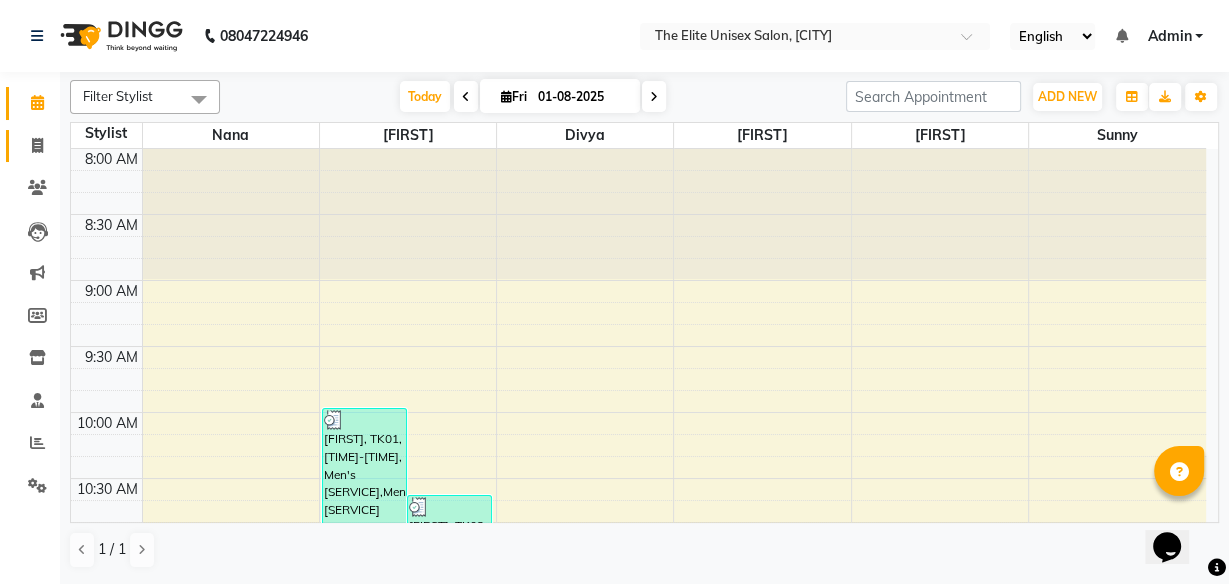click 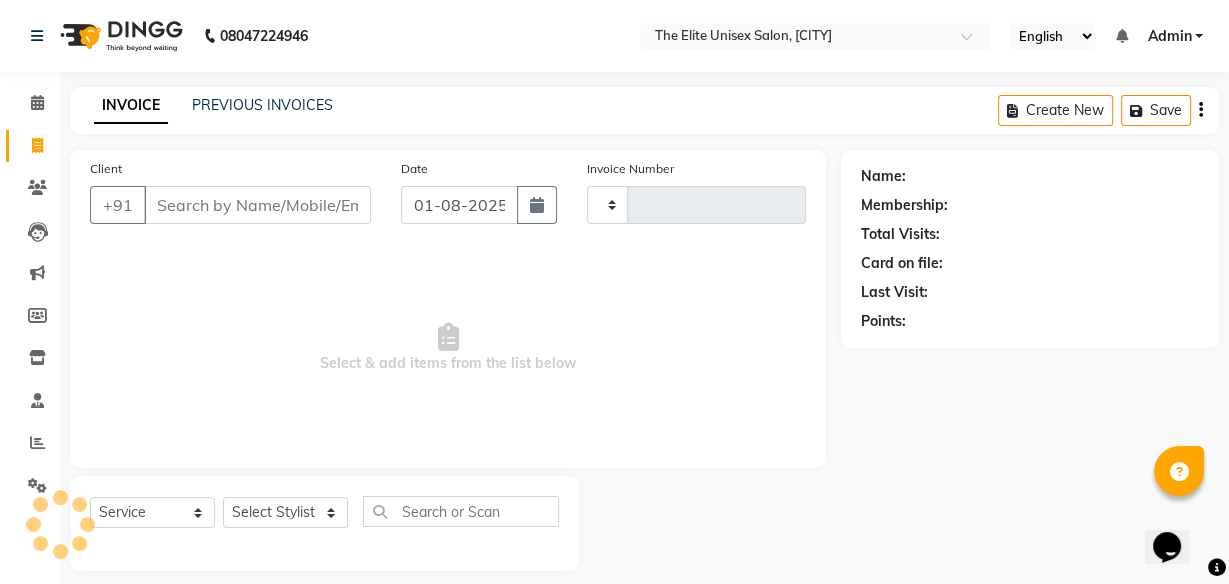 type on "1798" 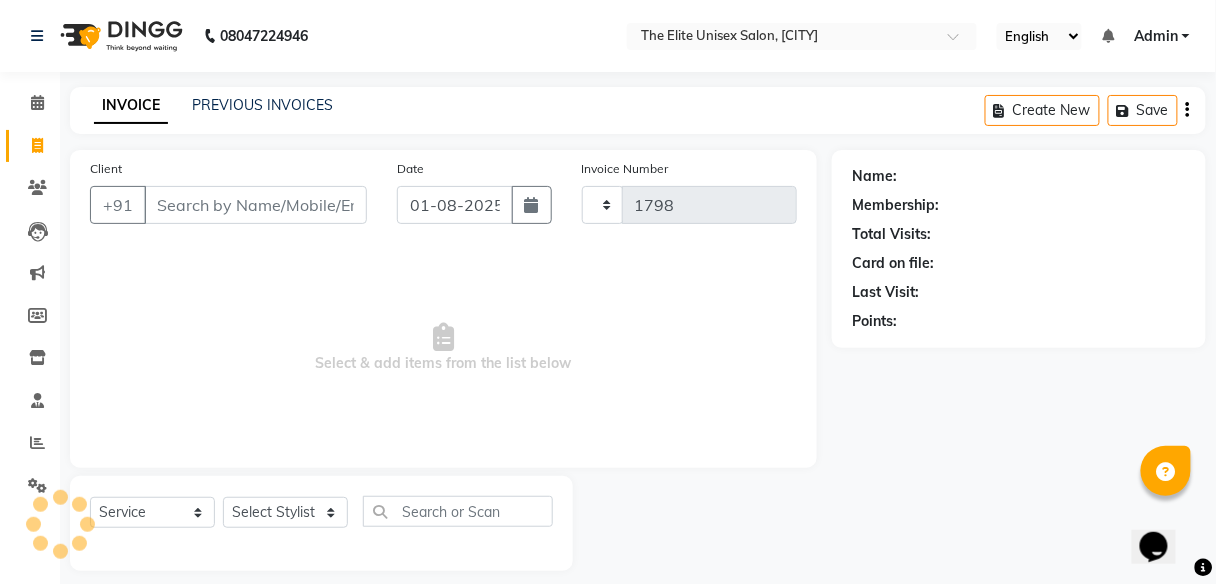 select on "7086" 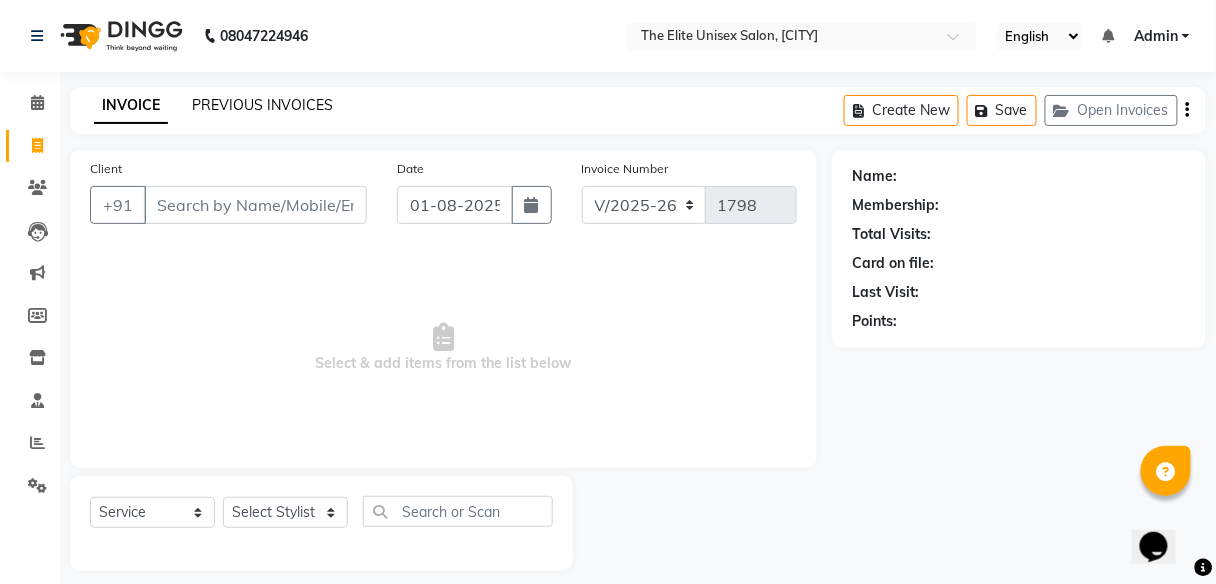 click on "PREVIOUS INVOICES" 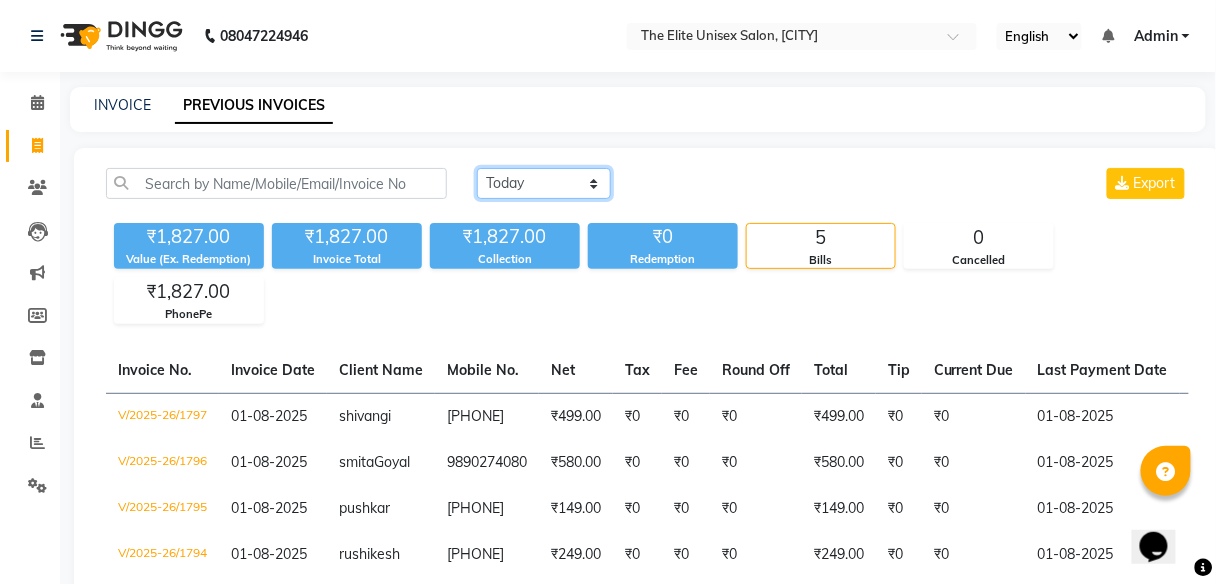 click on "Today Yesterday Custom Range" 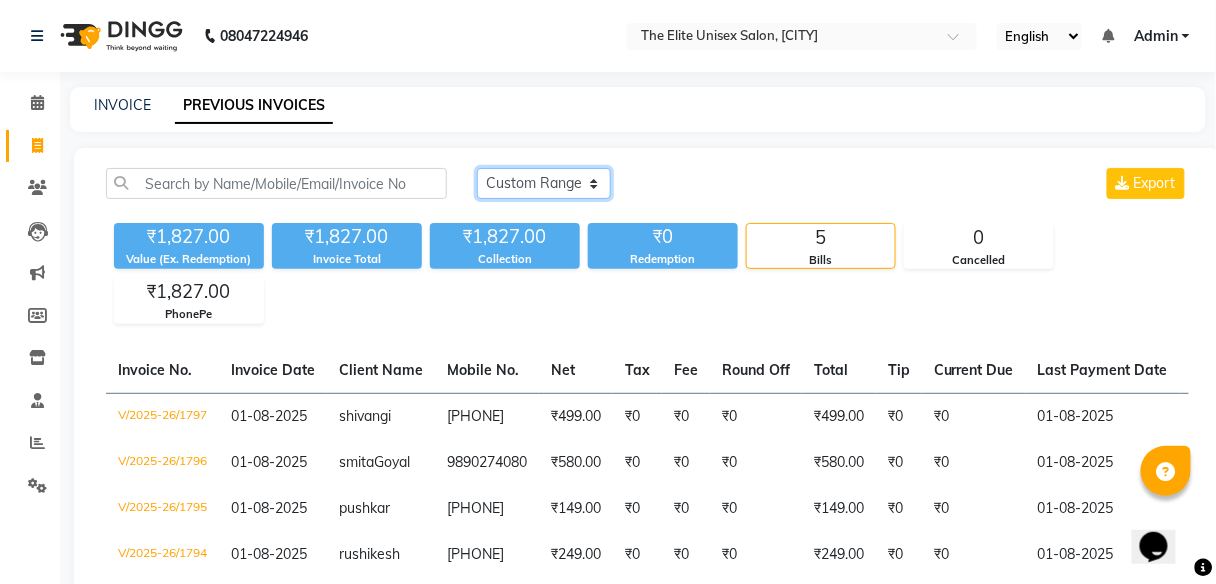 click on "Today Yesterday Custom Range" 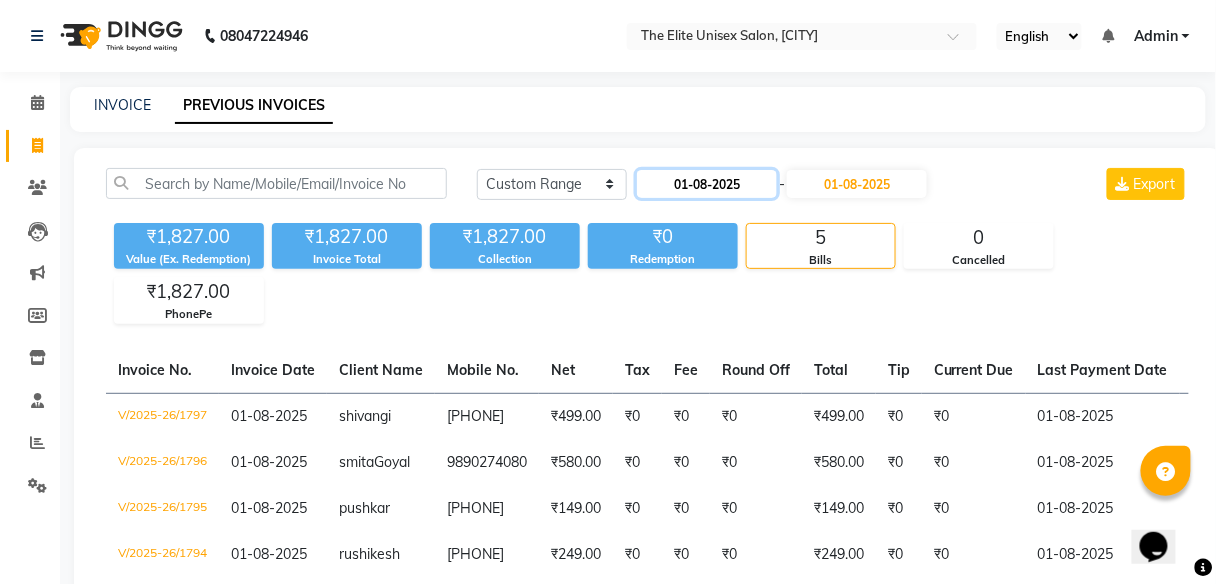 click on "01-08-2025" 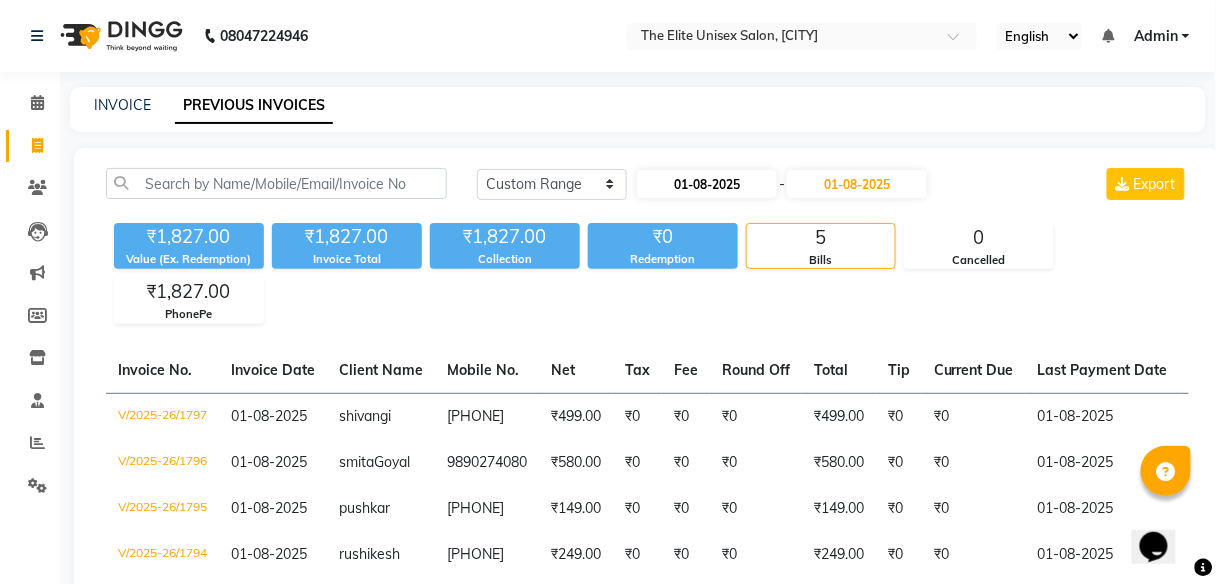 select on "8" 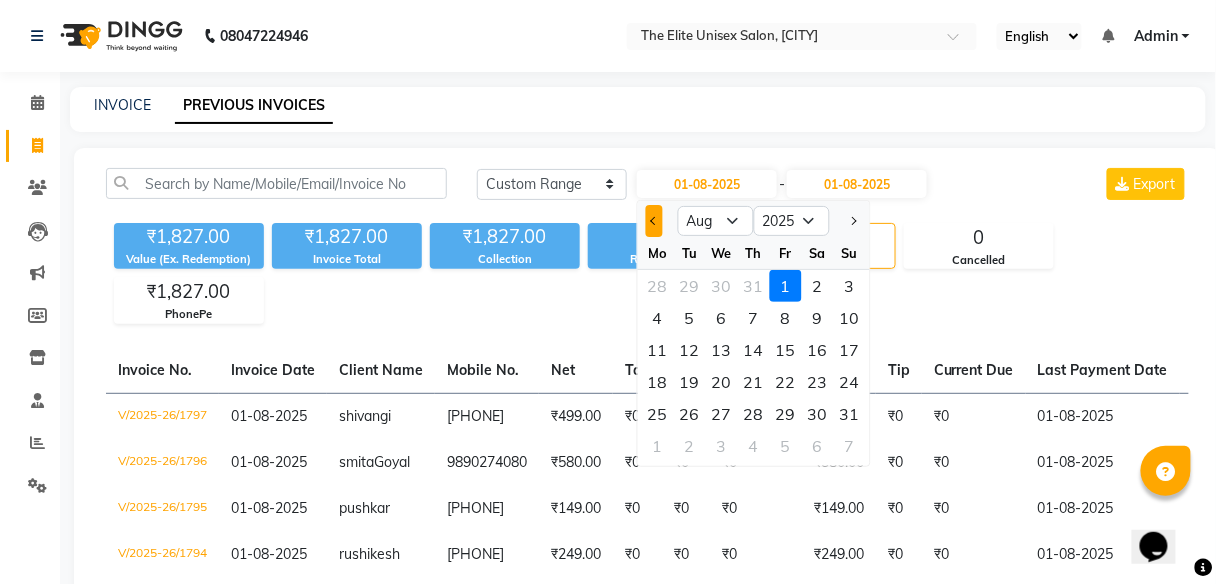 click 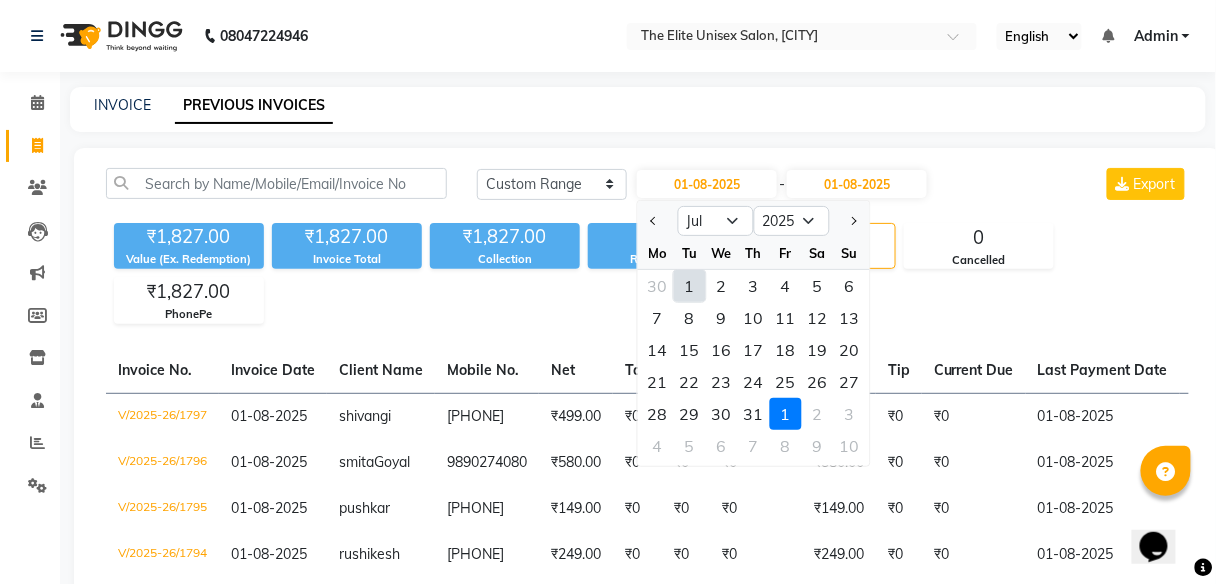click on "1" 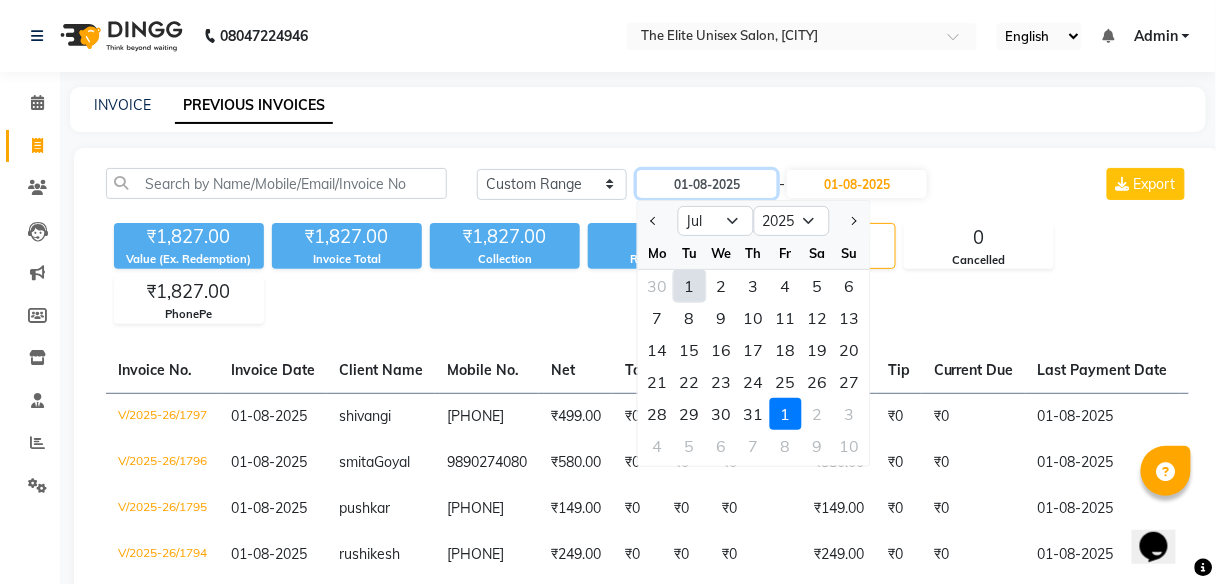 type on "01-07-2025" 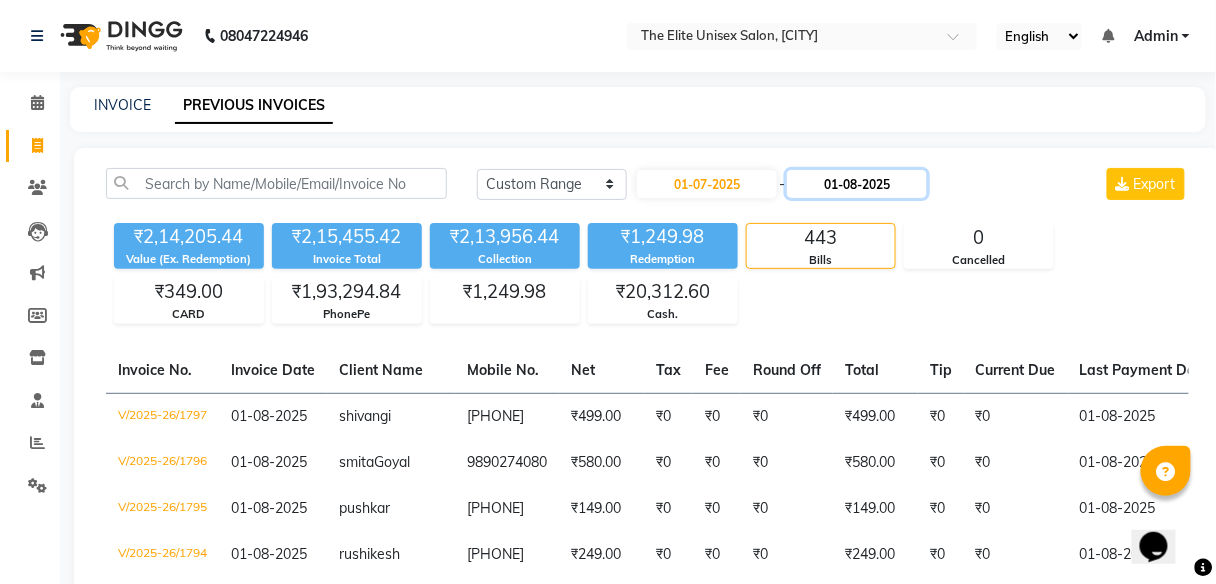 click on "01-08-2025" 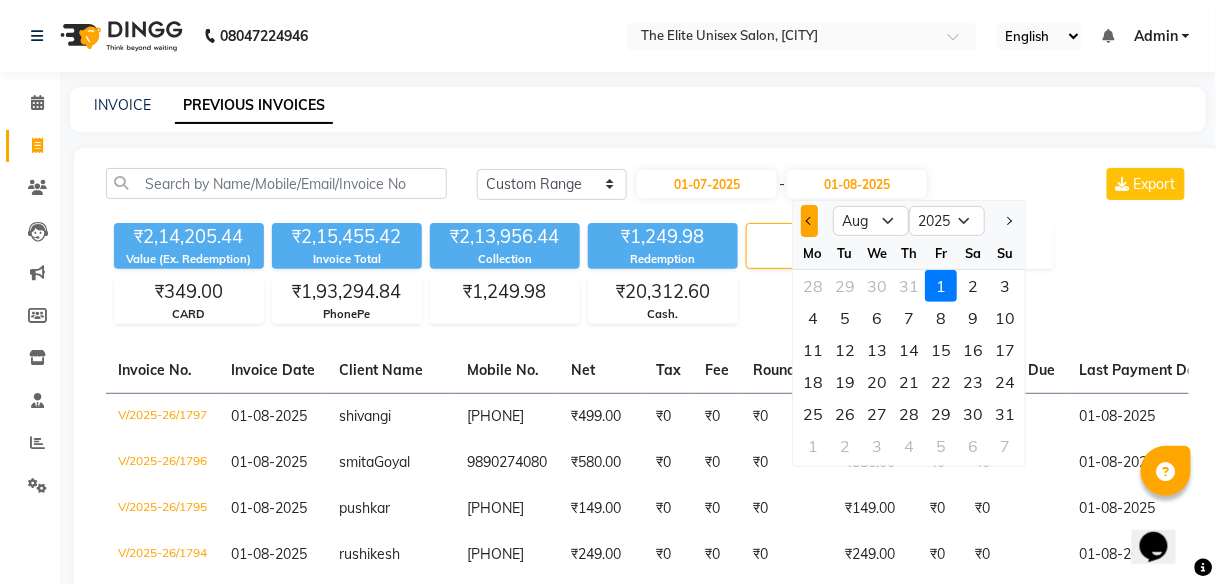 click 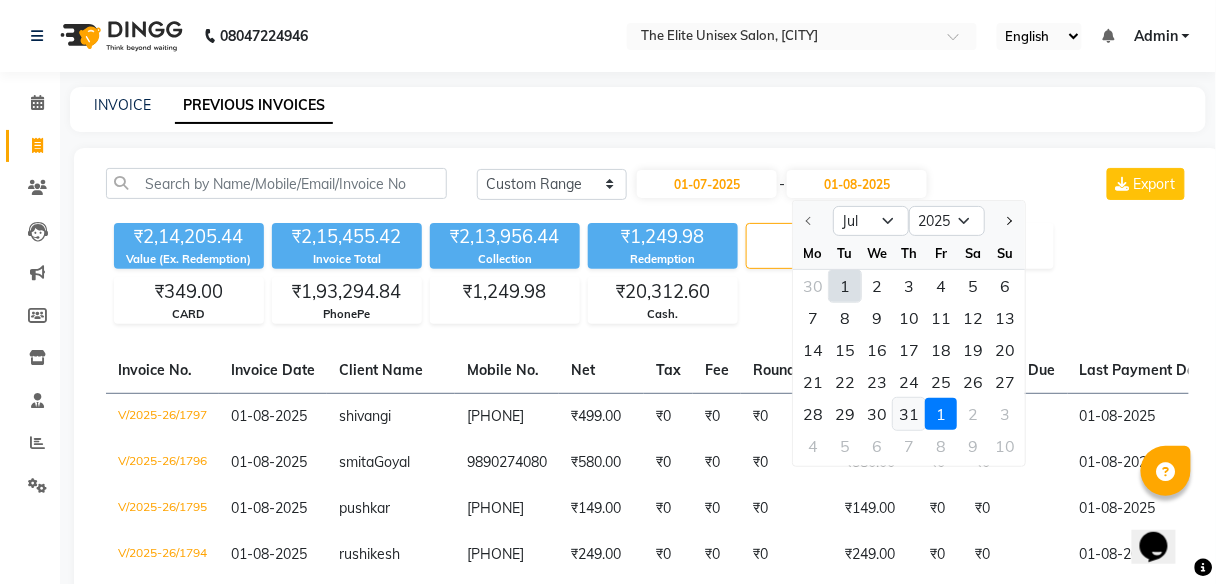 click on "31" 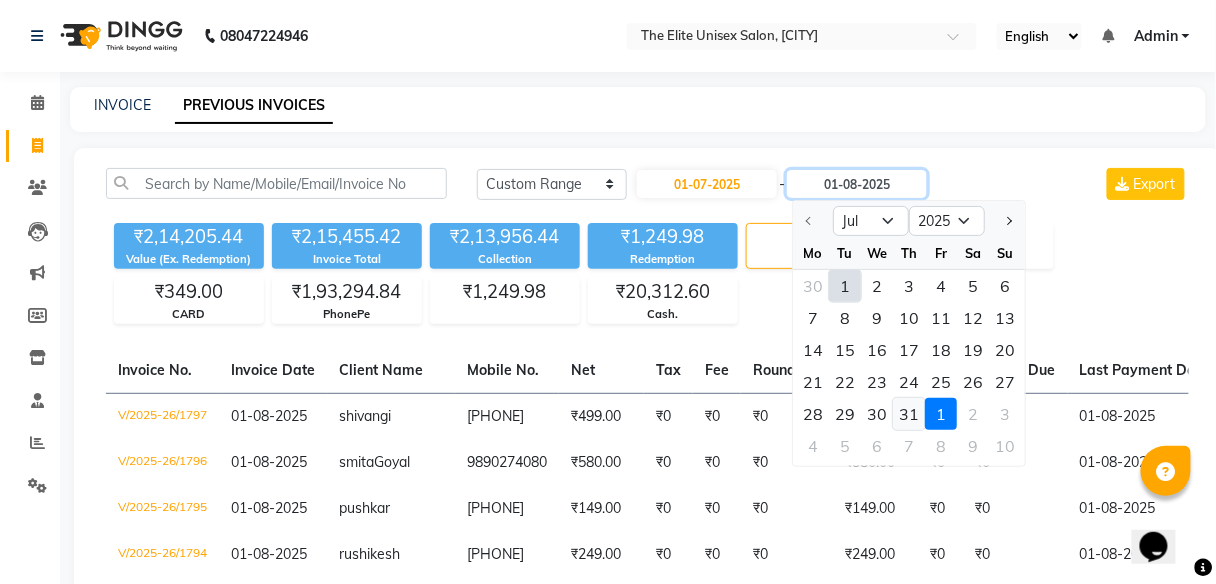 type on "31-07-2025" 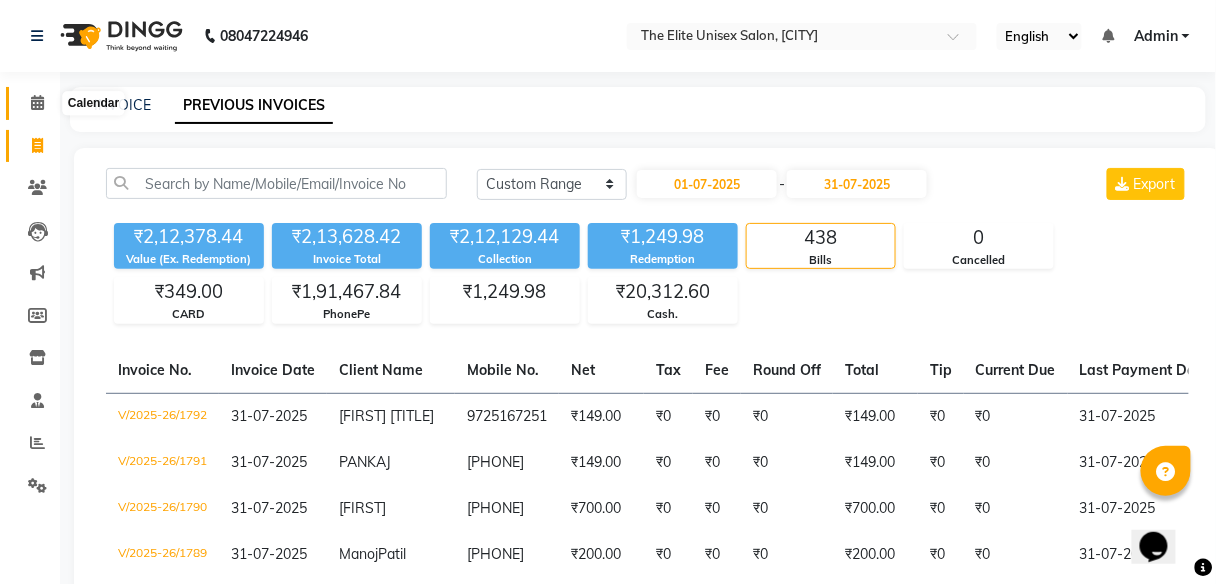 click 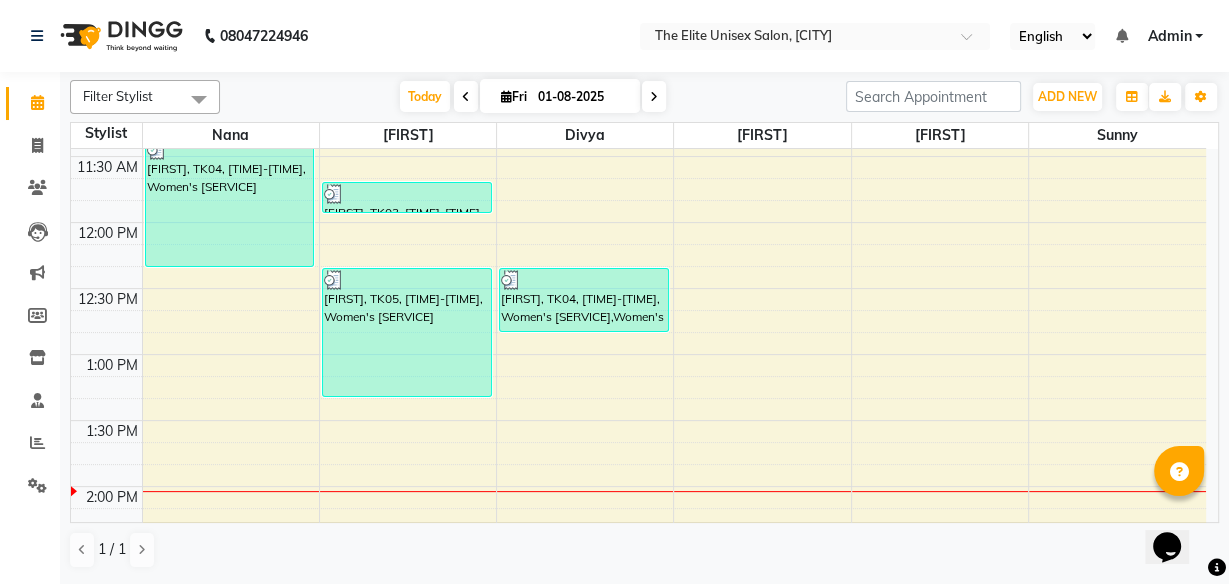 scroll, scrollTop: 0, scrollLeft: 0, axis: both 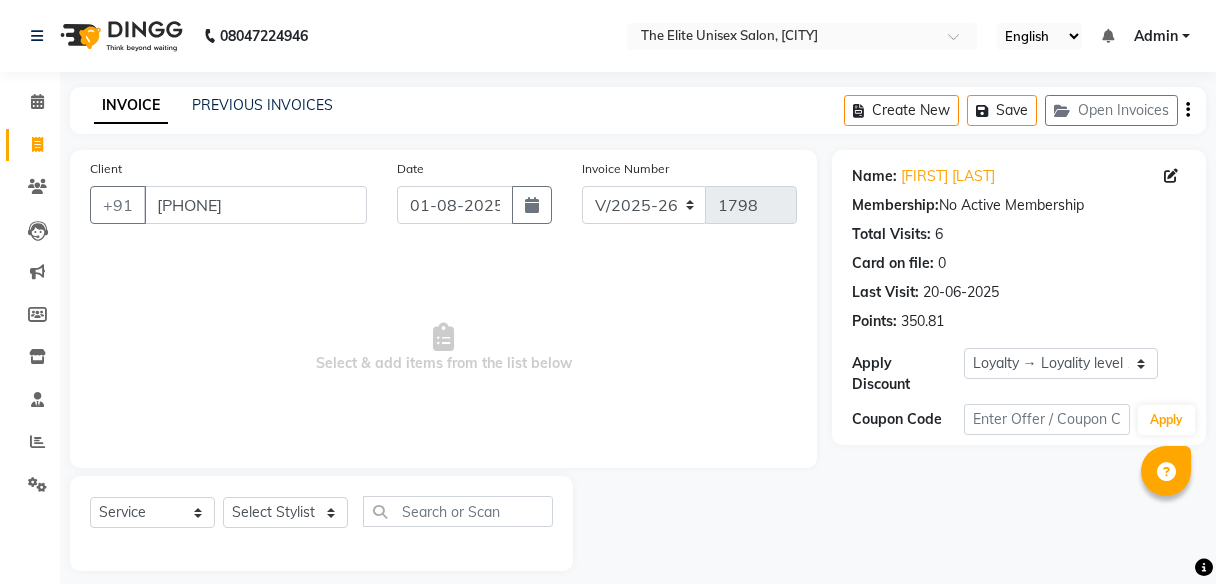 select on "7086" 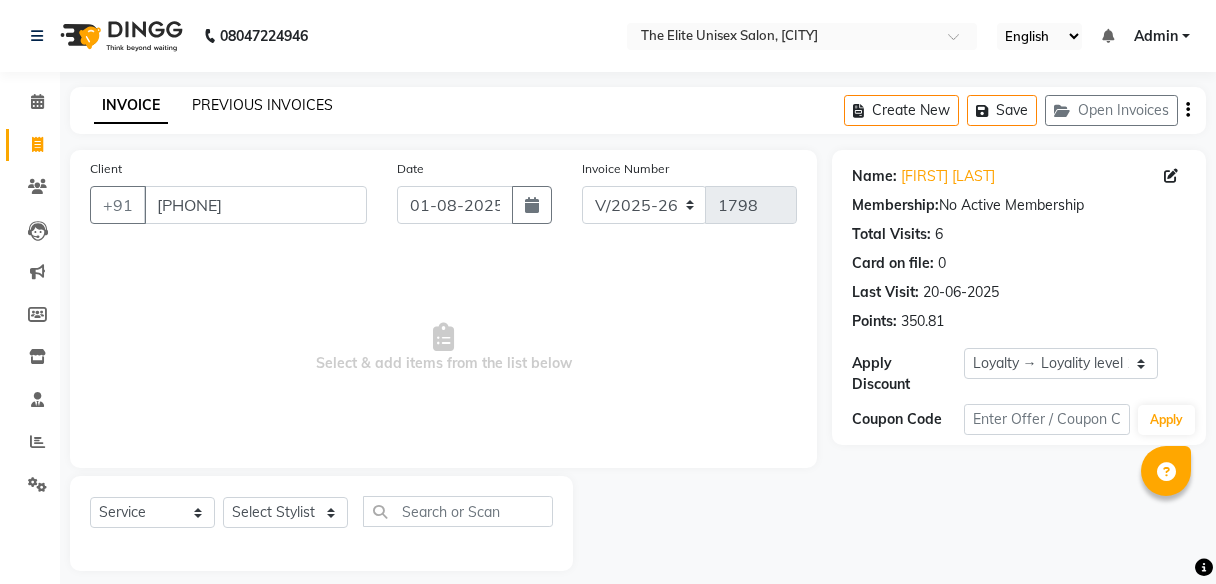 scroll, scrollTop: 0, scrollLeft: 0, axis: both 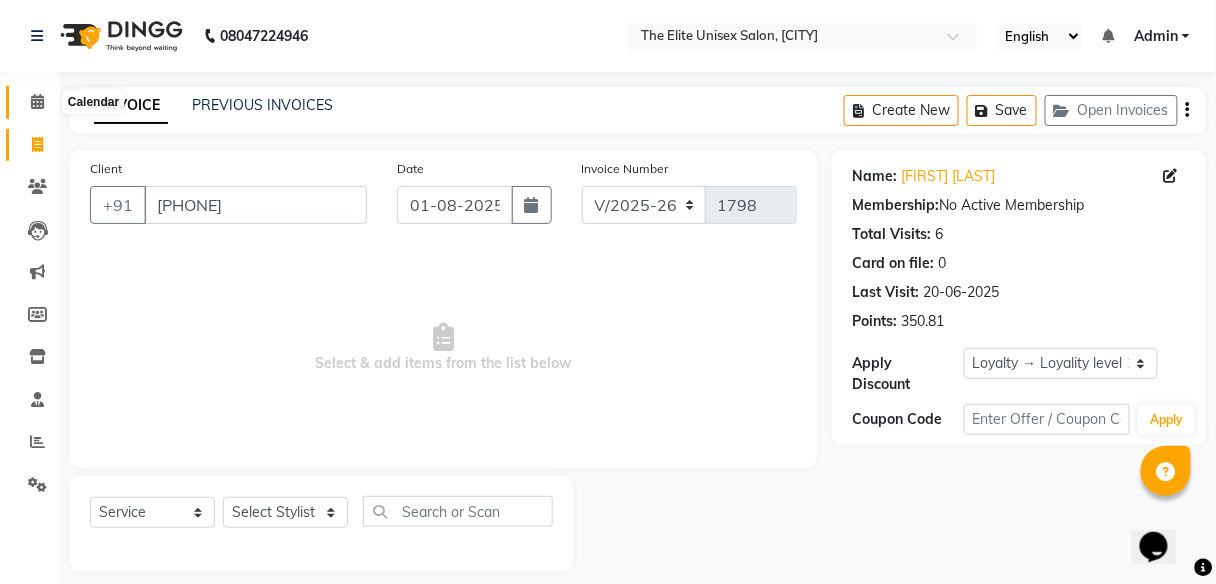 click 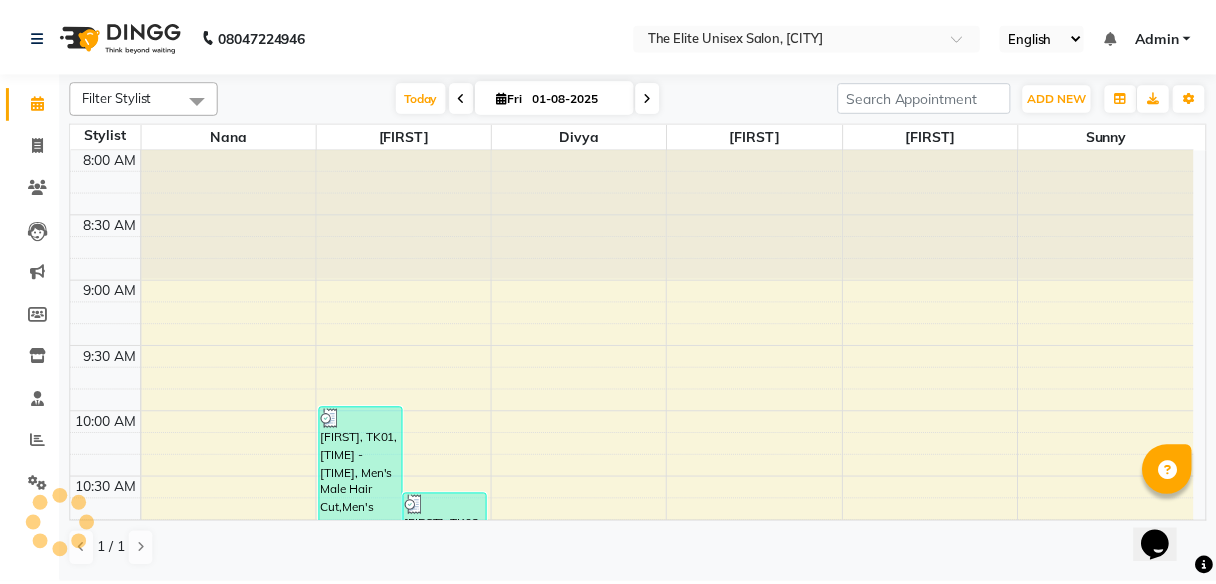 scroll, scrollTop: 0, scrollLeft: 0, axis: both 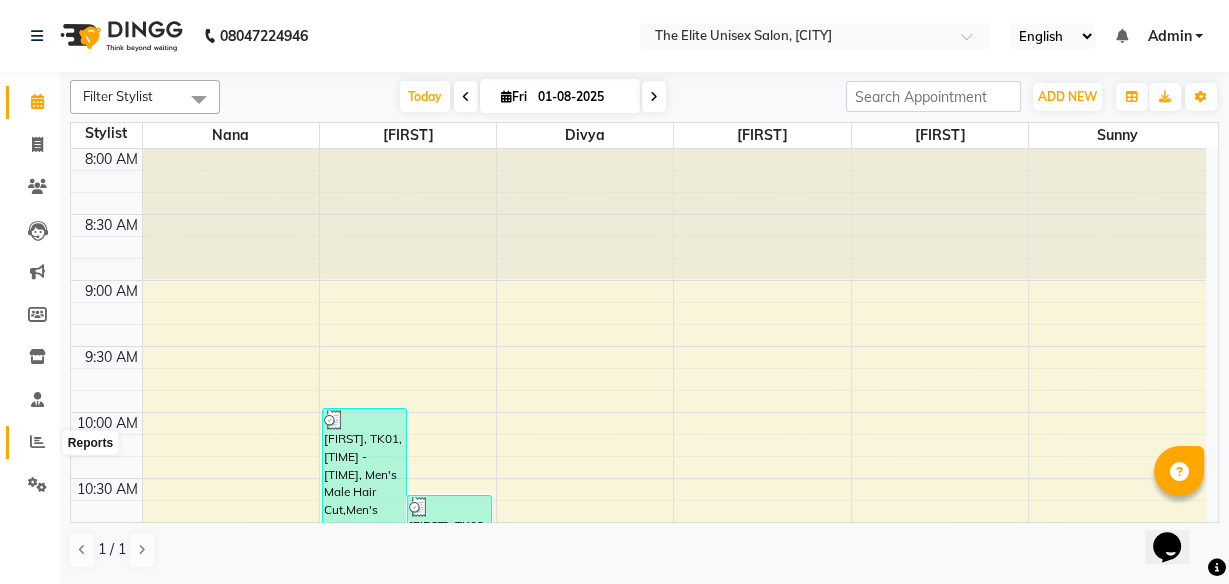 click 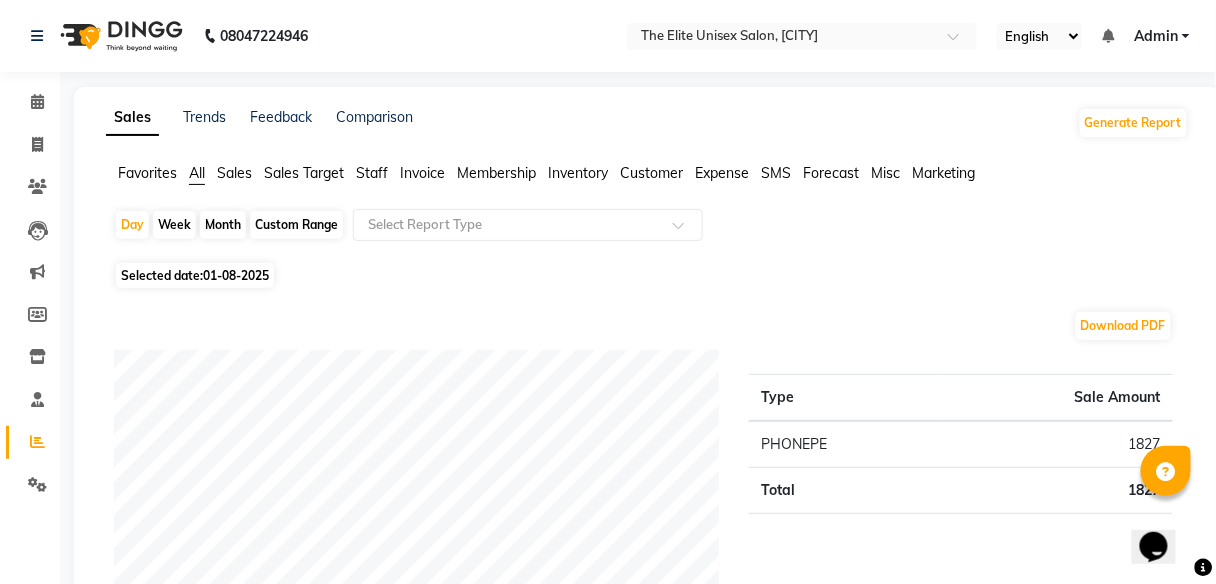 click on "Staff" 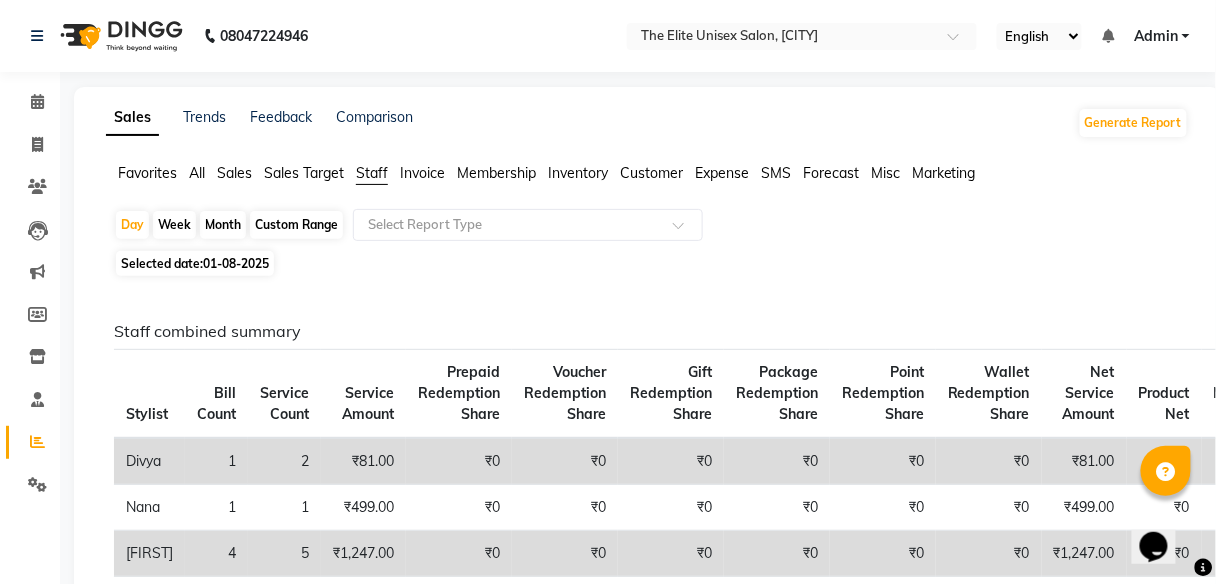 click on "Month" 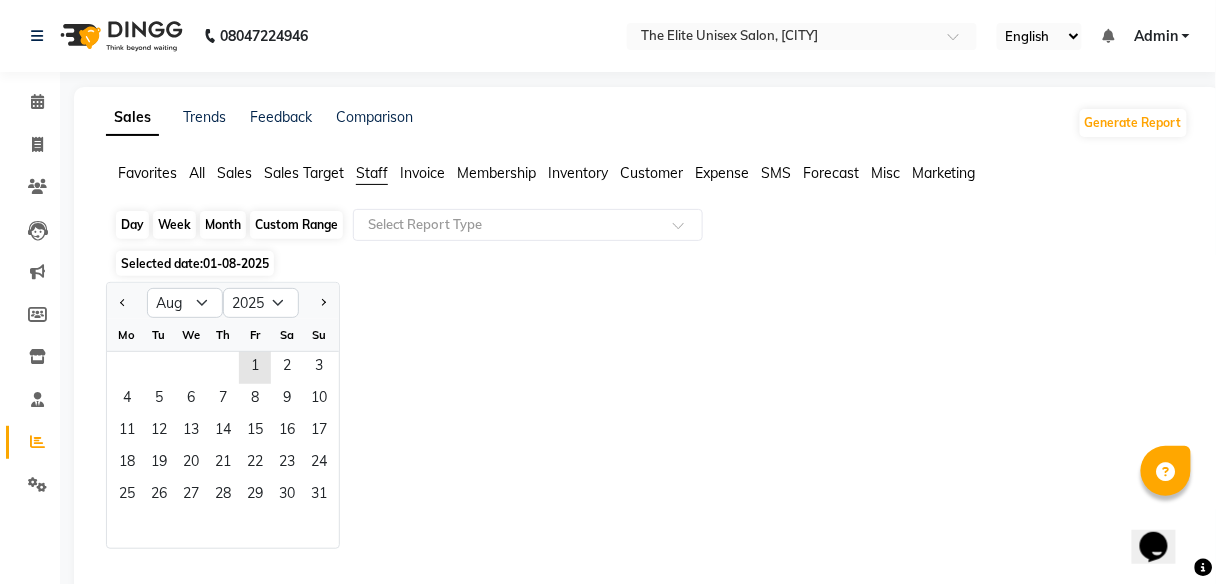 click on "Month" 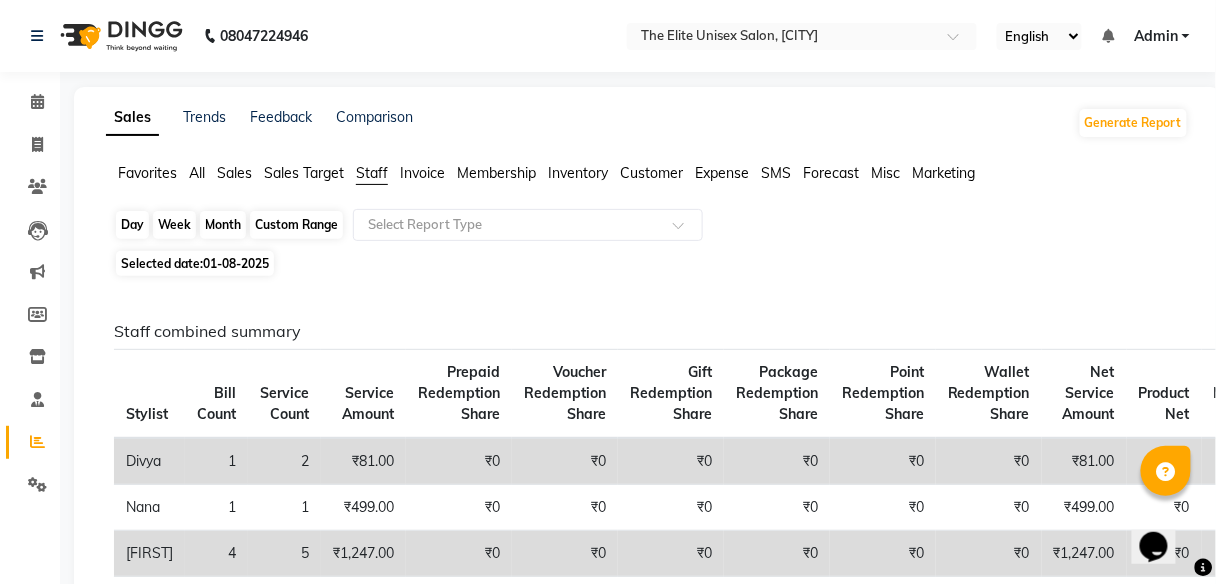 click on "Month" 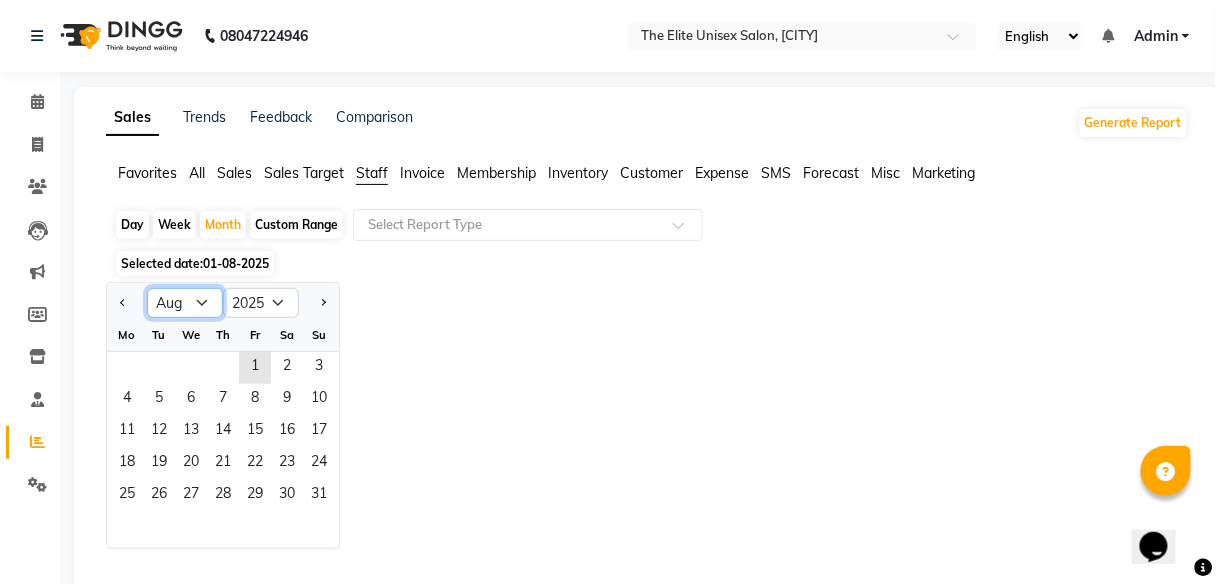 click on "Jan Feb Mar Apr May Jun Jul Aug Sep Oct Nov Dec" 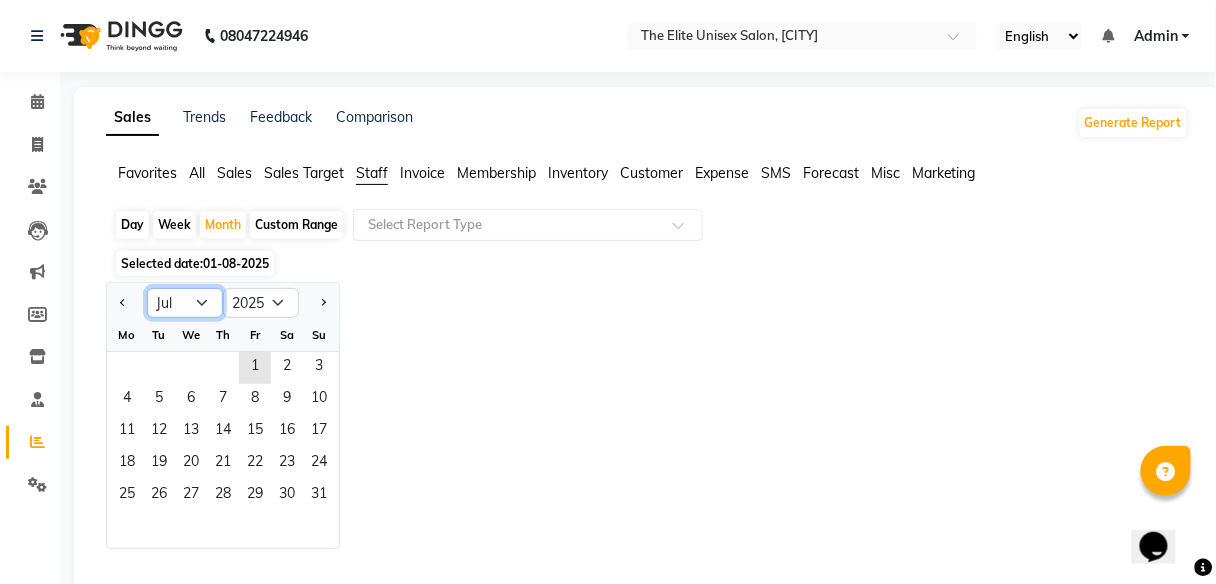 click on "Jan Feb Mar Apr May Jun Jul Aug Sep Oct Nov Dec" 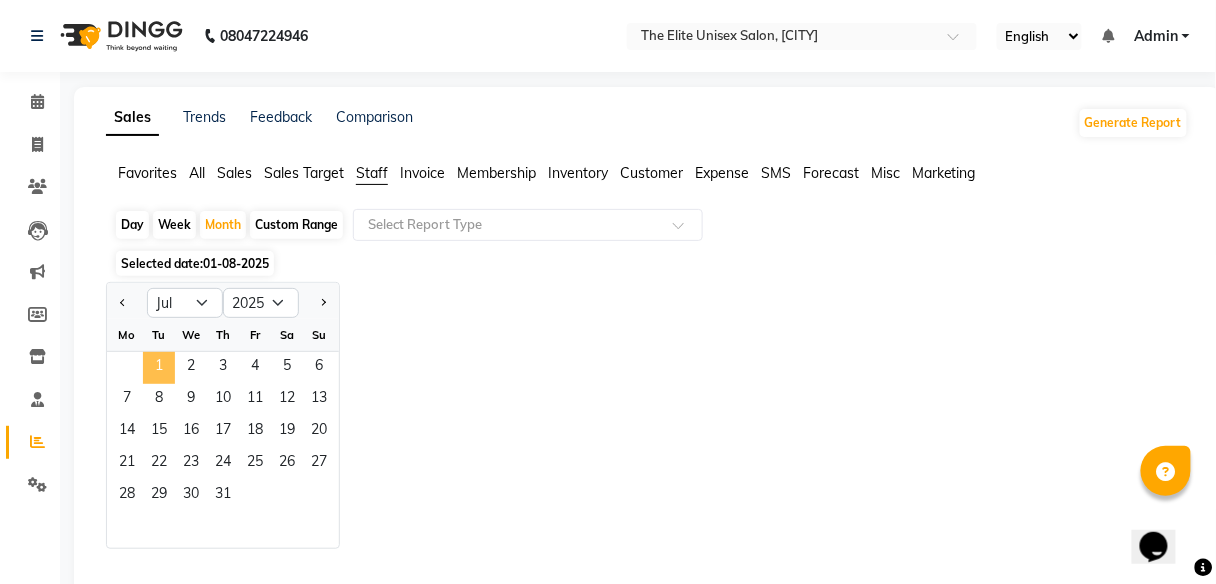 click on "1" 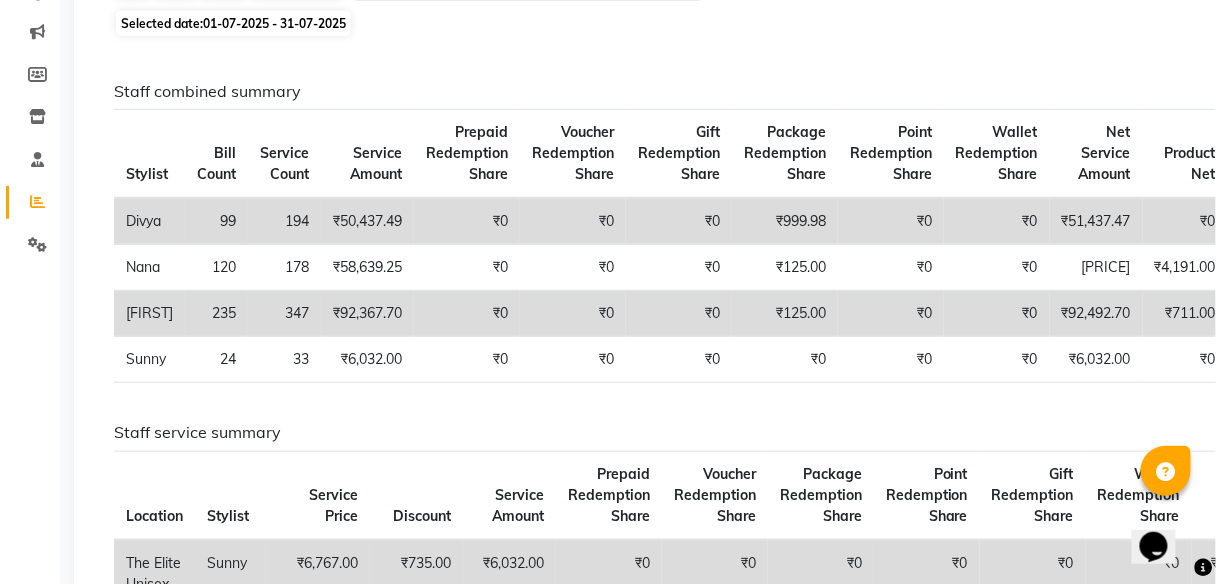 scroll, scrollTop: 0, scrollLeft: 0, axis: both 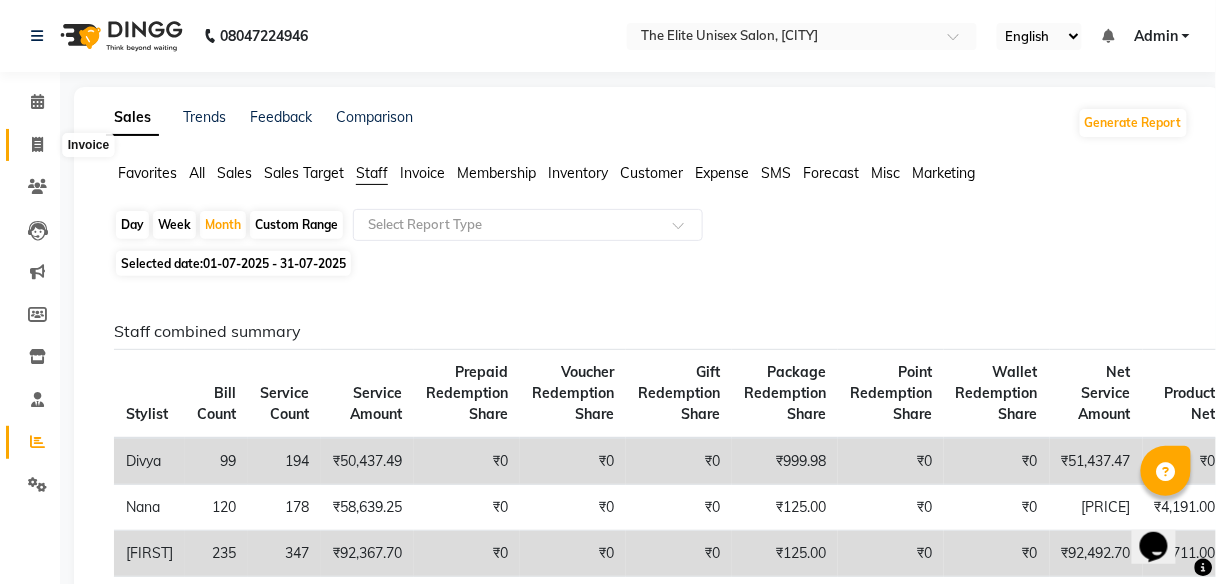 click 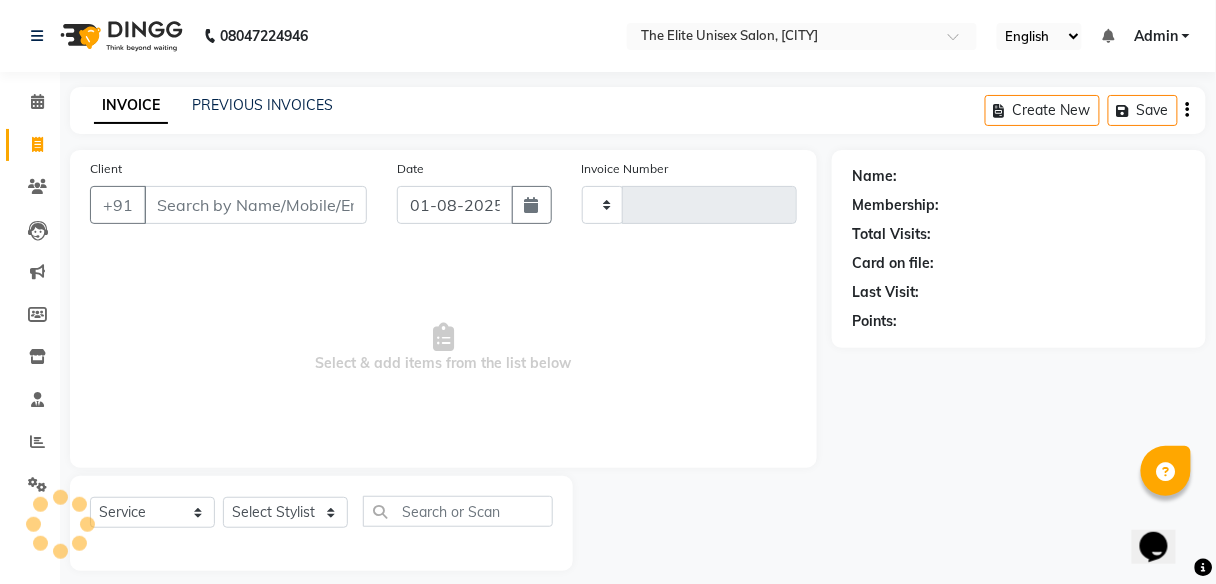scroll, scrollTop: 16, scrollLeft: 0, axis: vertical 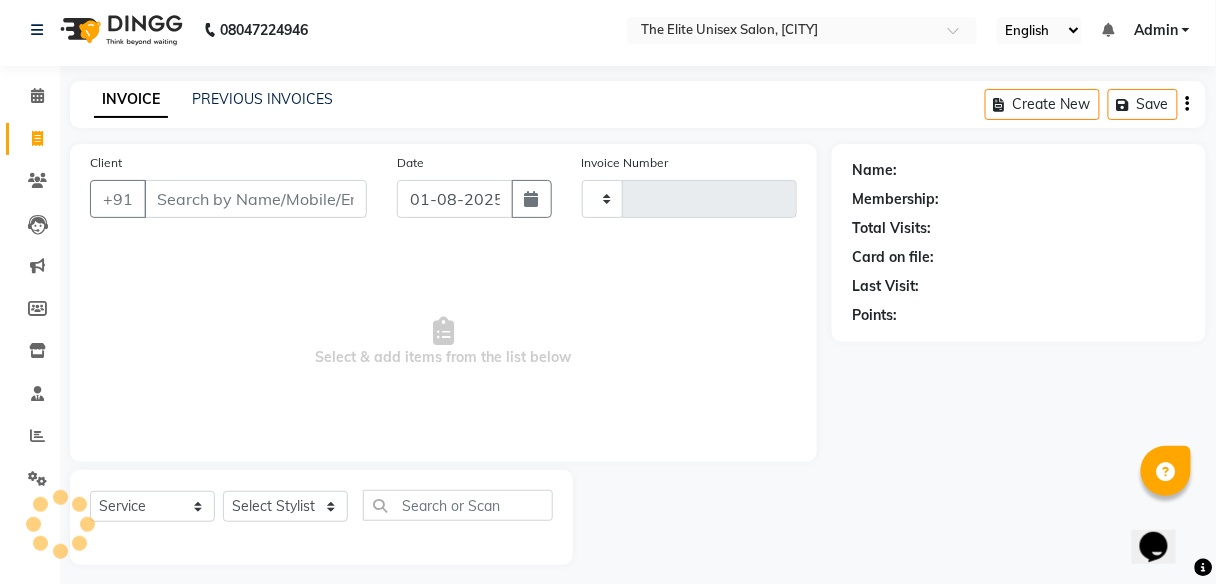 type on "1798" 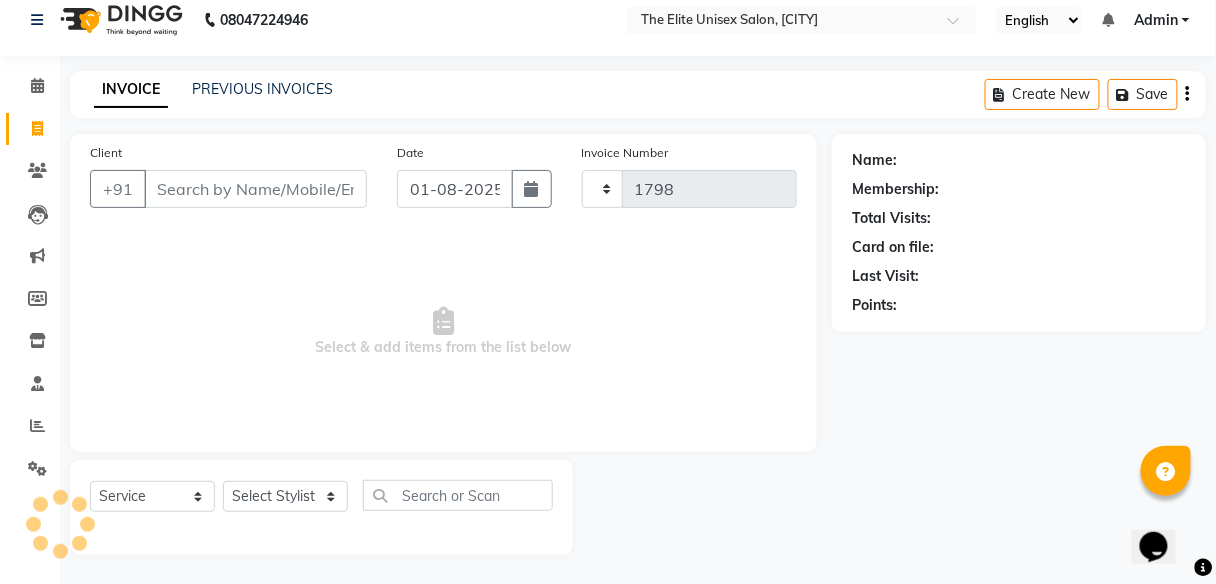select on "7086" 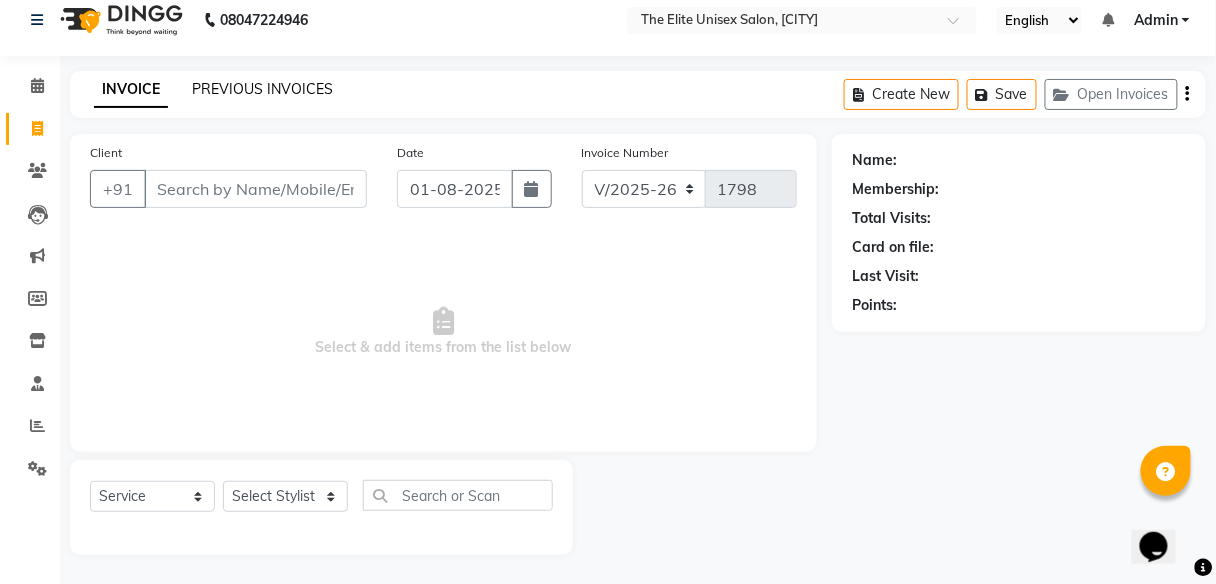 click on "PREVIOUS INVOICES" 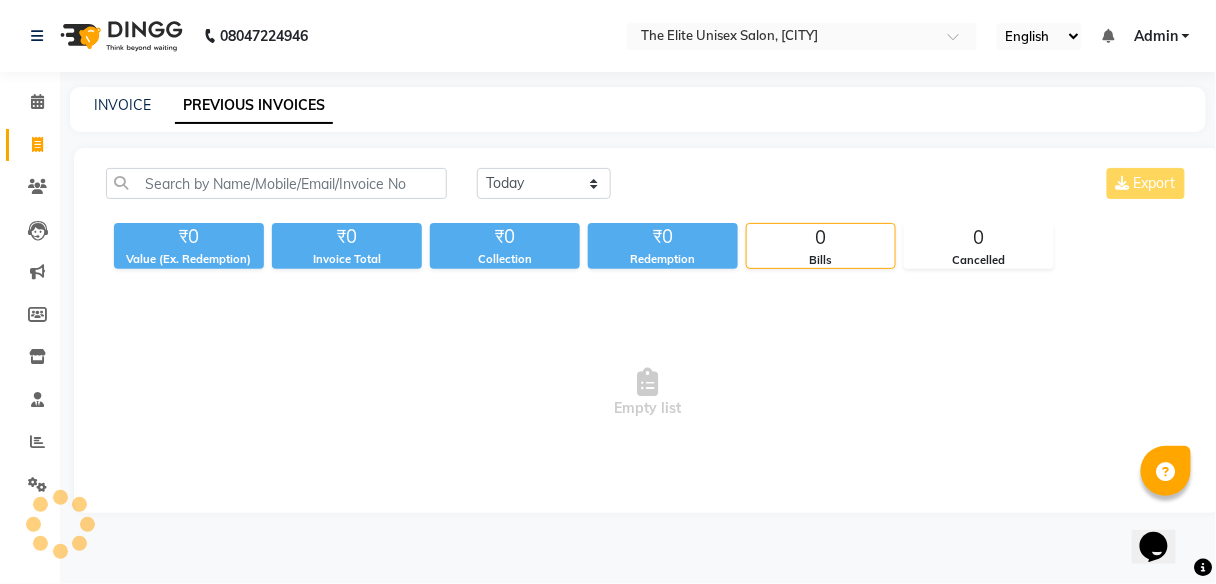 scroll, scrollTop: 0, scrollLeft: 0, axis: both 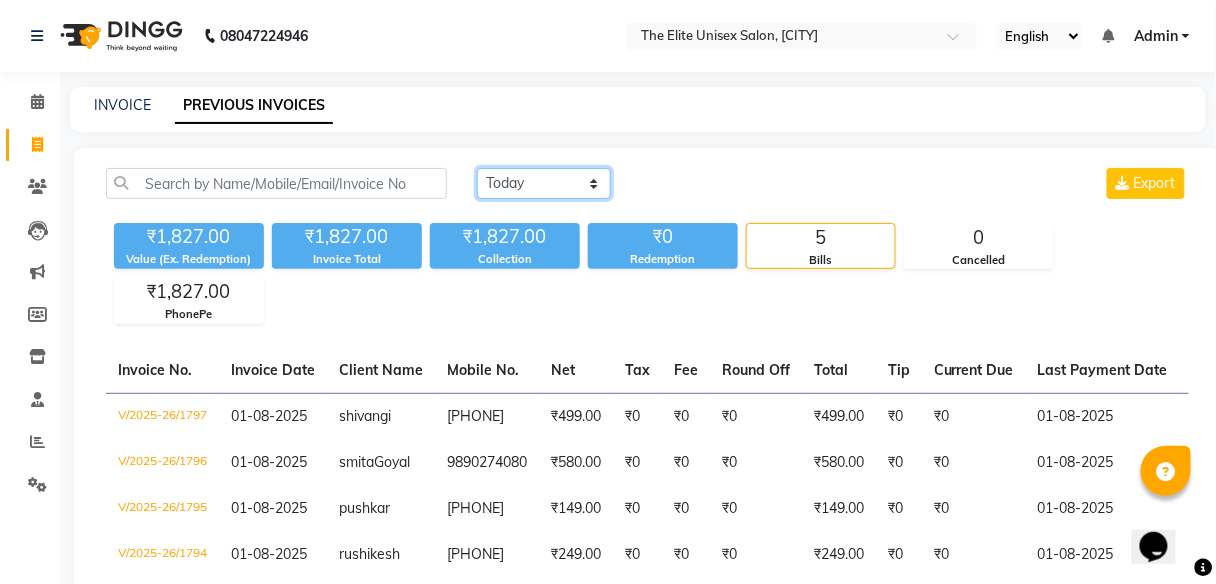 click on "Today Yesterday Custom Range" 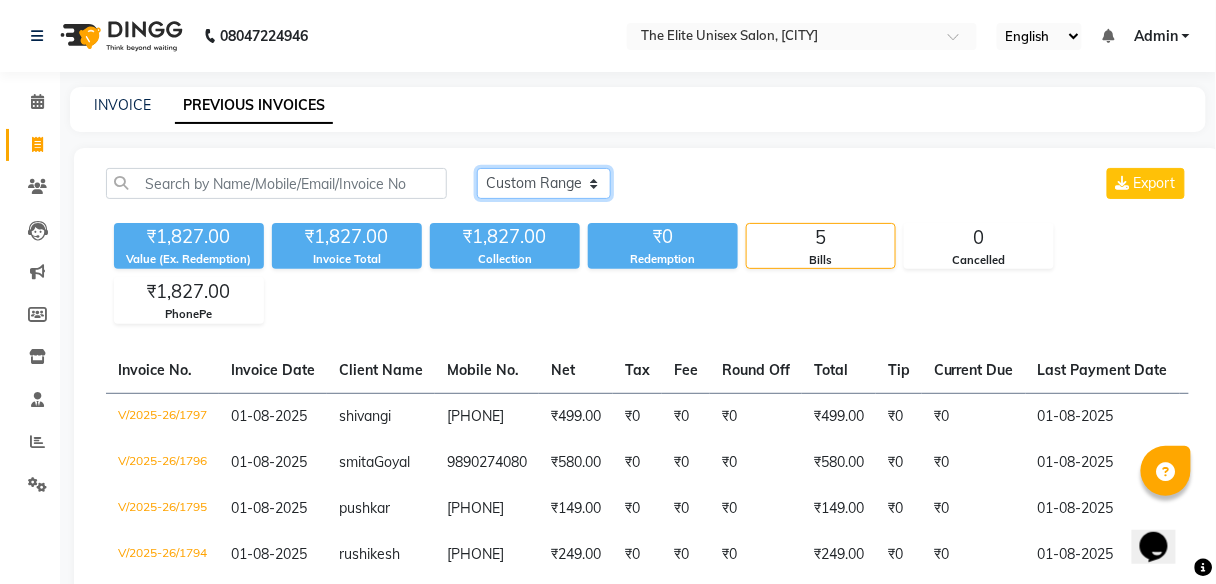 click on "Today Yesterday Custom Range" 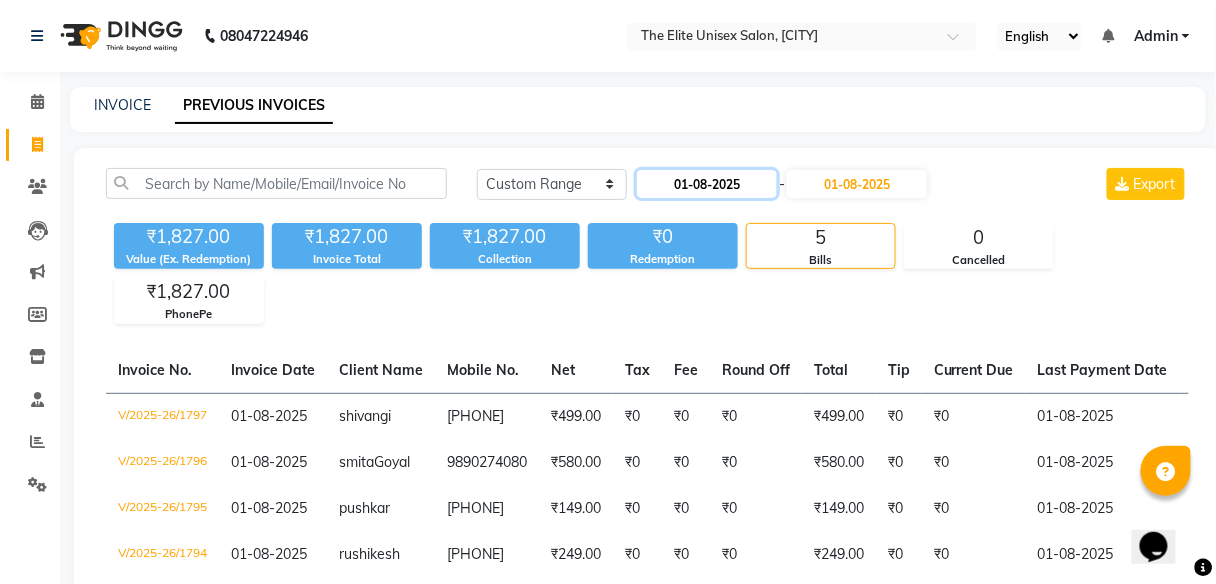 click on "01-08-2025" 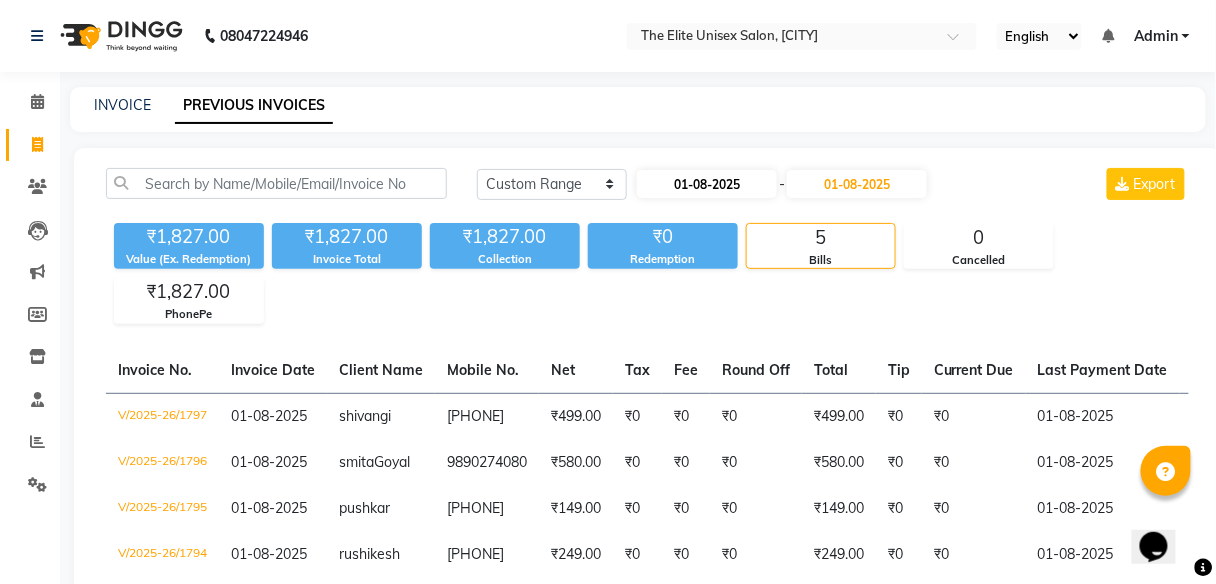 select on "8" 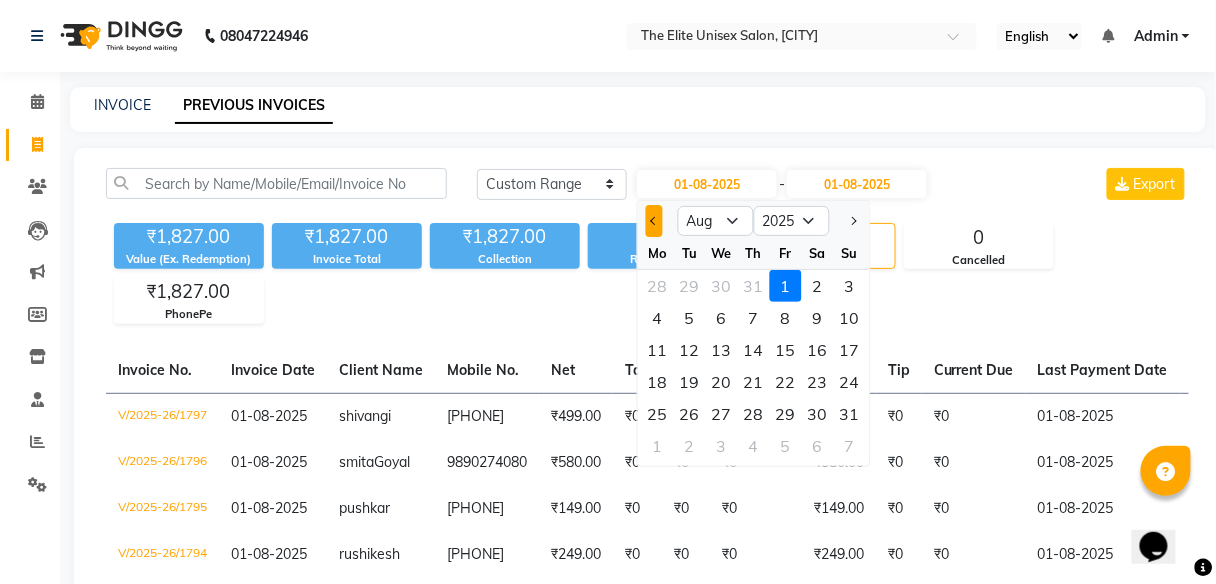 click 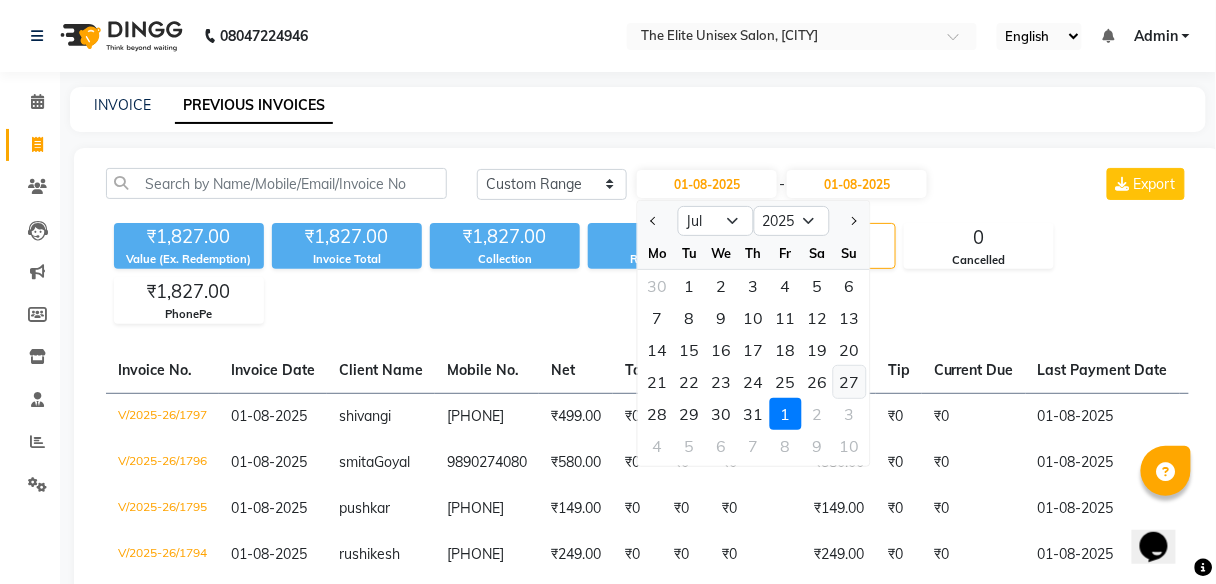 click on "27" 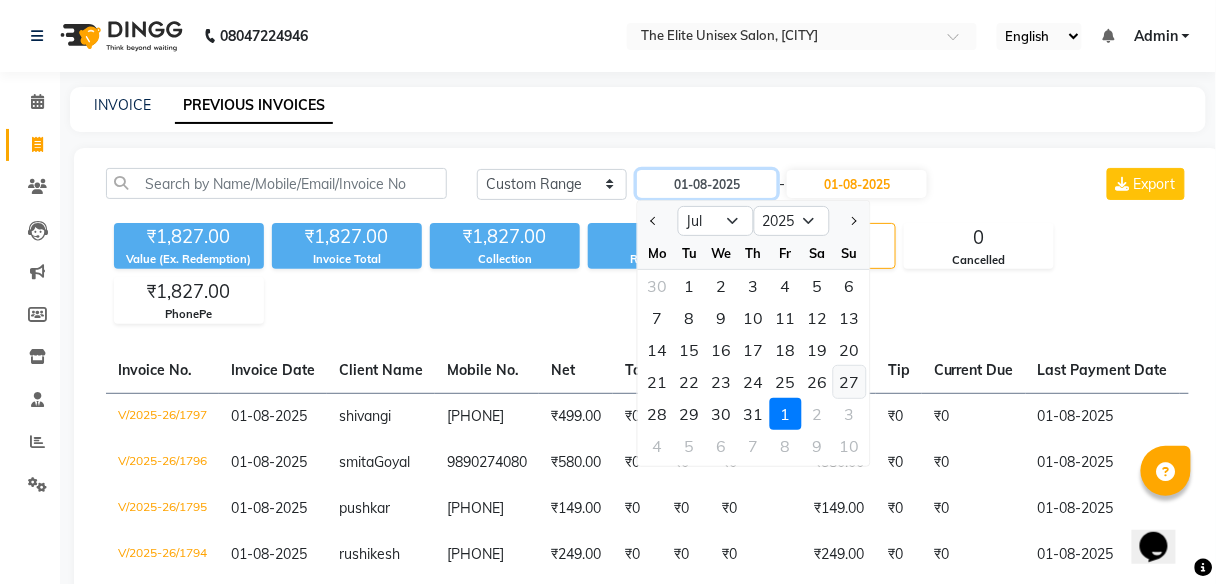 type on "27-07-2025" 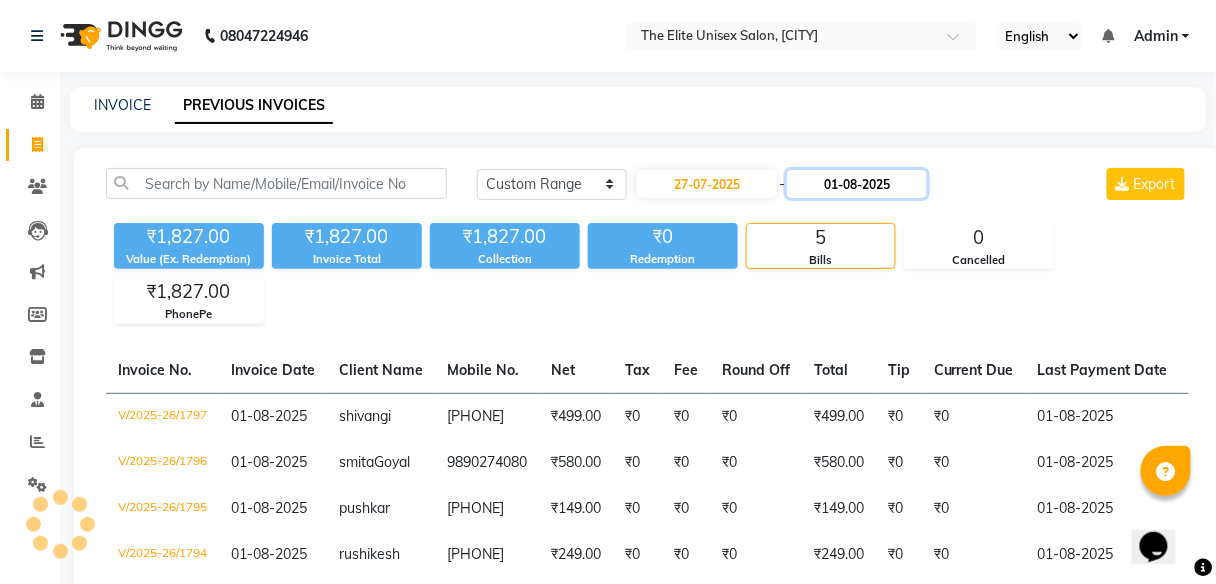 click on "01-08-2025" 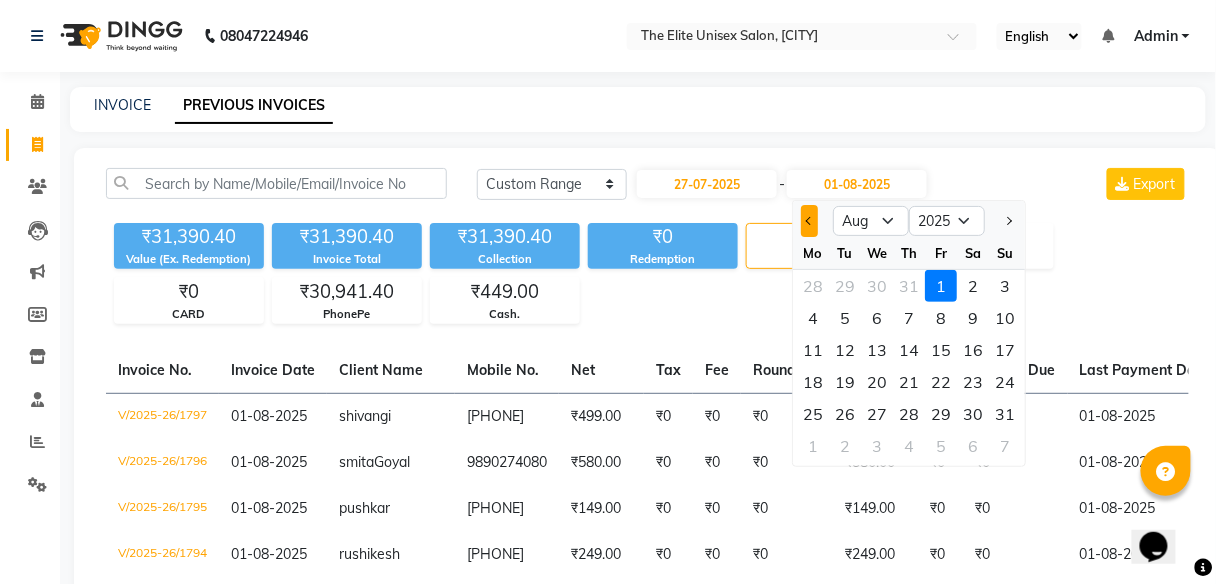 click 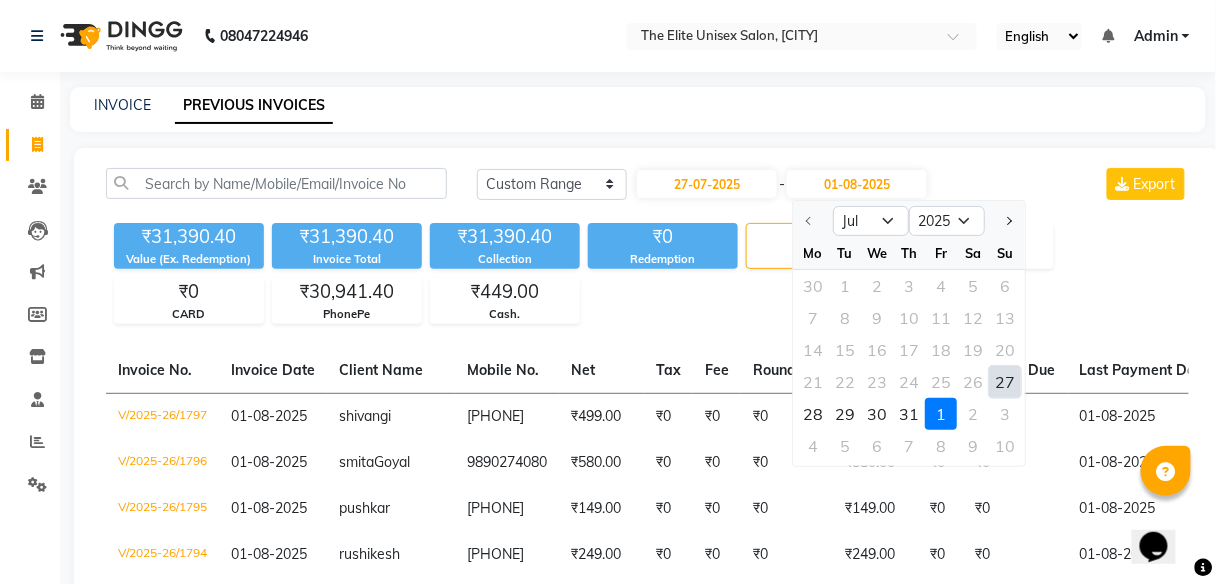 click on "27" 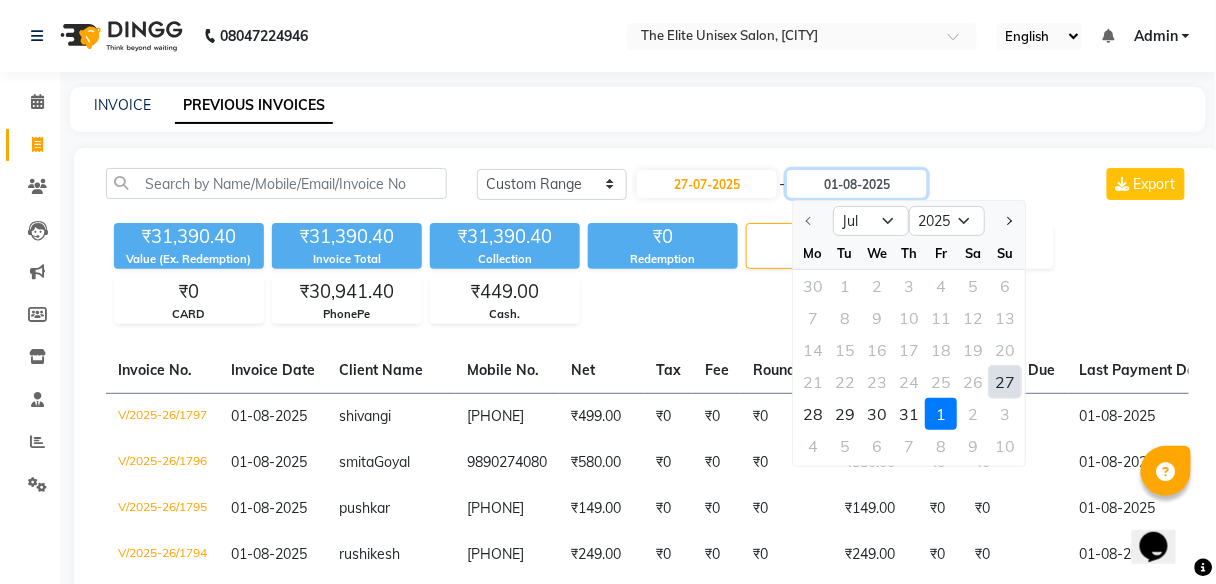 type on "27-07-2025" 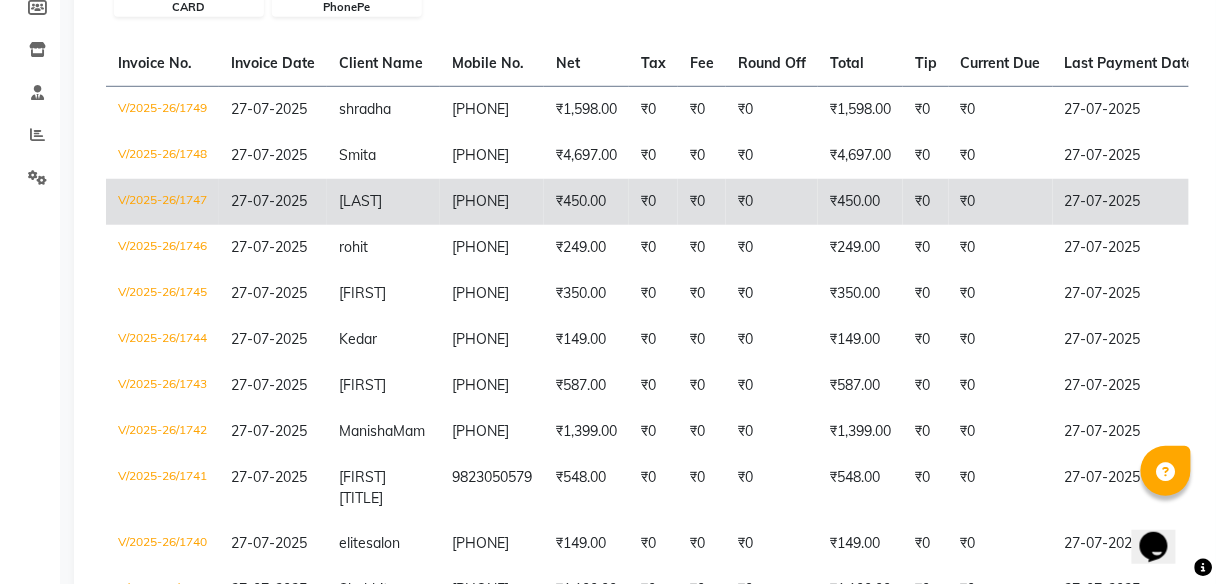 scroll, scrollTop: 309, scrollLeft: 0, axis: vertical 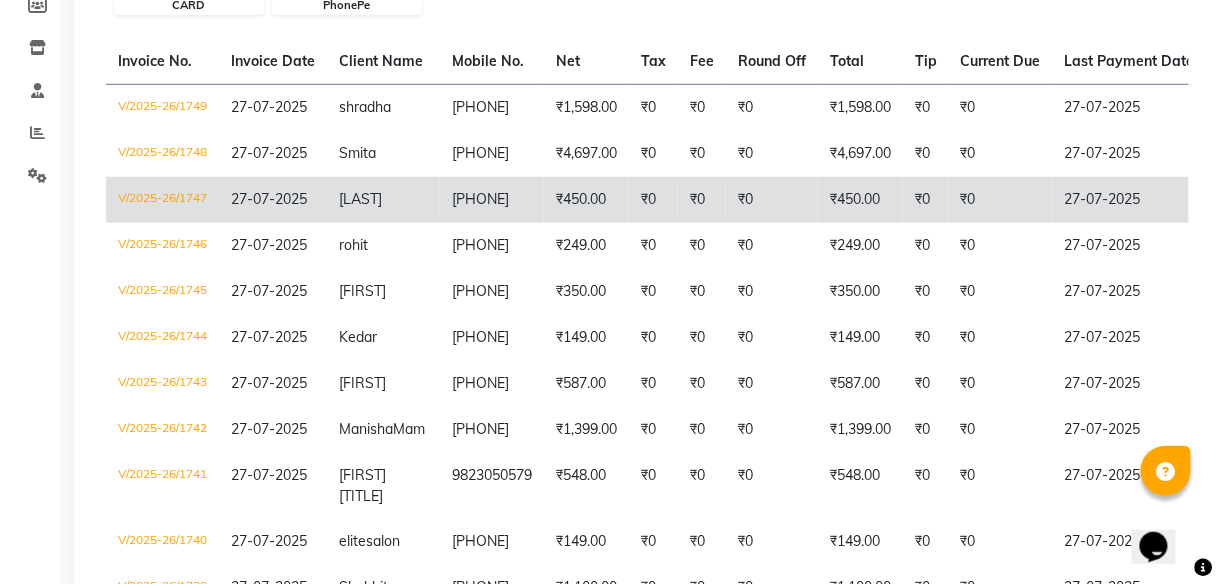 select on "service" 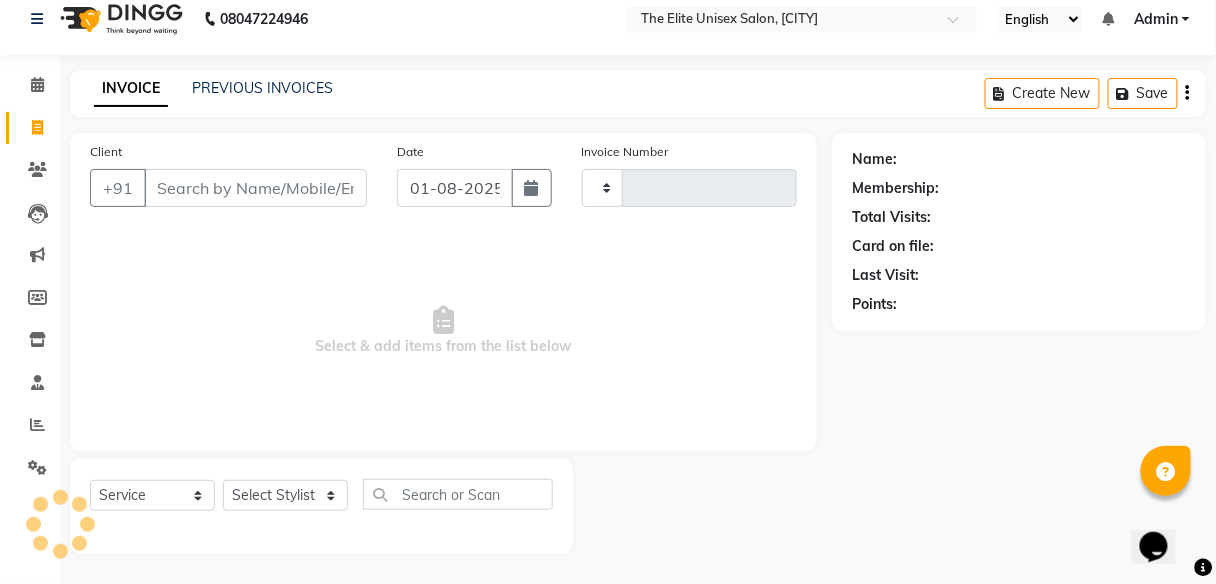 scroll, scrollTop: 16, scrollLeft: 0, axis: vertical 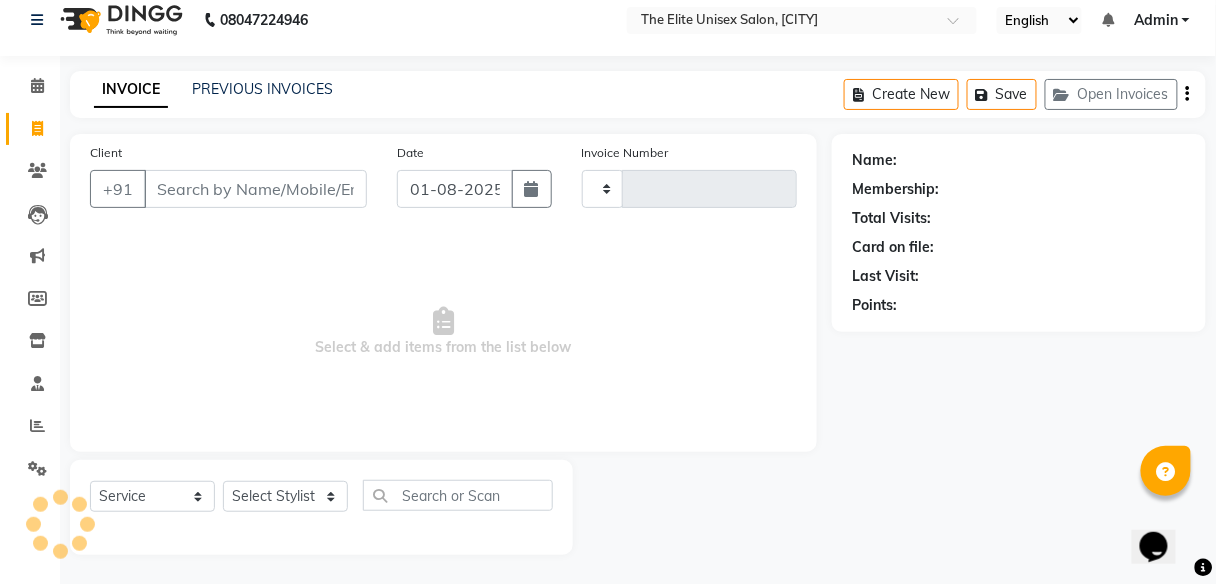 type on "1798" 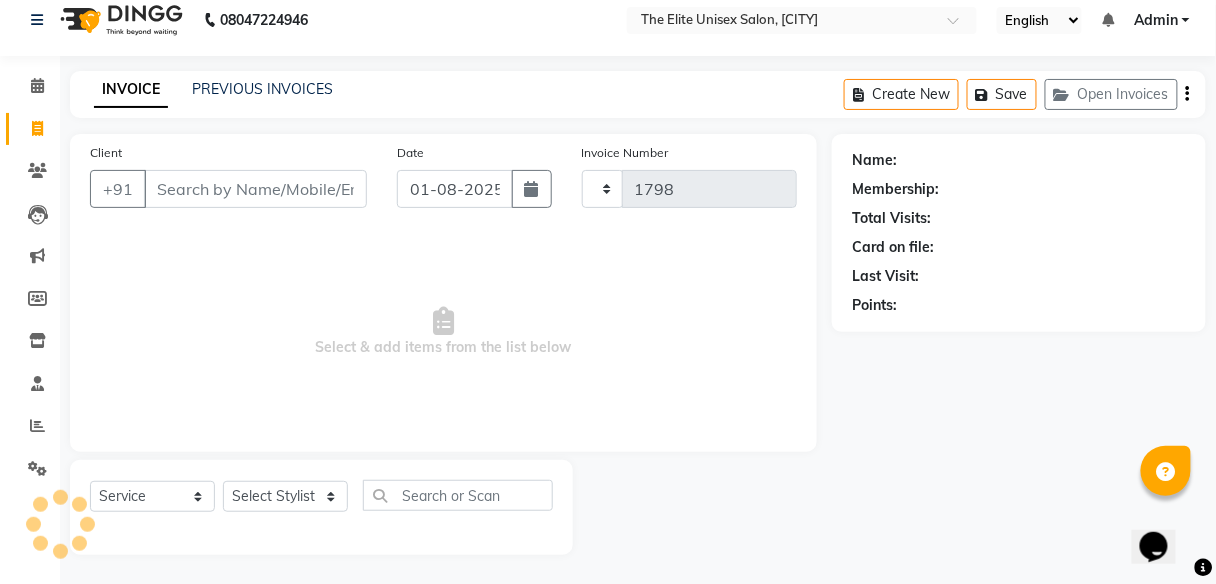select on "7086" 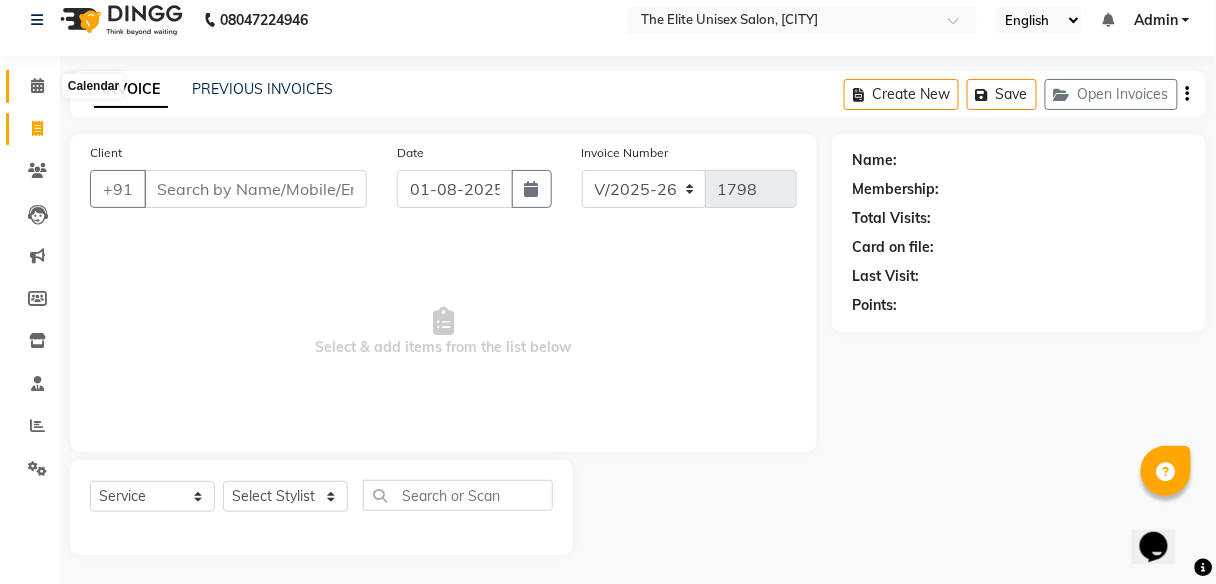click 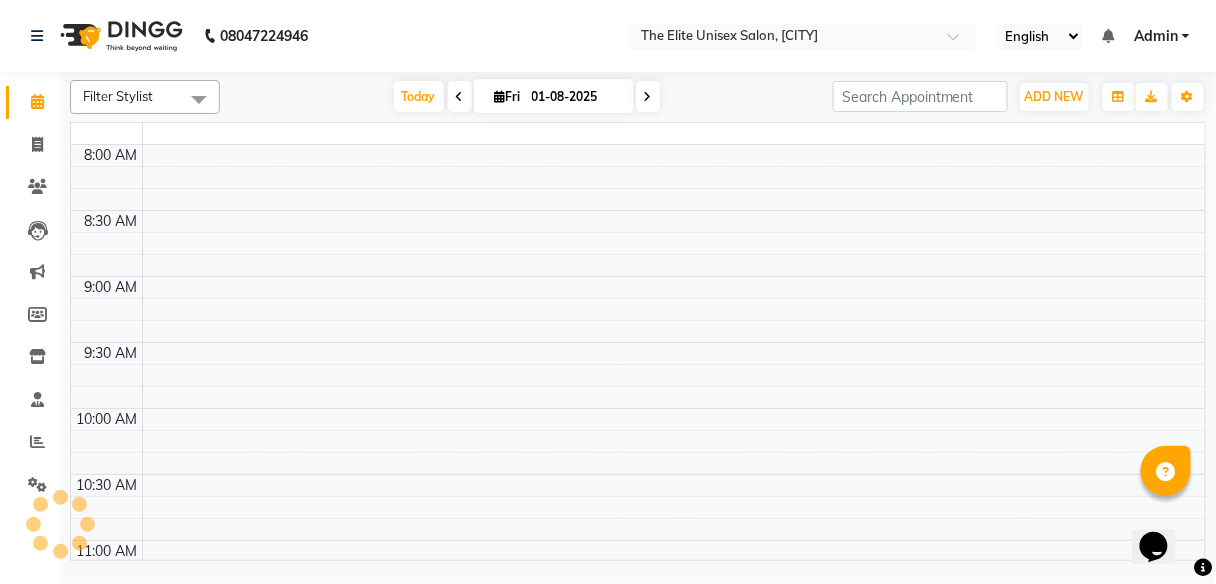 scroll, scrollTop: 0, scrollLeft: 0, axis: both 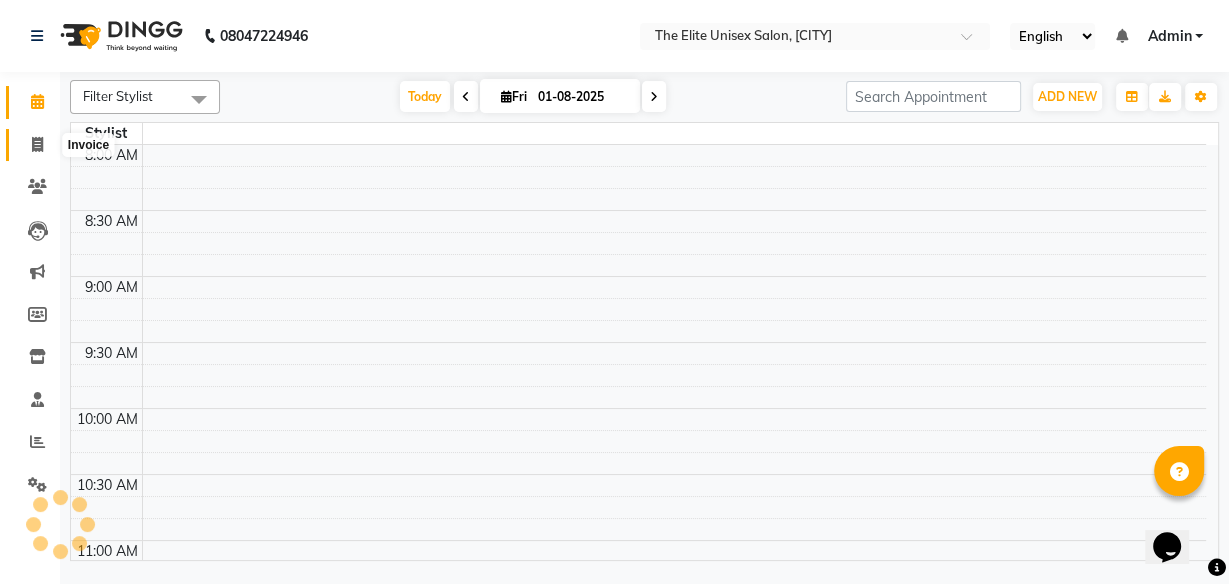 click 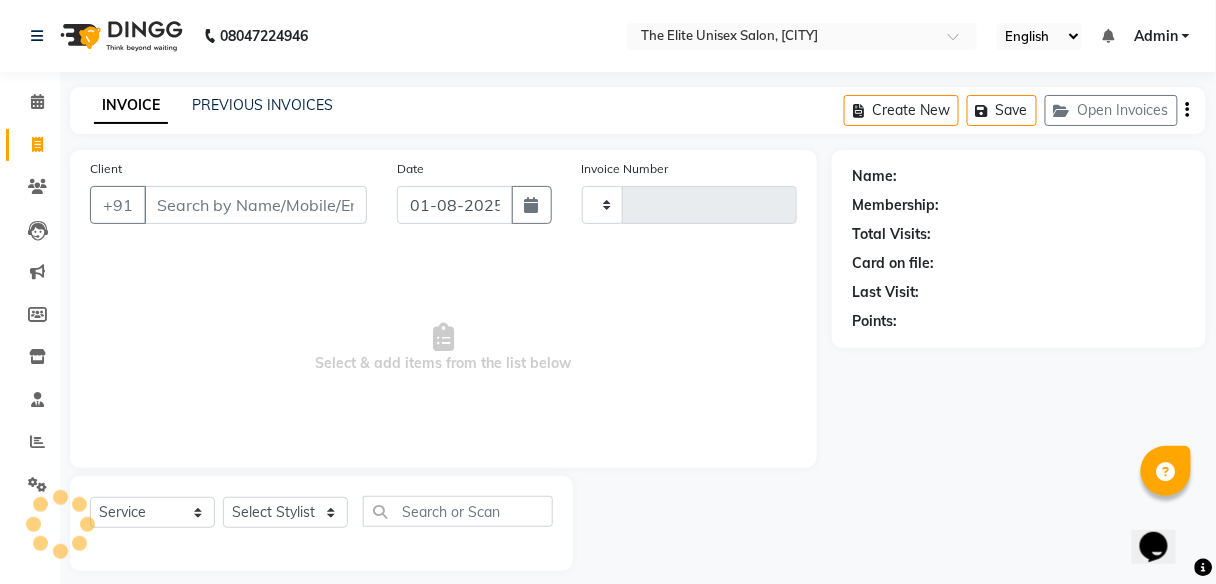 type on "1798" 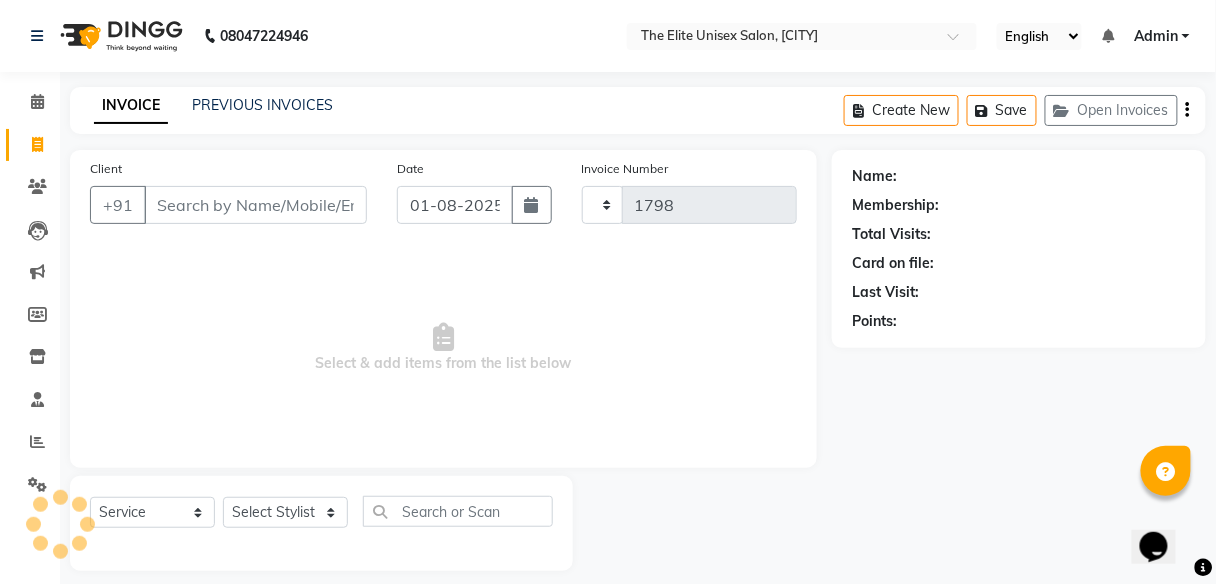 select on "7086" 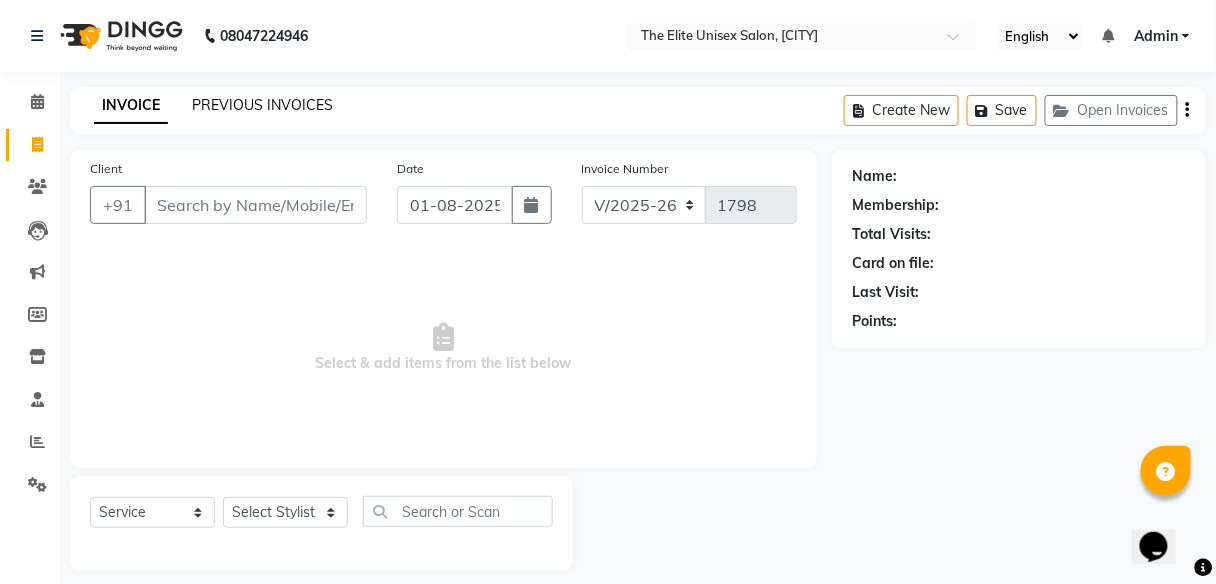 click on "PREVIOUS INVOICES" 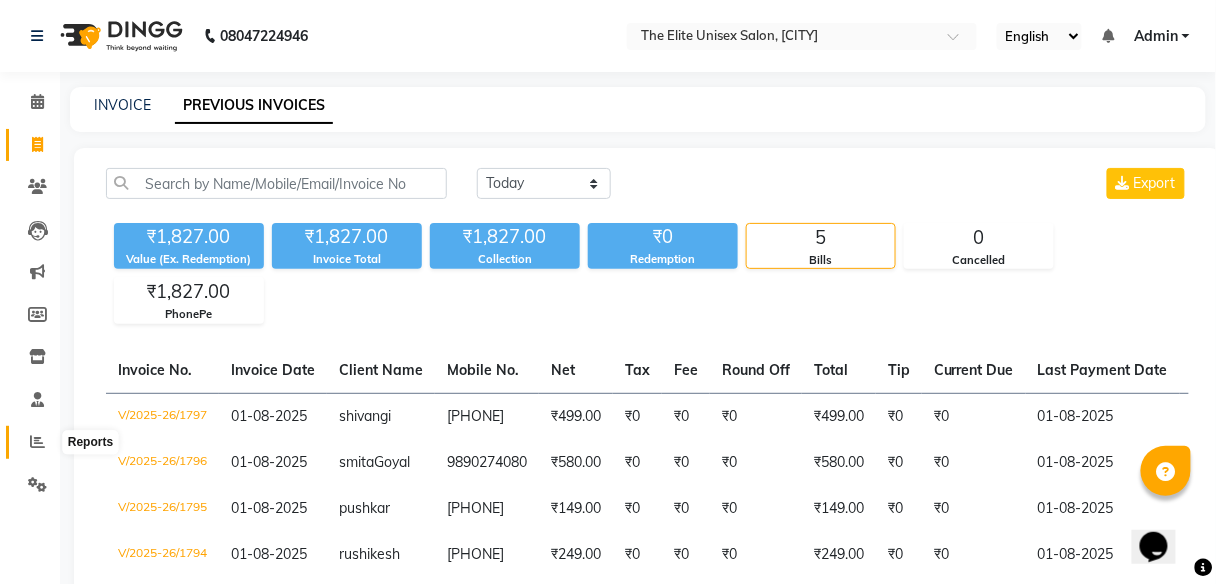 click 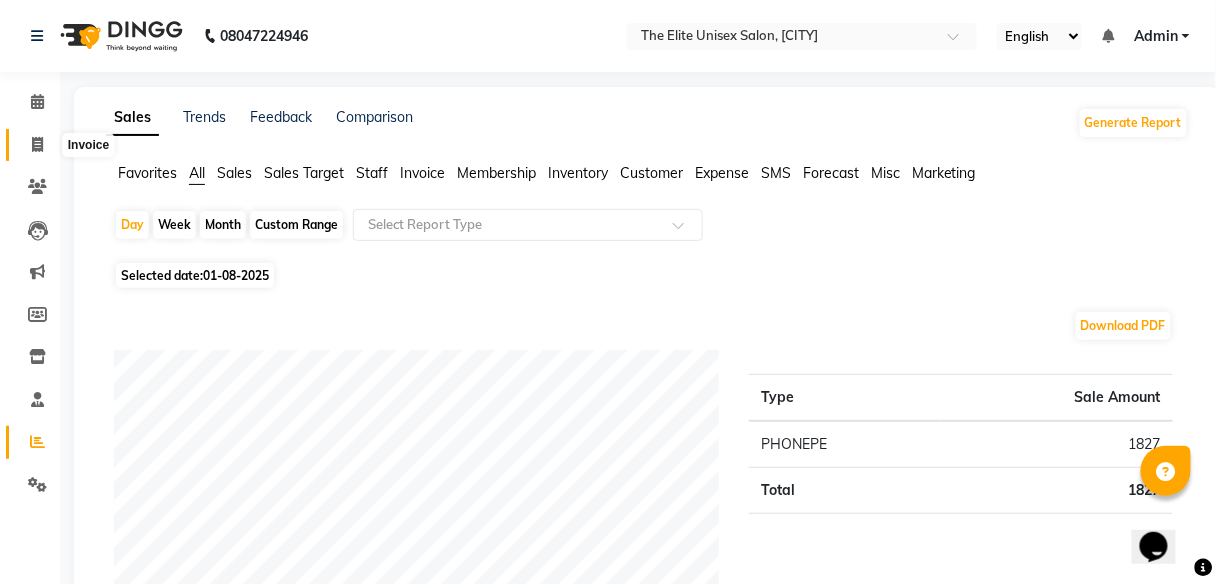 click 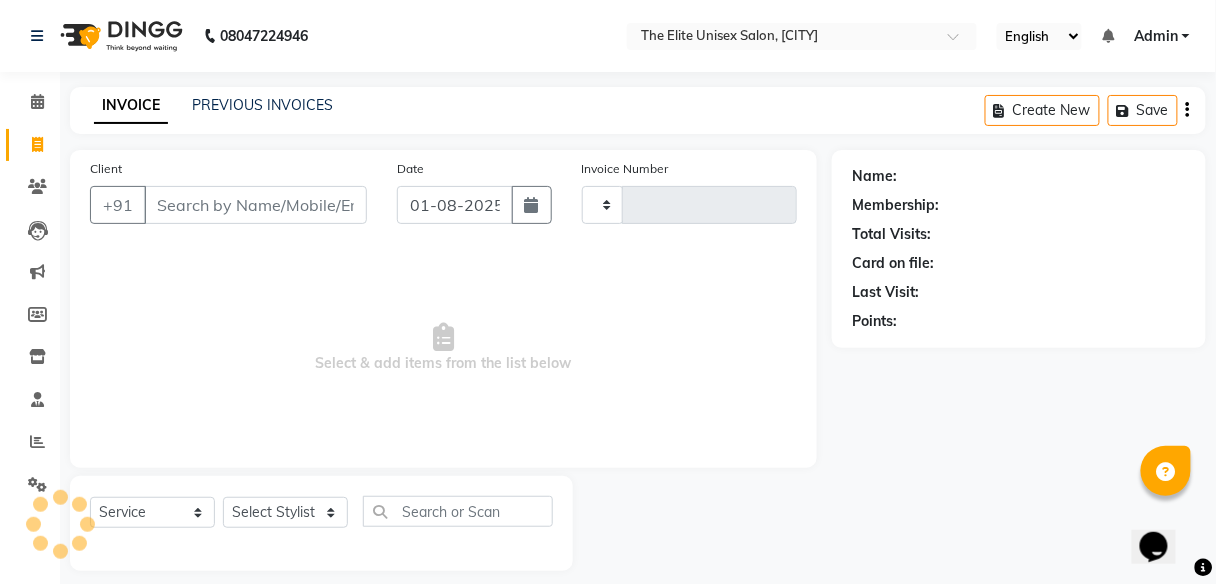 scroll, scrollTop: 16, scrollLeft: 0, axis: vertical 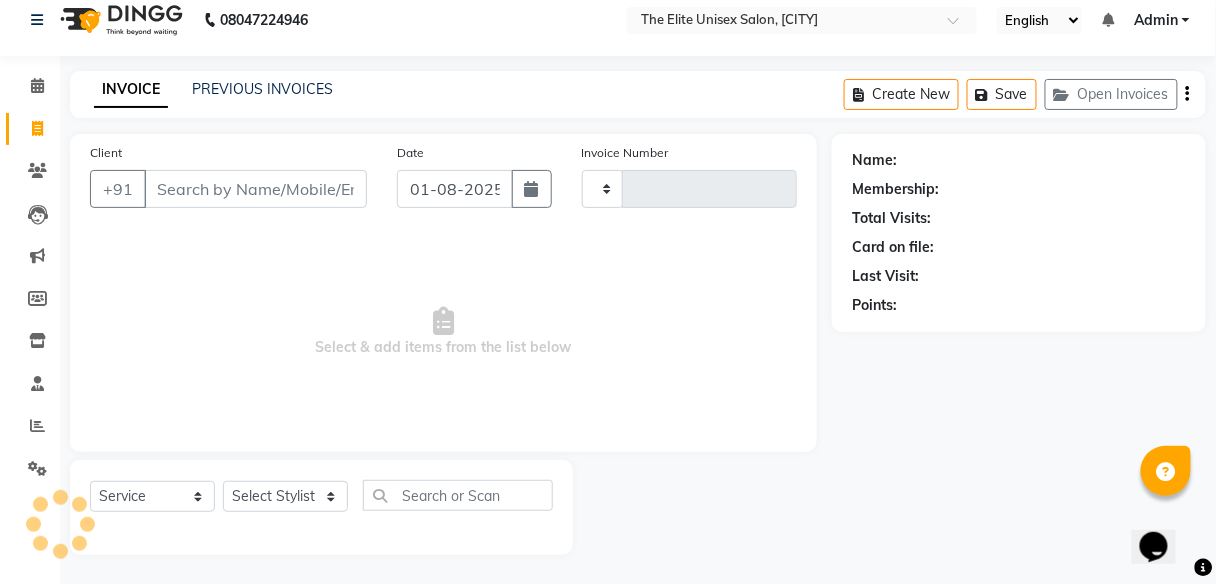 type on "1798" 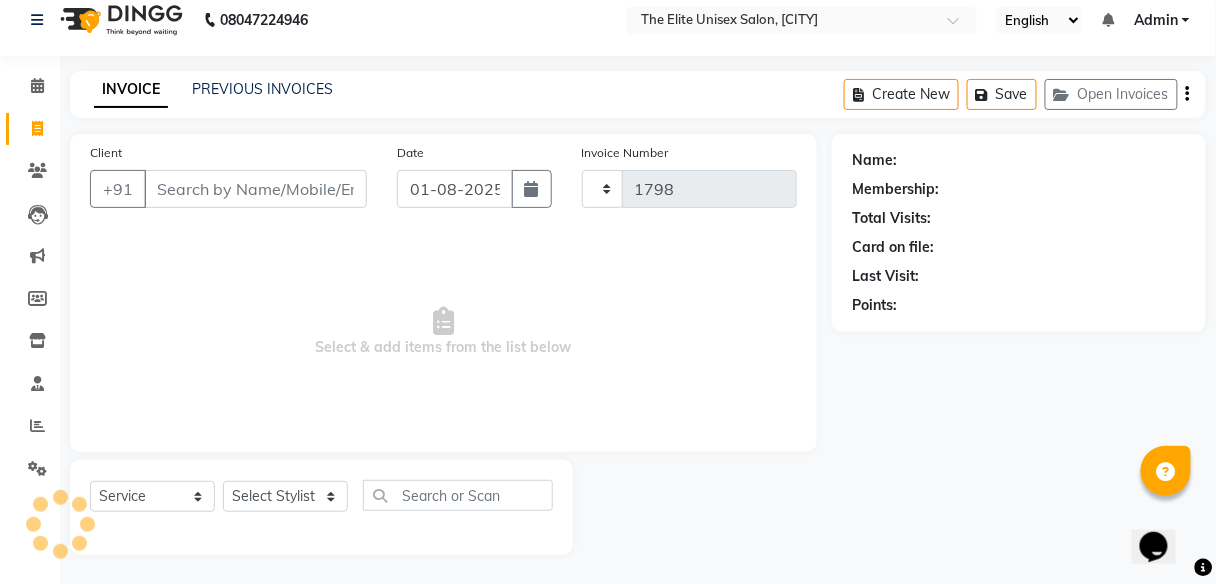 select on "7086" 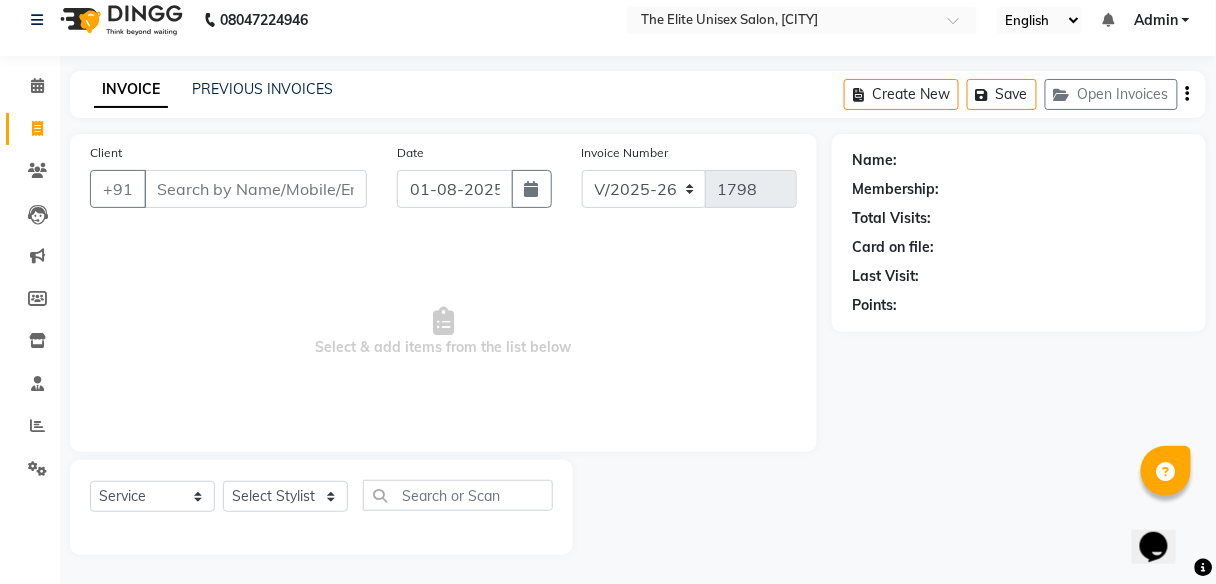 click on "Client" at bounding box center (255, 189) 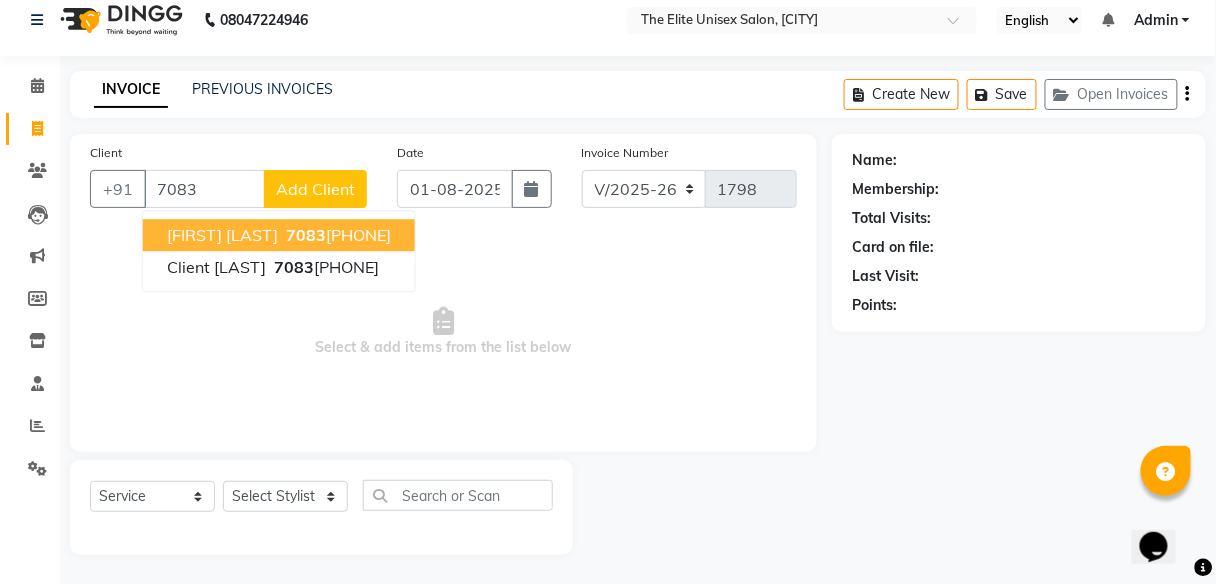click on "7083 607543" at bounding box center [336, 235] 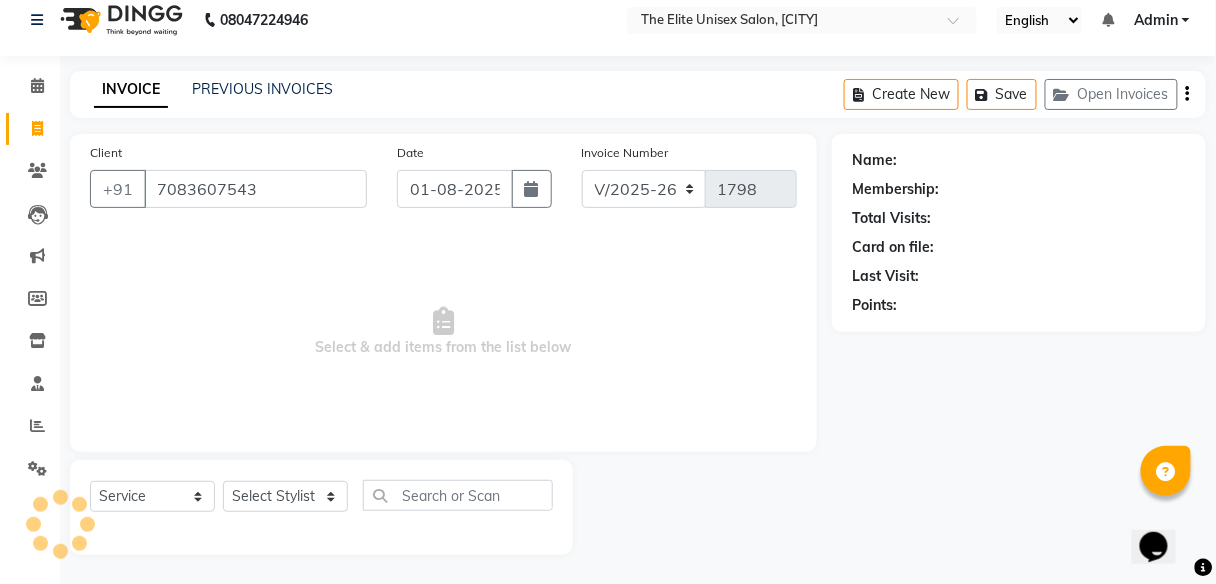 type on "7083607543" 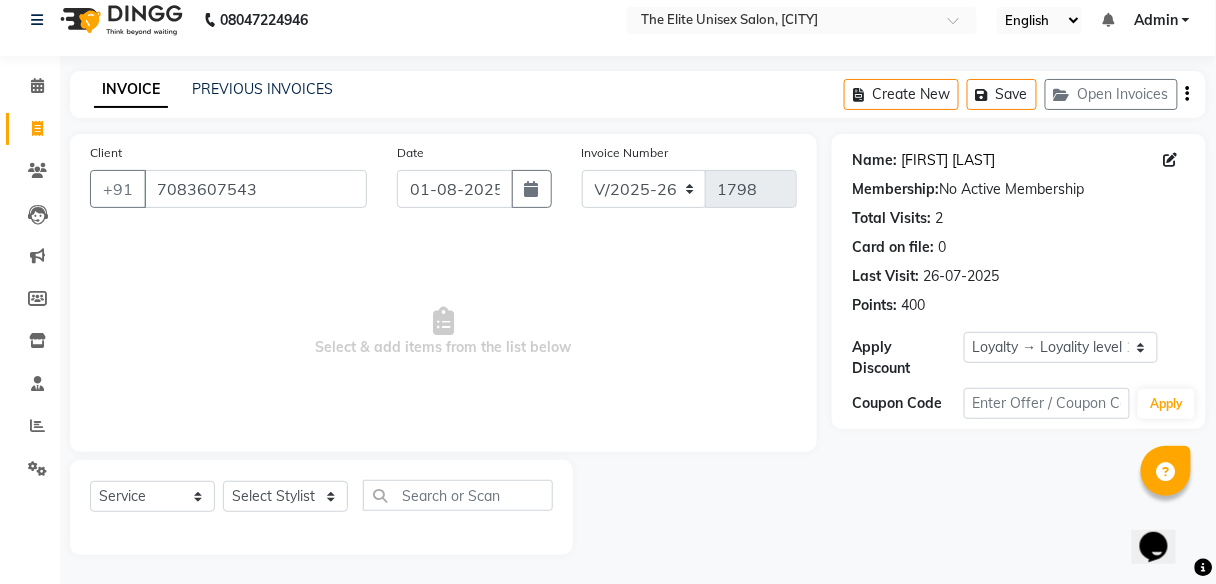 click on "Yogita Muley" 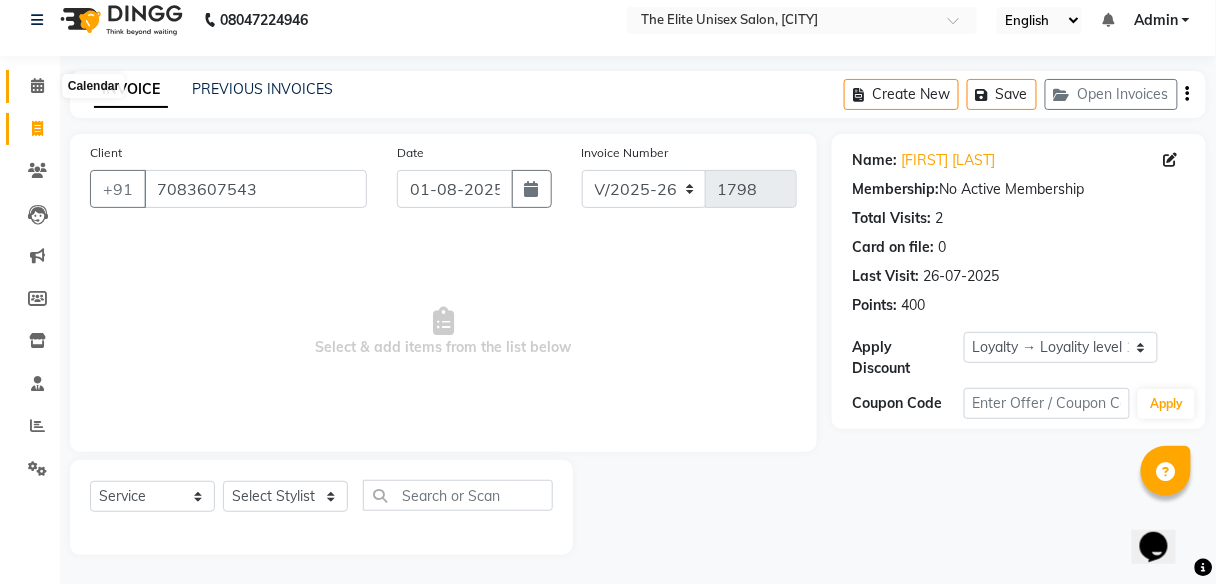 click 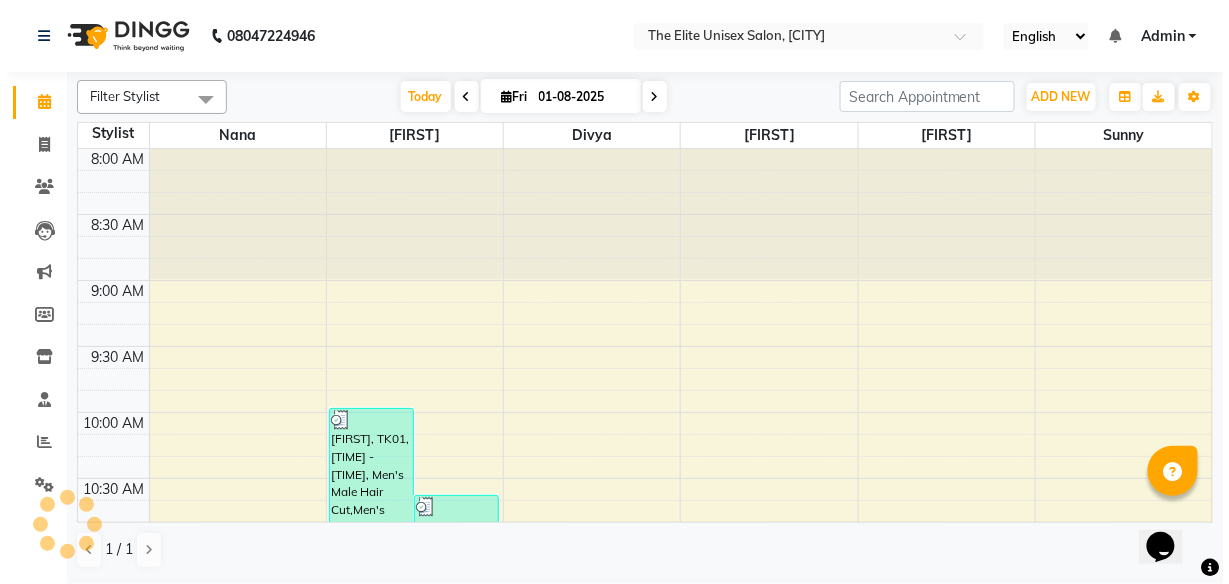 scroll, scrollTop: 0, scrollLeft: 0, axis: both 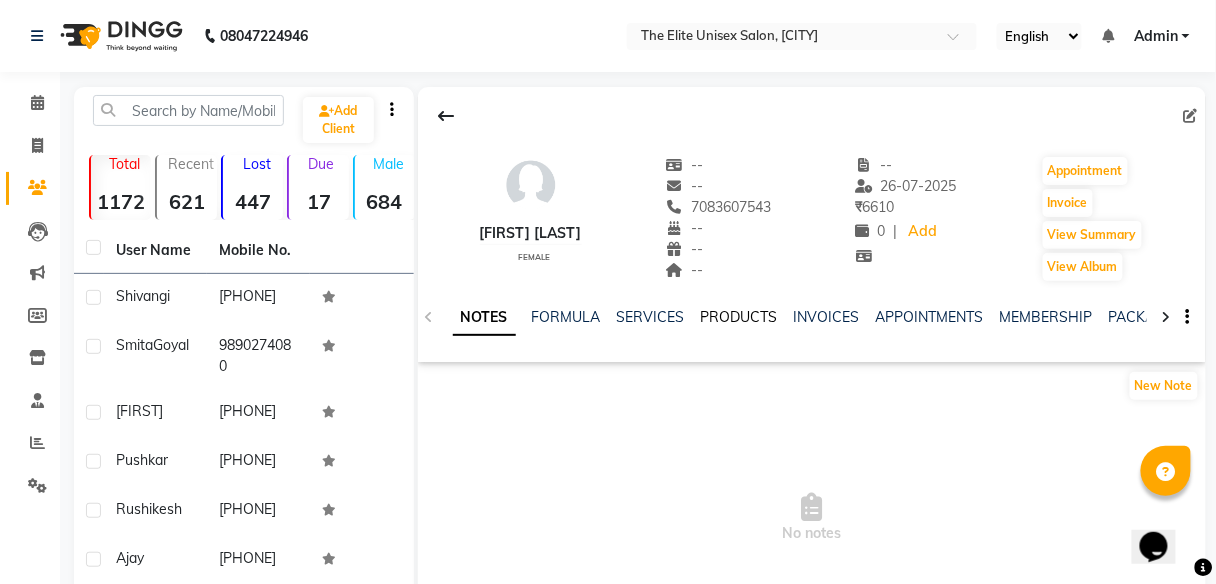 click on "PRODUCTS" 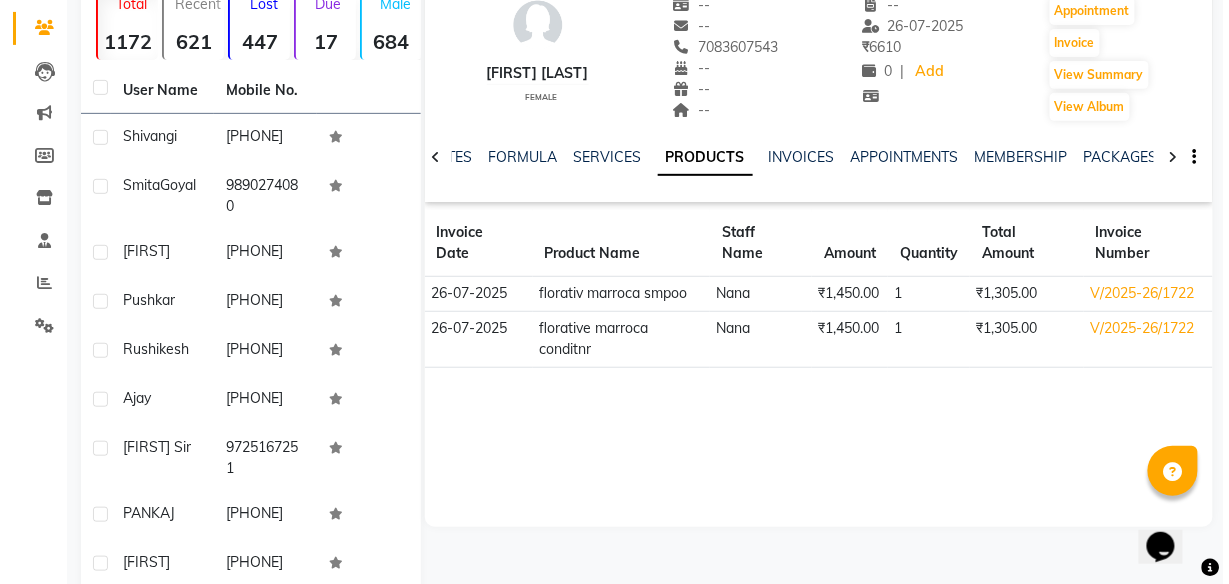 scroll, scrollTop: 163, scrollLeft: 0, axis: vertical 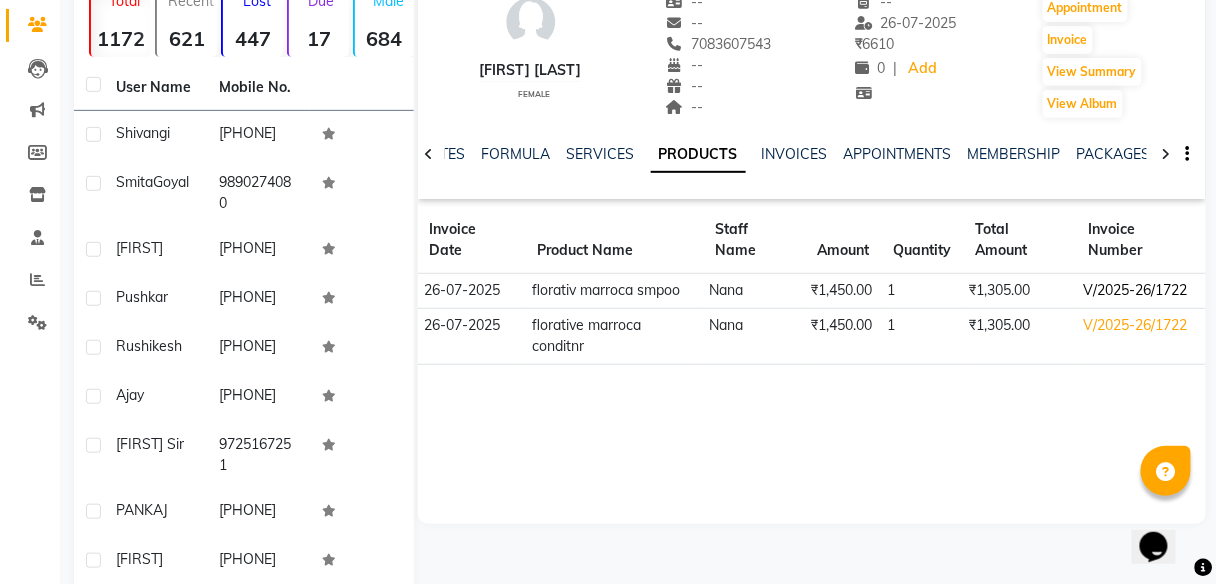 click on "V/2025-26/1722" 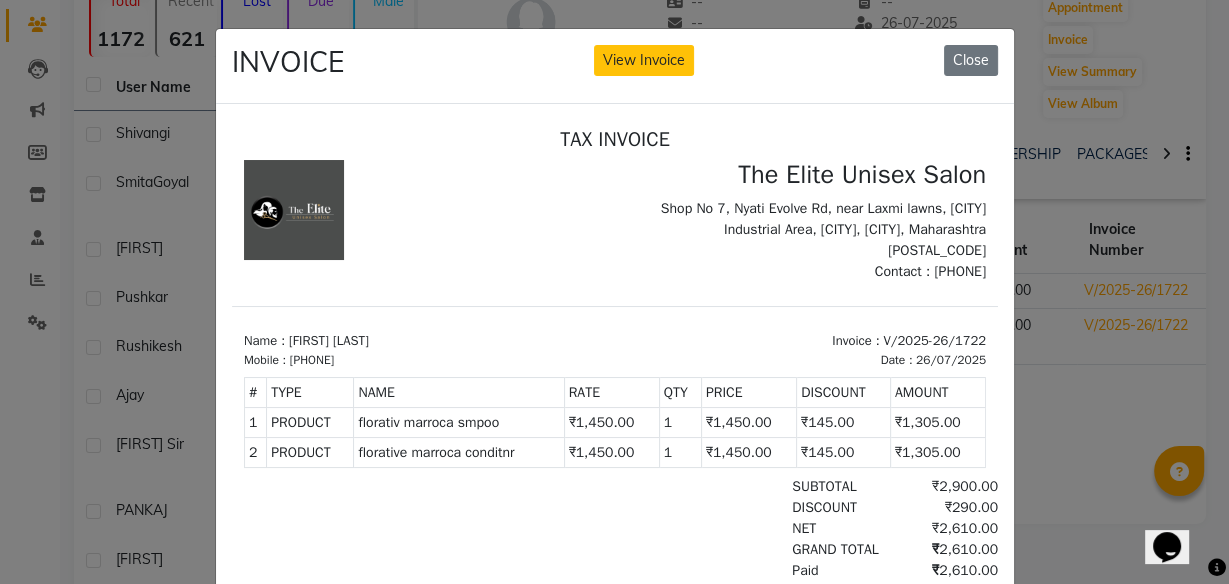 scroll, scrollTop: 16, scrollLeft: 0, axis: vertical 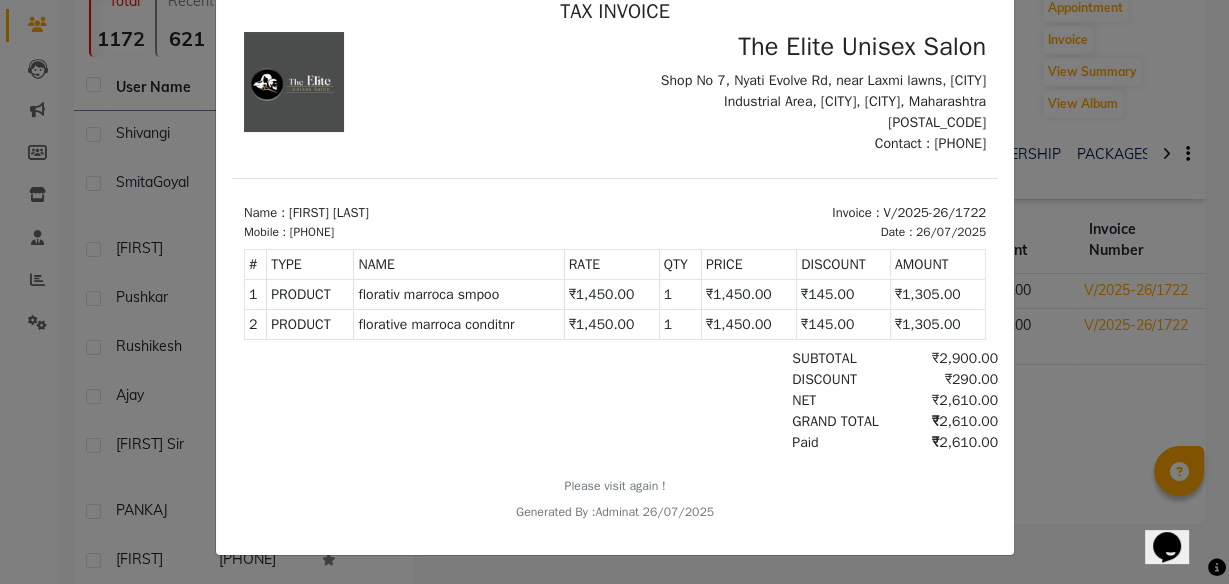 type 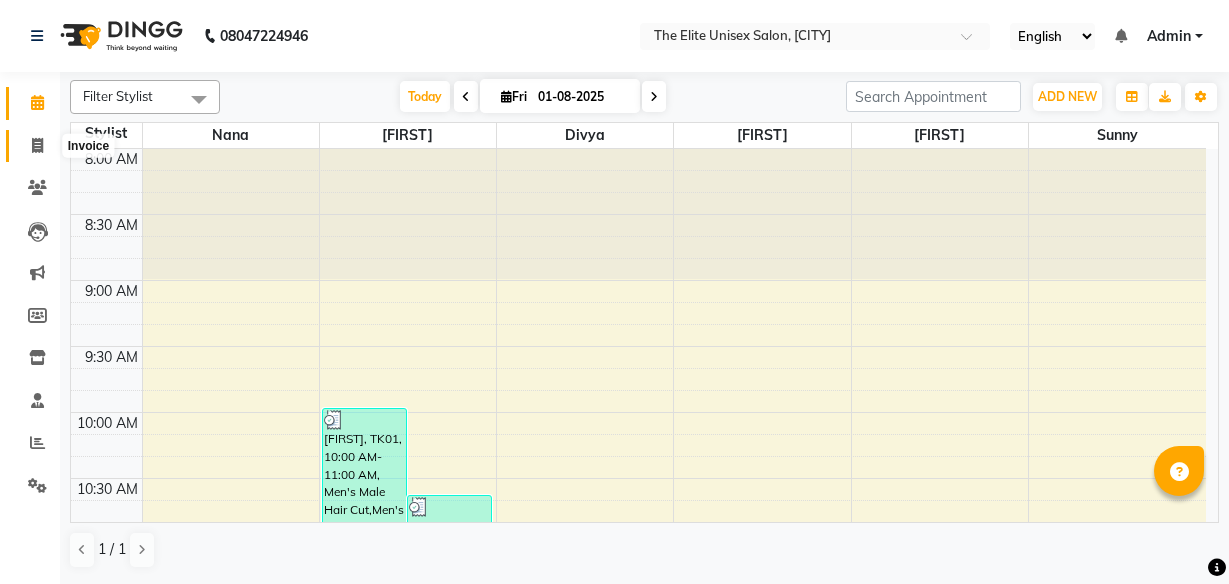 scroll, scrollTop: 0, scrollLeft: 0, axis: both 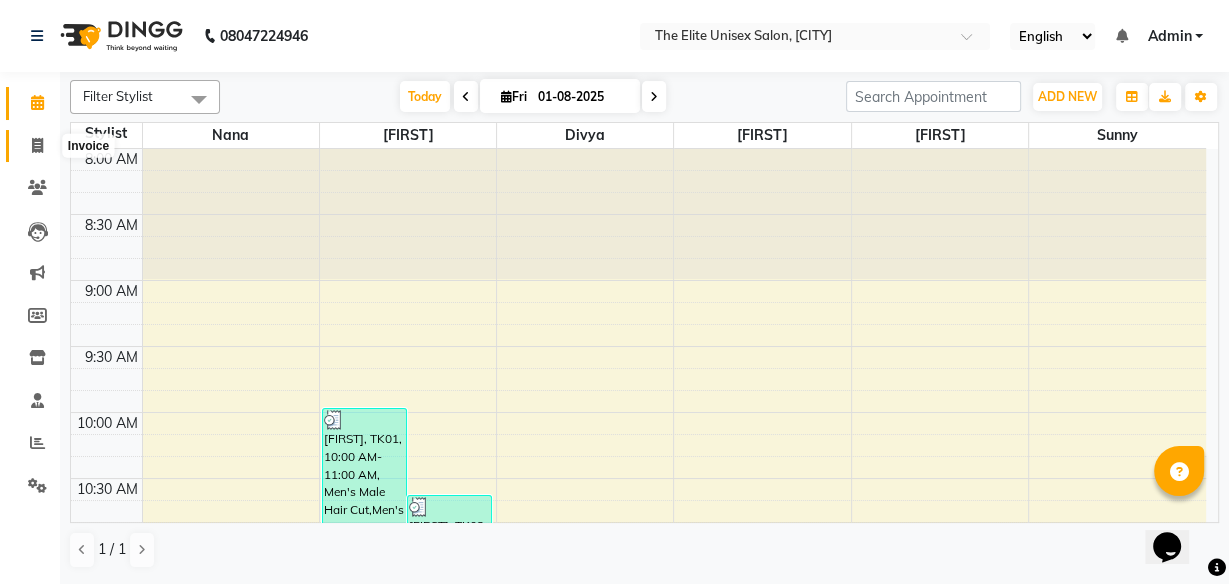 click 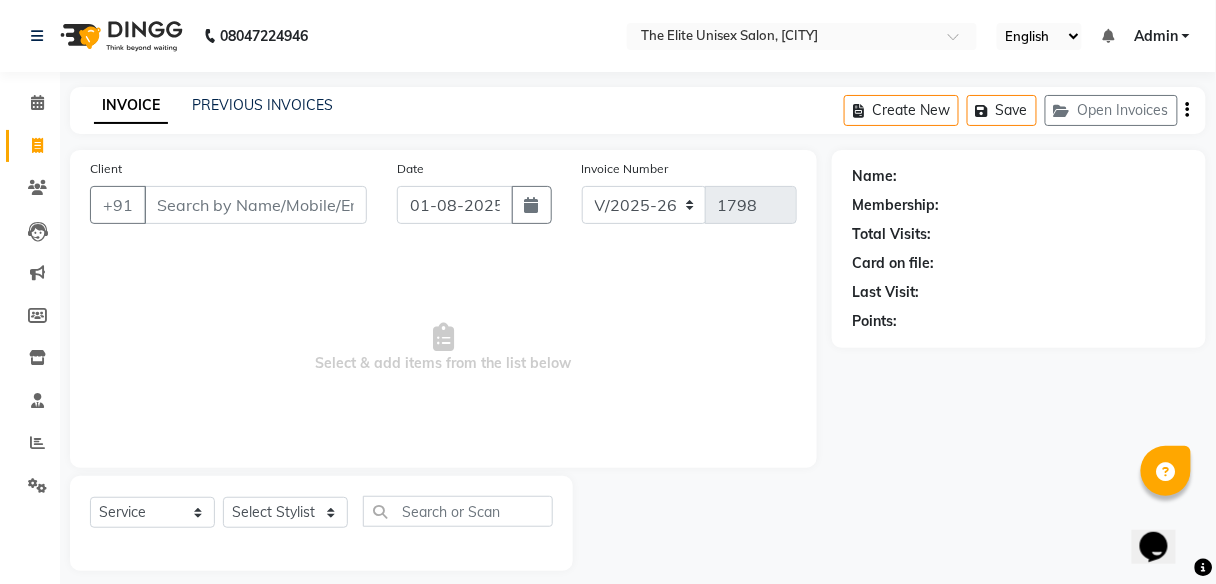 click on "Client" at bounding box center [255, 205] 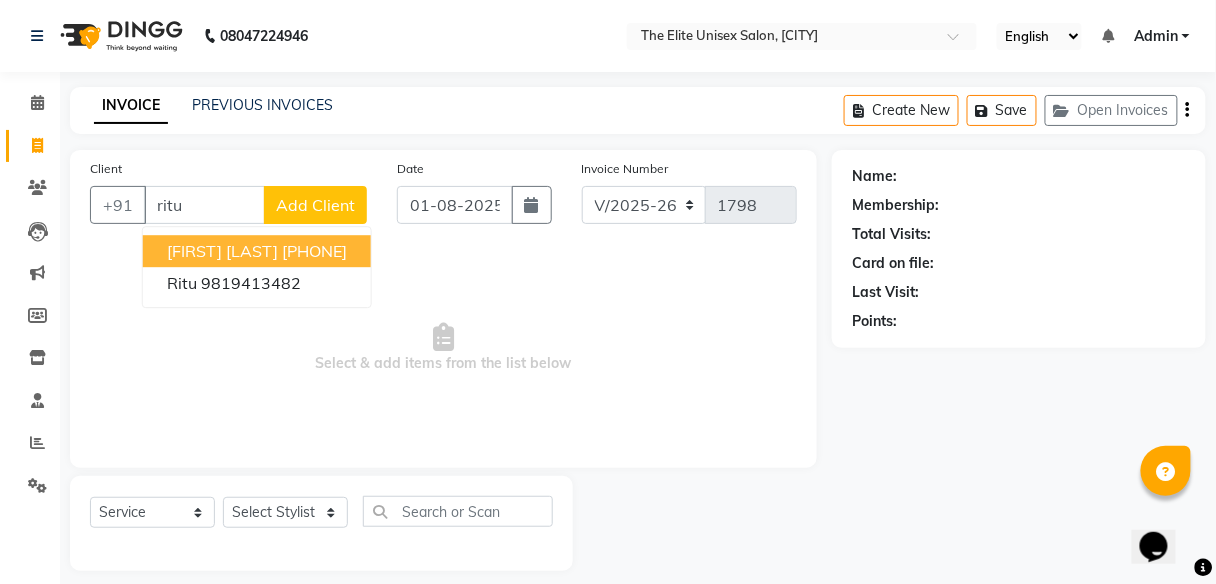 click on "[FIRST] [LAST]" at bounding box center (222, 251) 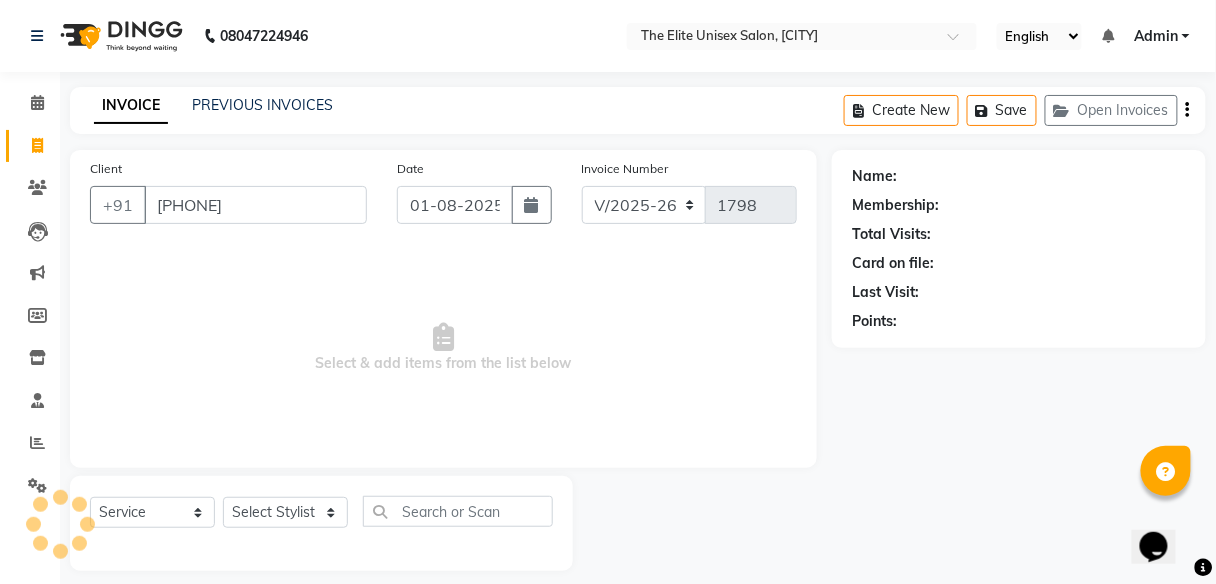type on "[PHONE]" 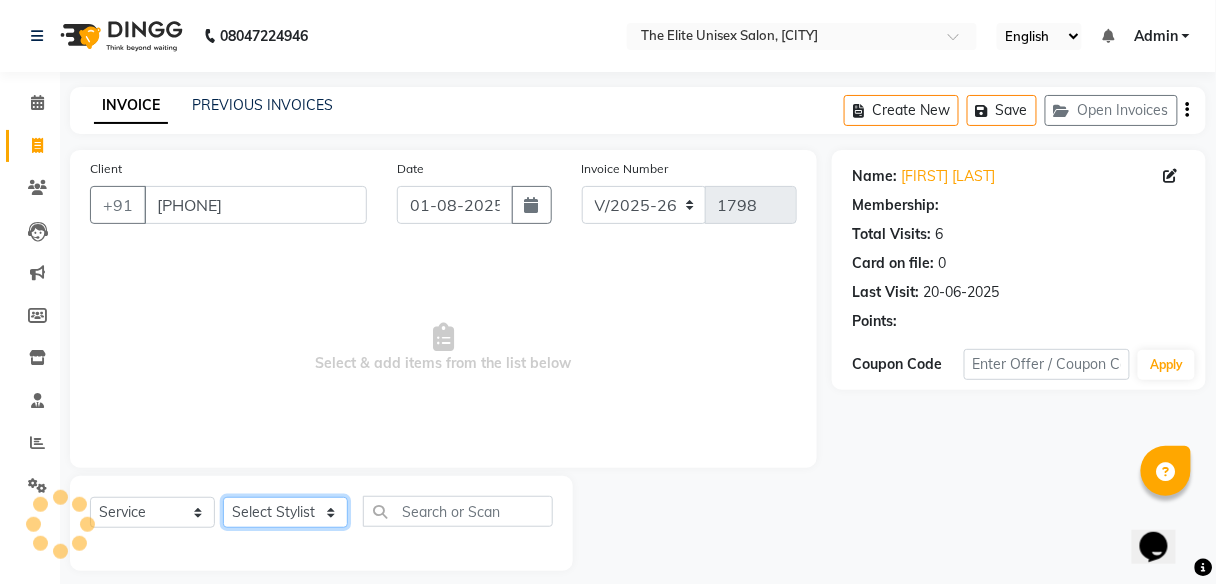 click on "Select Stylist [FIRST] [FIRST] [FIRST] [FIRST] [FIRST]" 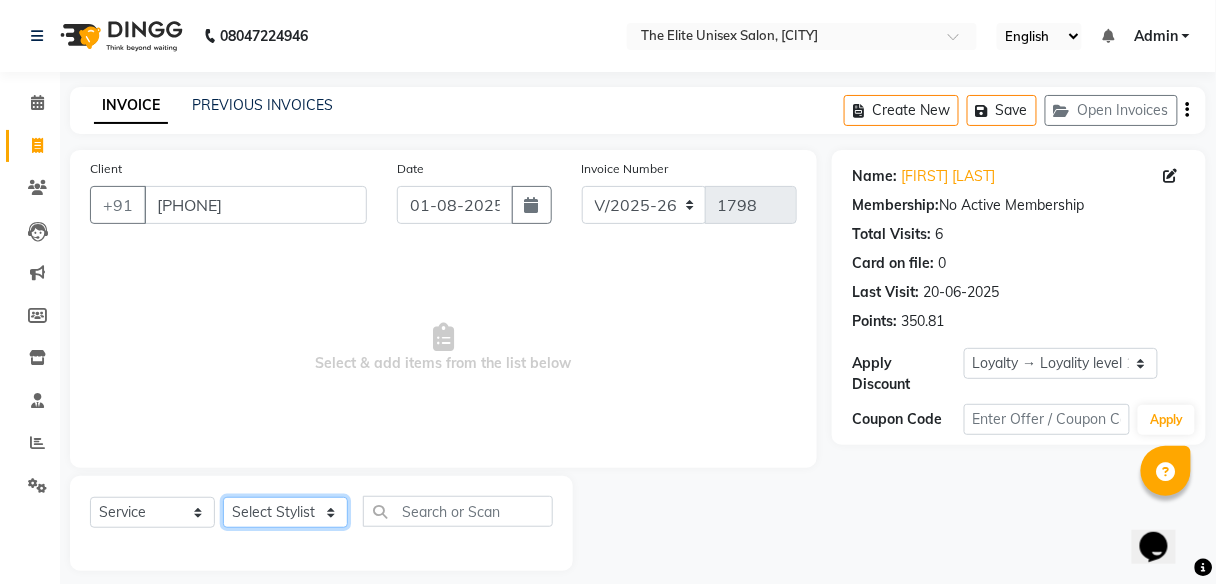 select on "59555" 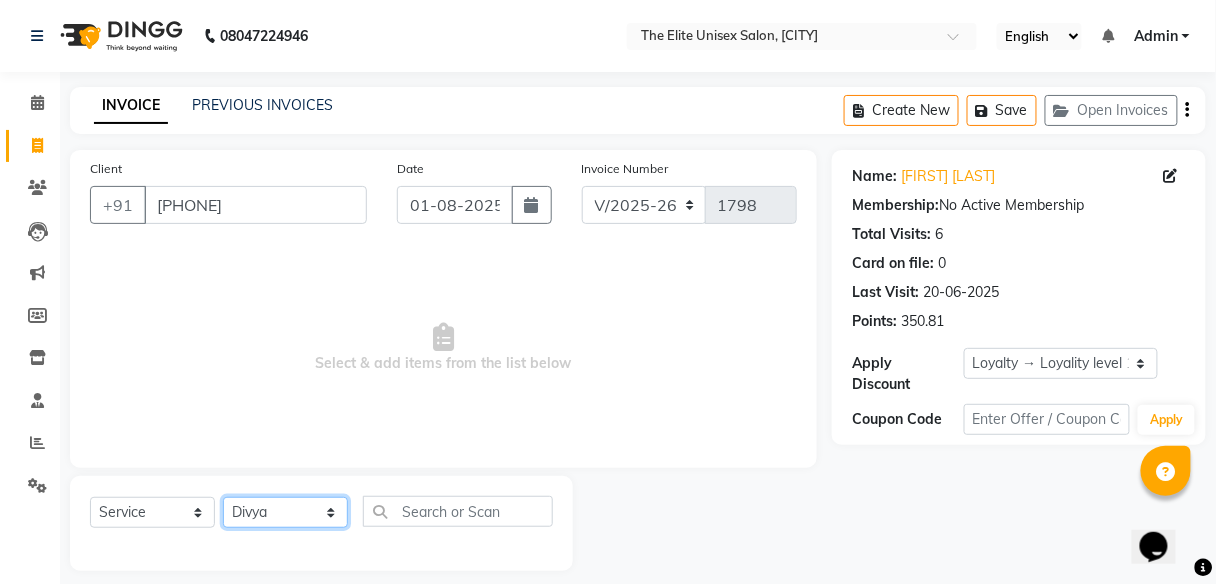 click on "Select Stylist [FIRST] [FIRST] [FIRST] [FIRST] [FIRST]" 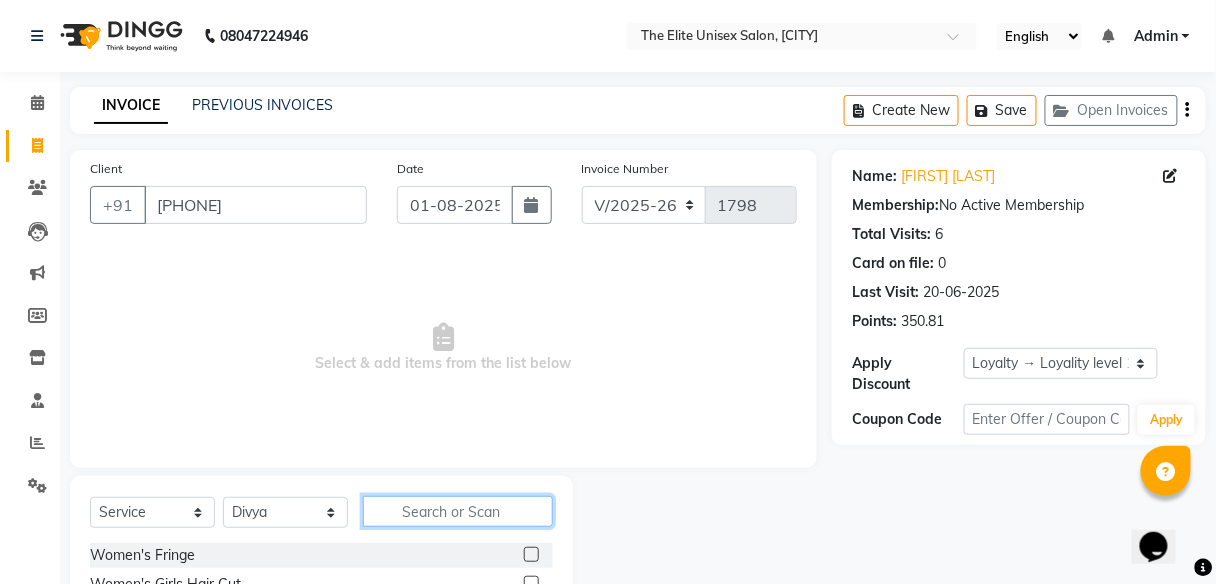 click 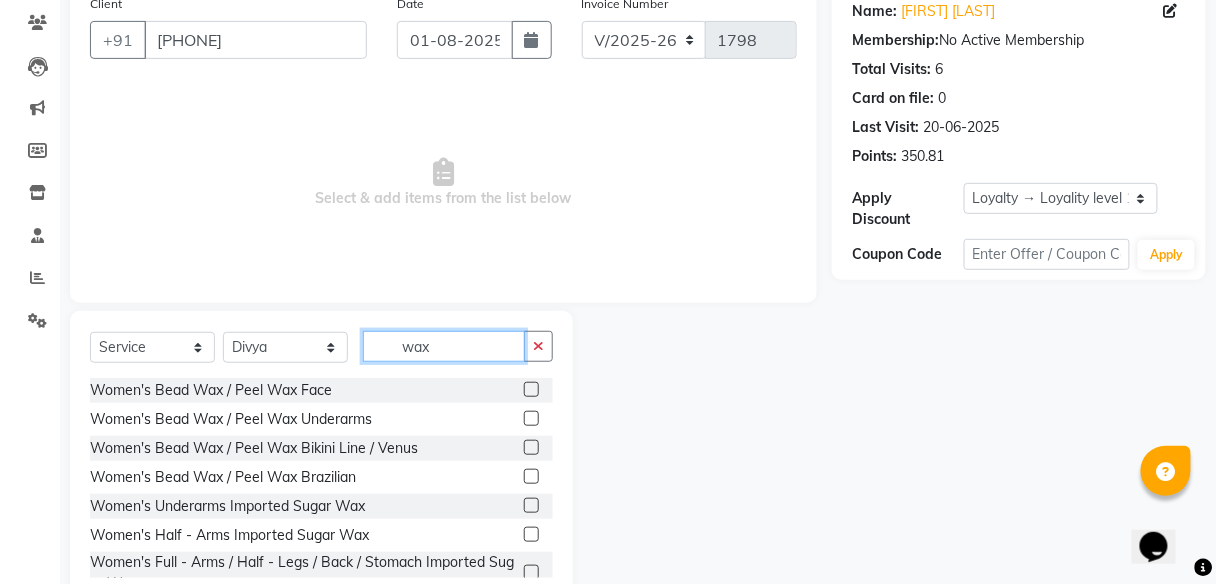 scroll, scrollTop: 169, scrollLeft: 0, axis: vertical 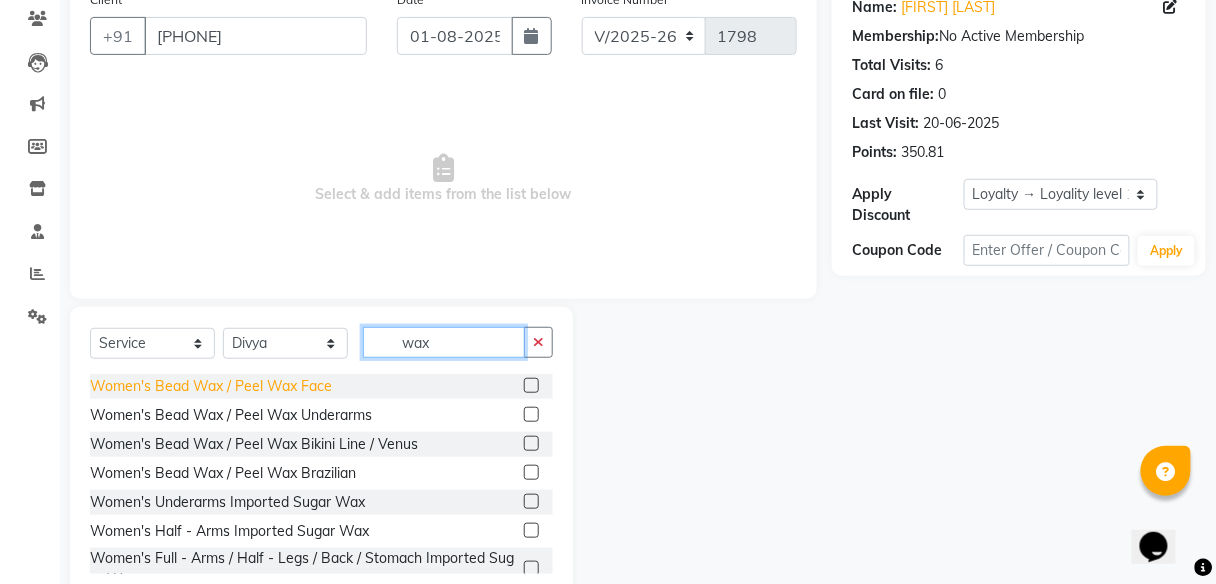 type on "wax" 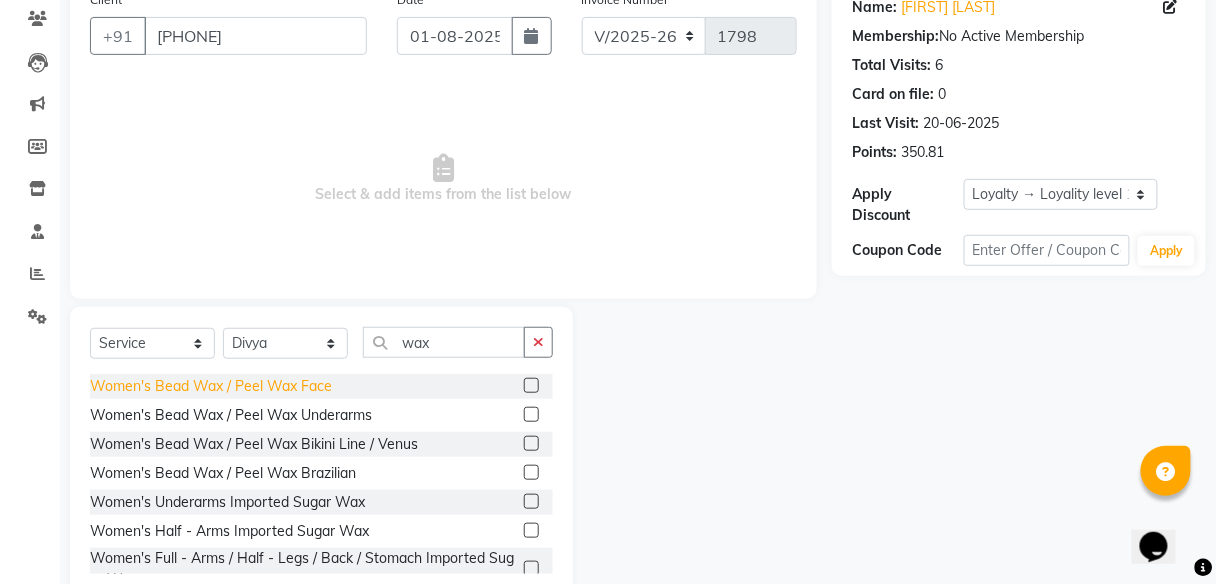 click on "Women's Bead Wax / Peel Wax Face" 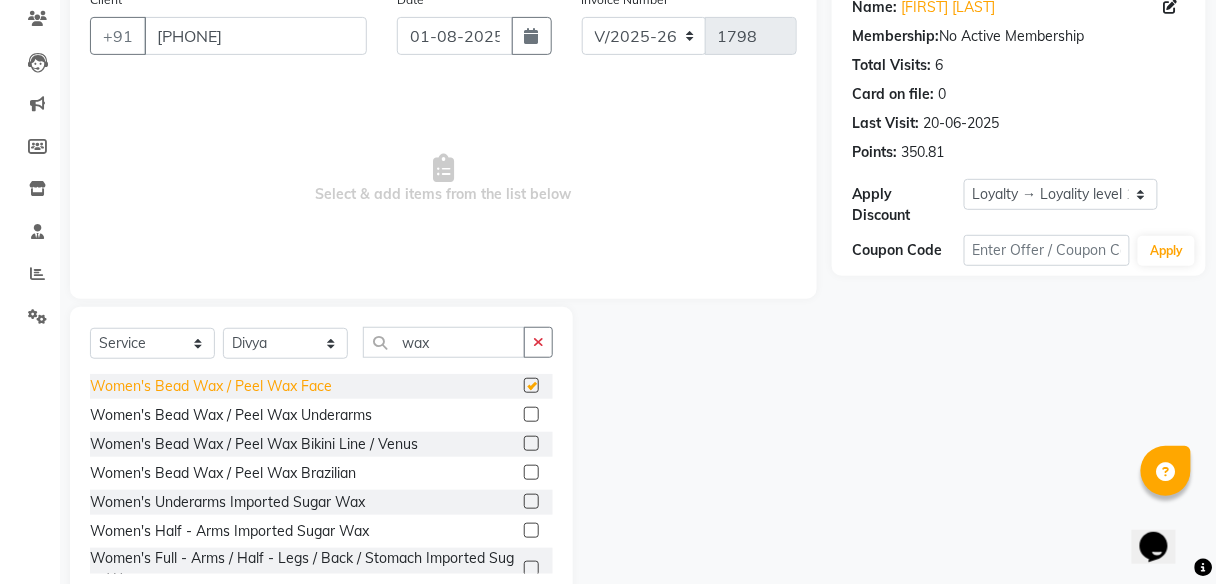 checkbox on "false" 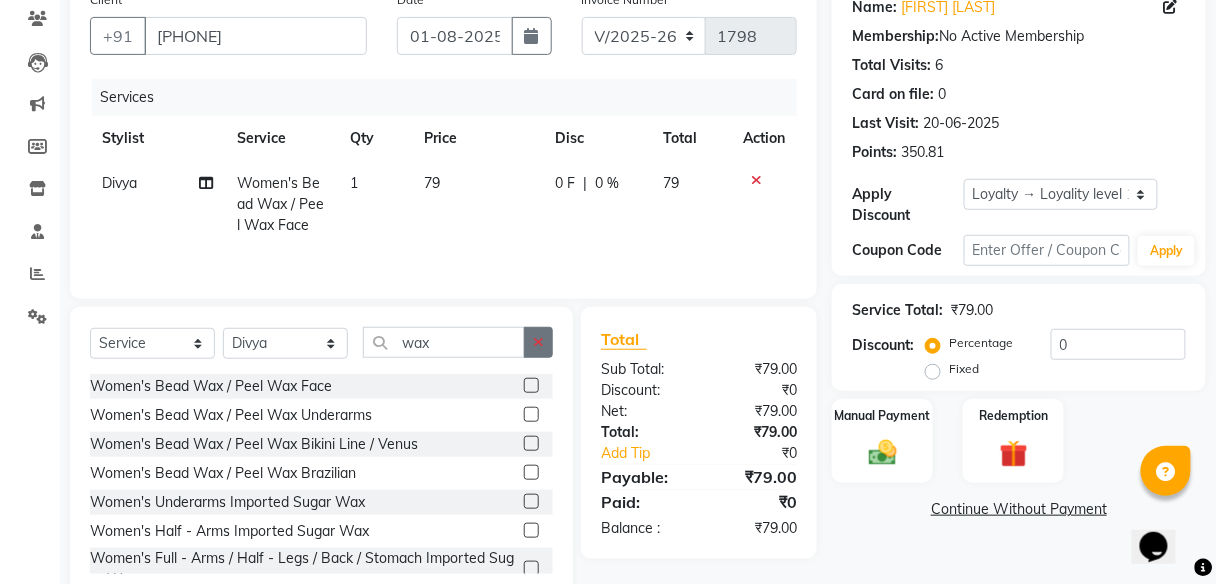 click 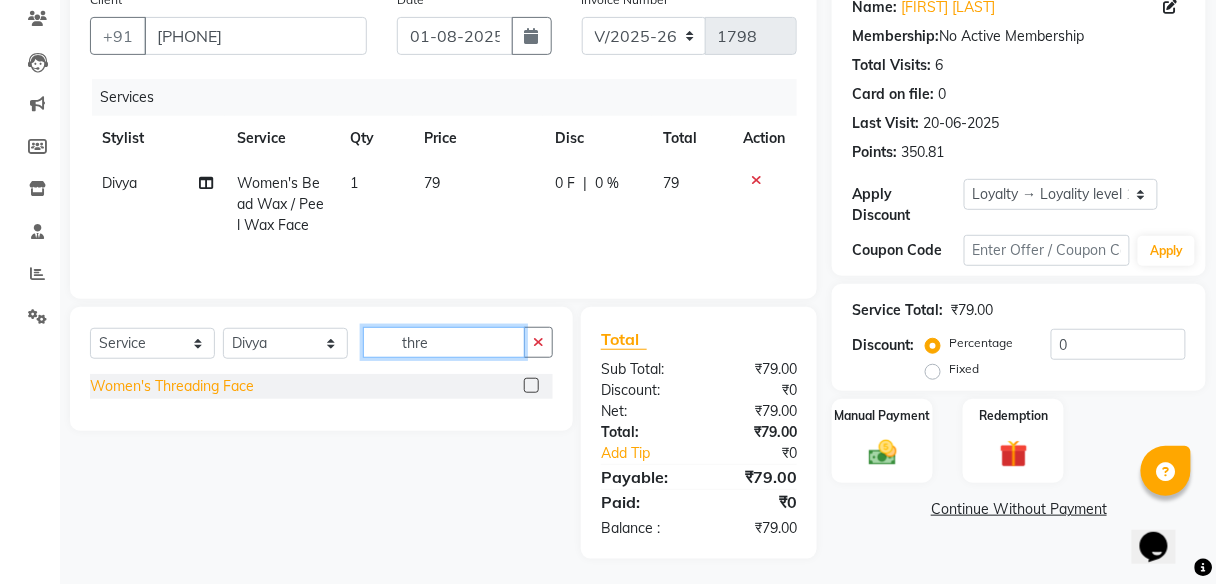 type on "thre" 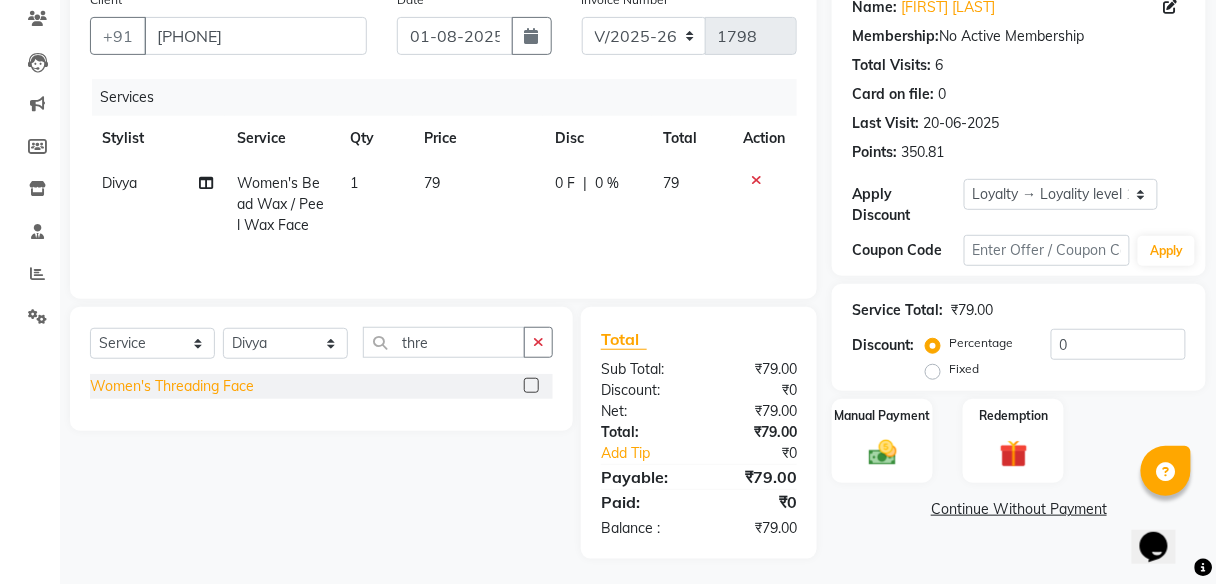 click on "Women's Threading Face" 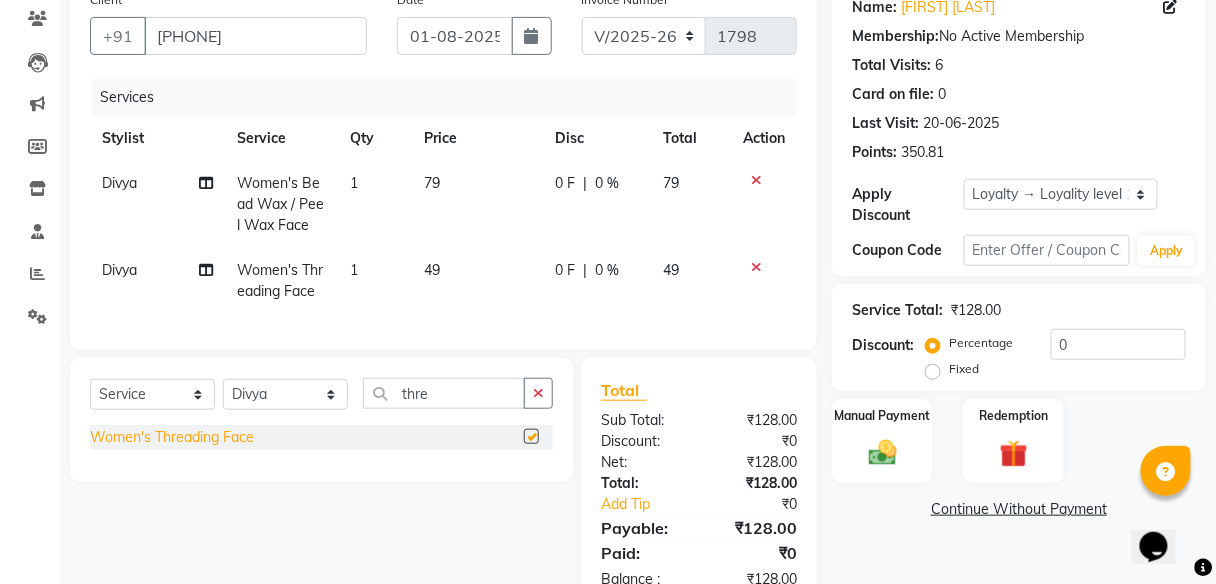 checkbox on "false" 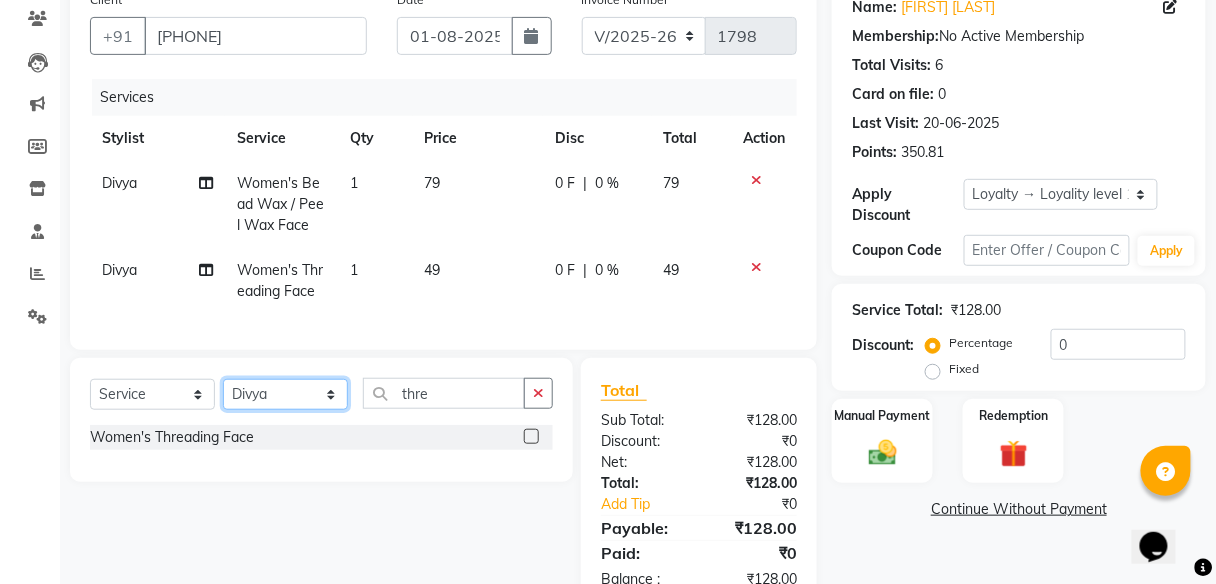 click on "Select Stylist [FIRST] [FIRST] [FIRST] [FIRST] [FIRST]" 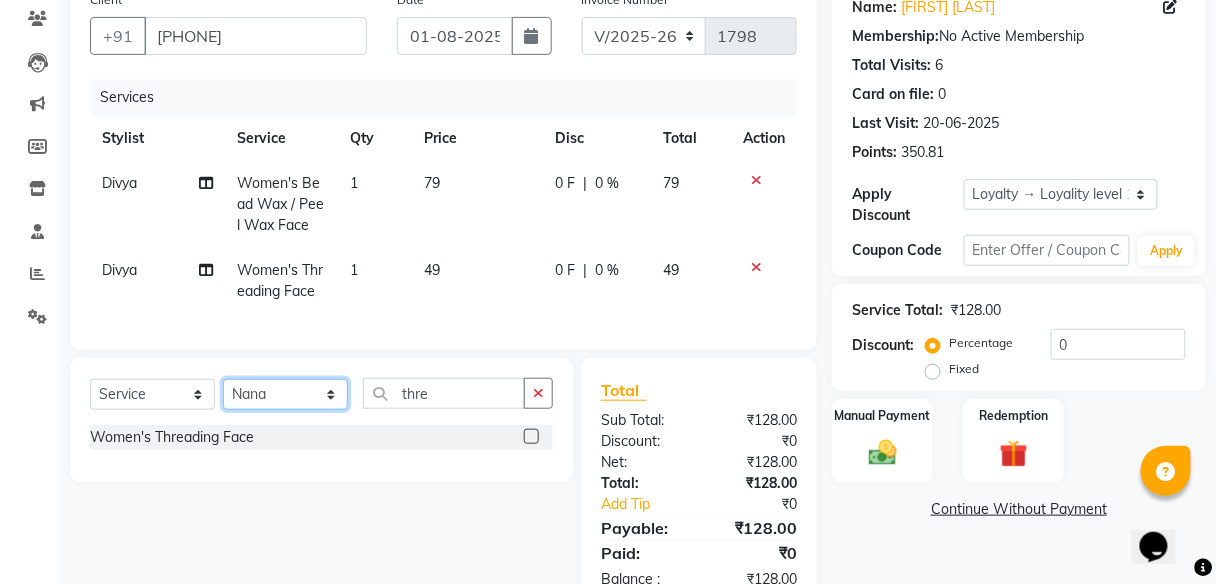 click on "Select Stylist [FIRST] [FIRST] [FIRST] [FIRST] [FIRST]" 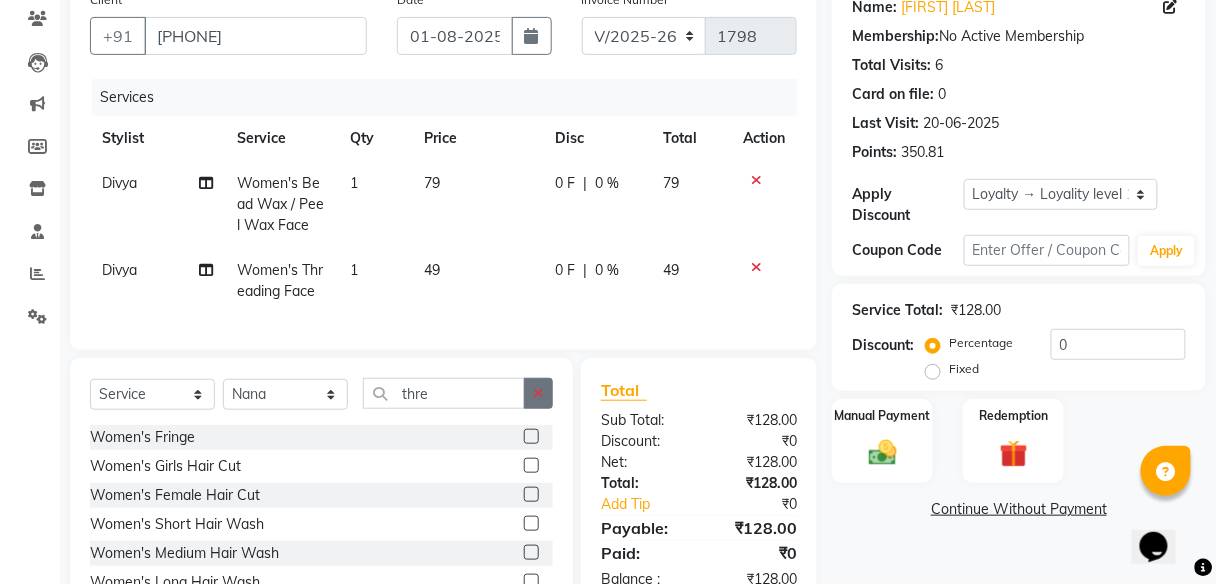 click 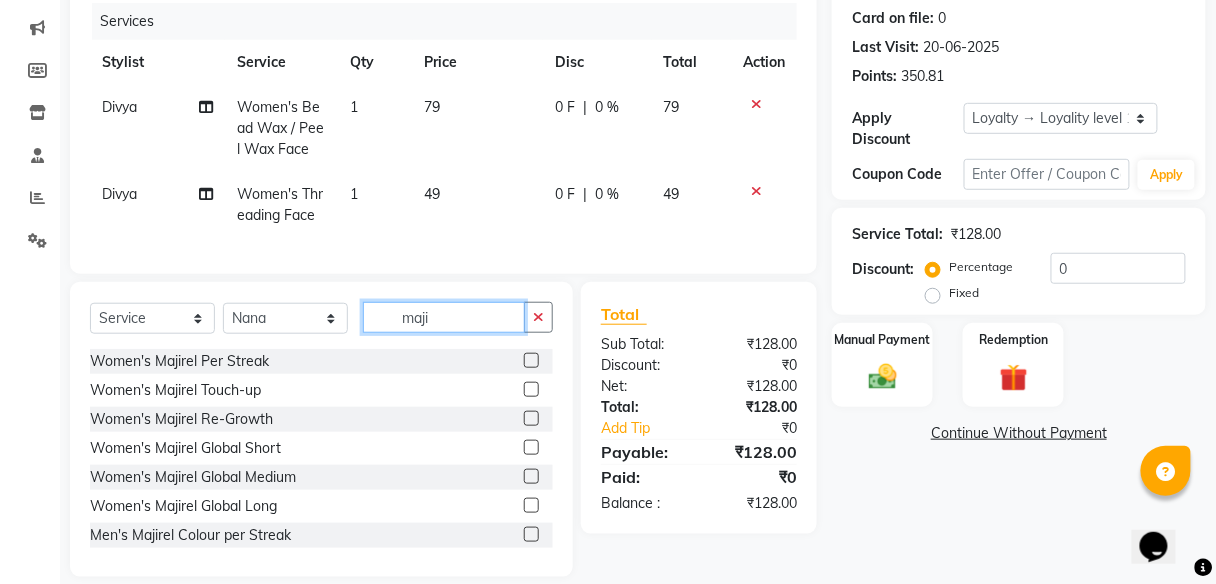 scroll, scrollTop: 250, scrollLeft: 0, axis: vertical 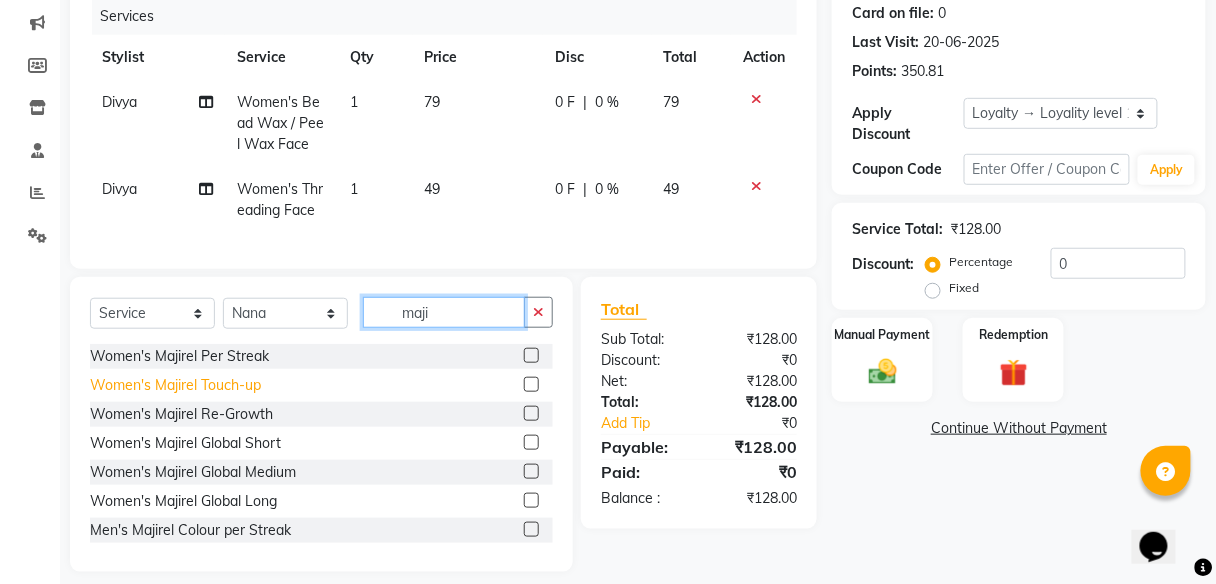 type on "maji" 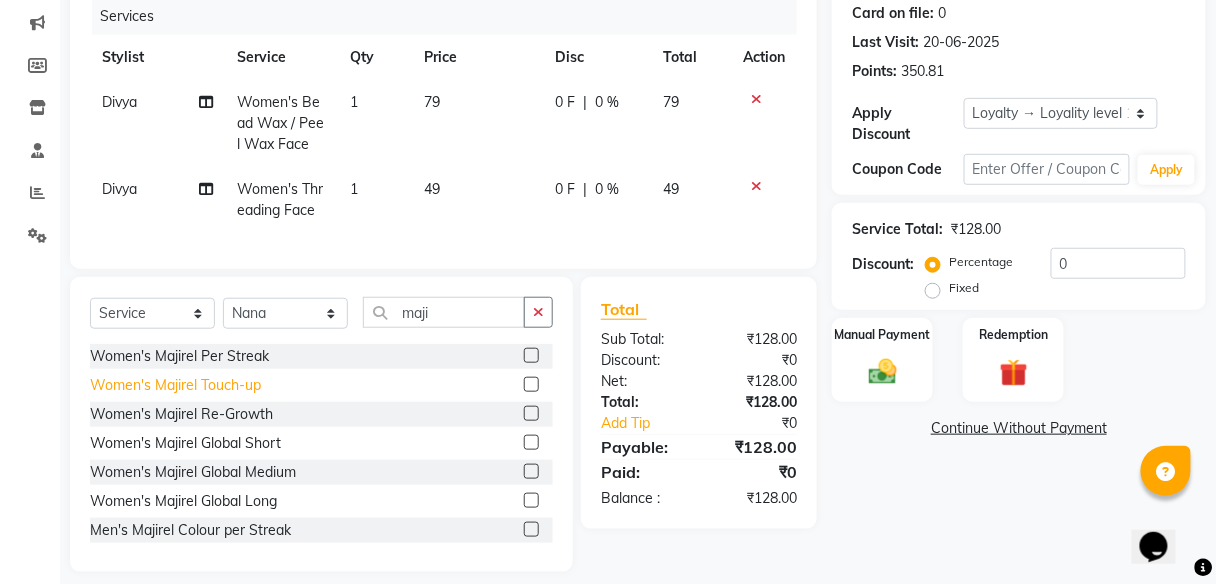 click on "Women's Majirel Touch-up" 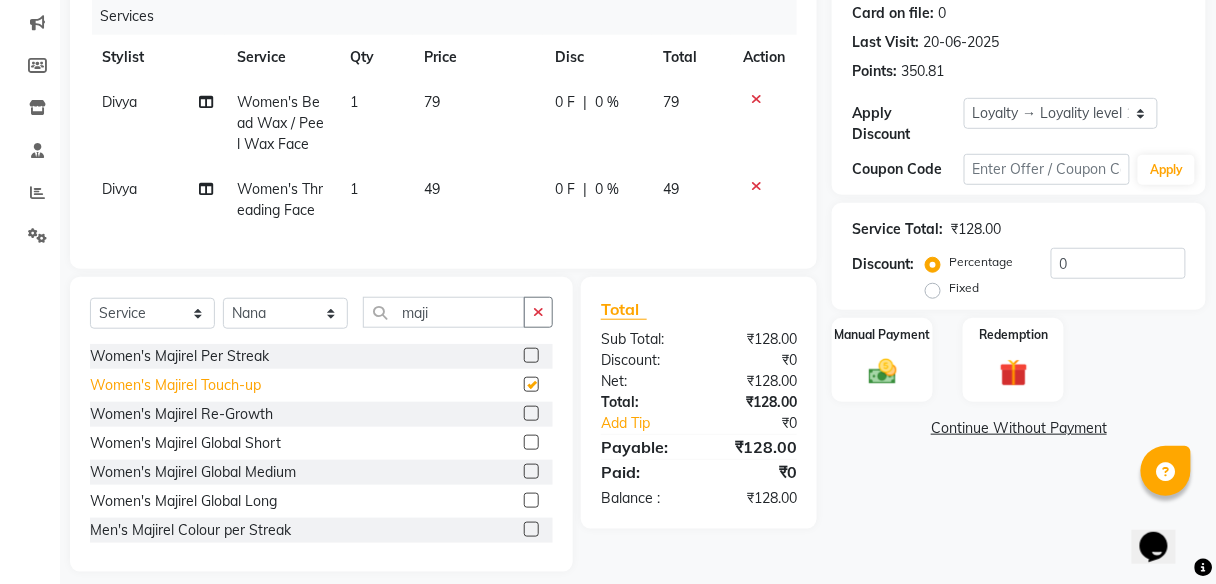 checkbox on "false" 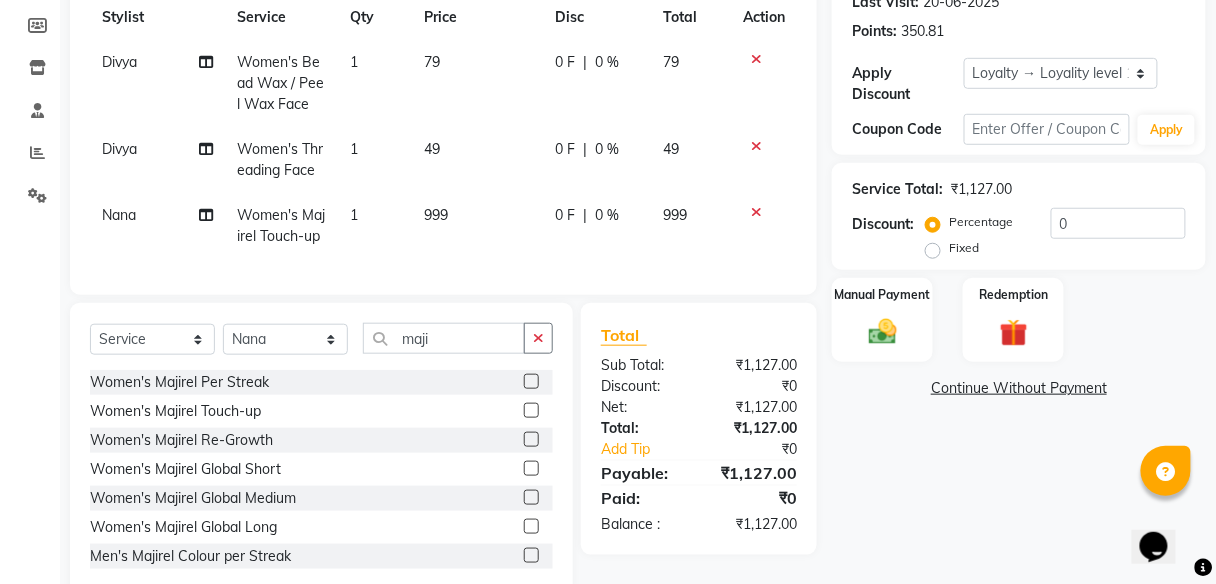 scroll, scrollTop: 345, scrollLeft: 0, axis: vertical 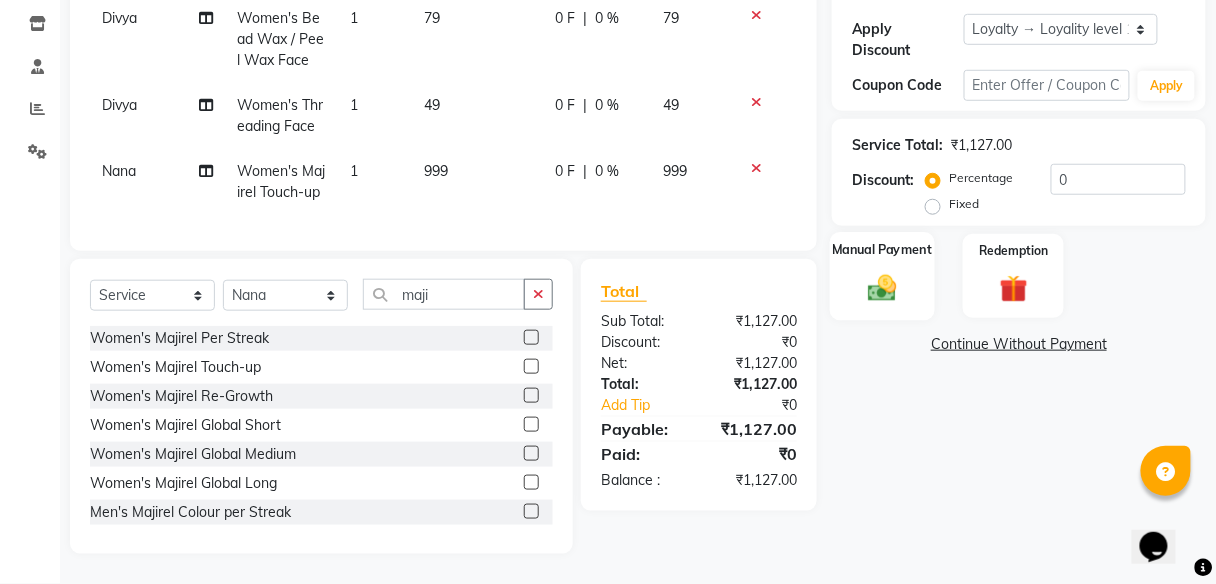 click 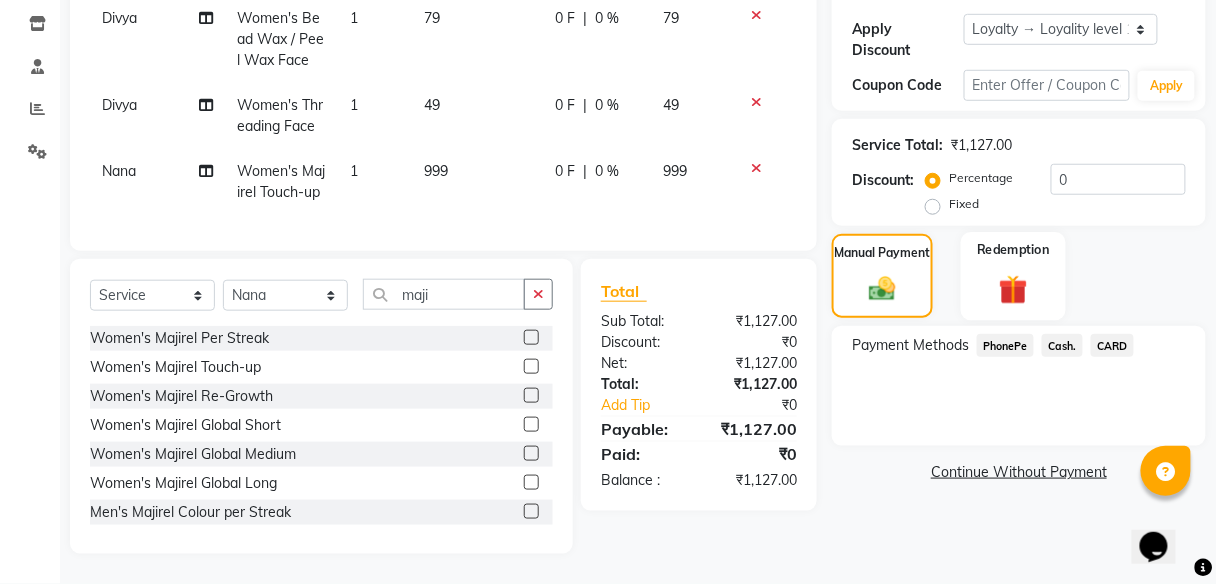 scroll, scrollTop: 344, scrollLeft: 0, axis: vertical 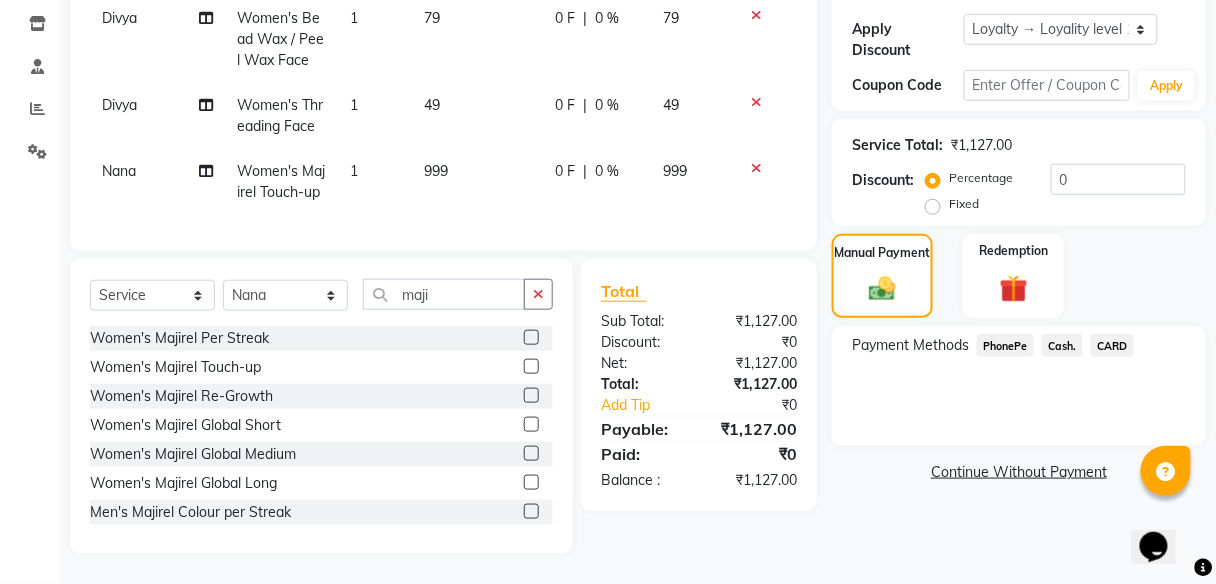 click on "PhonePe" 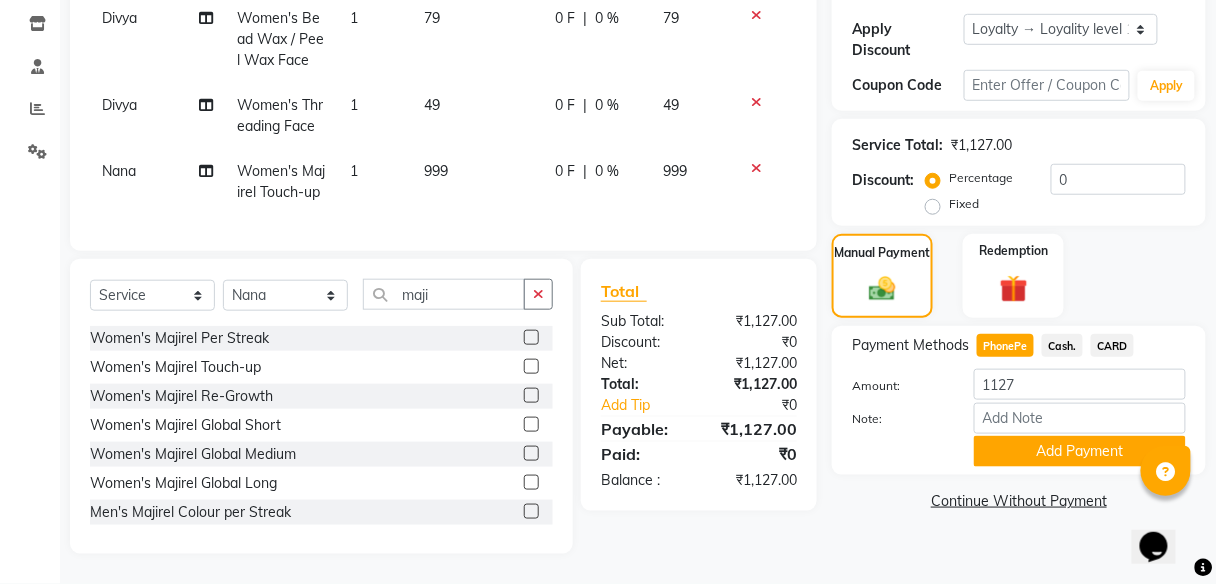 scroll, scrollTop: 345, scrollLeft: 0, axis: vertical 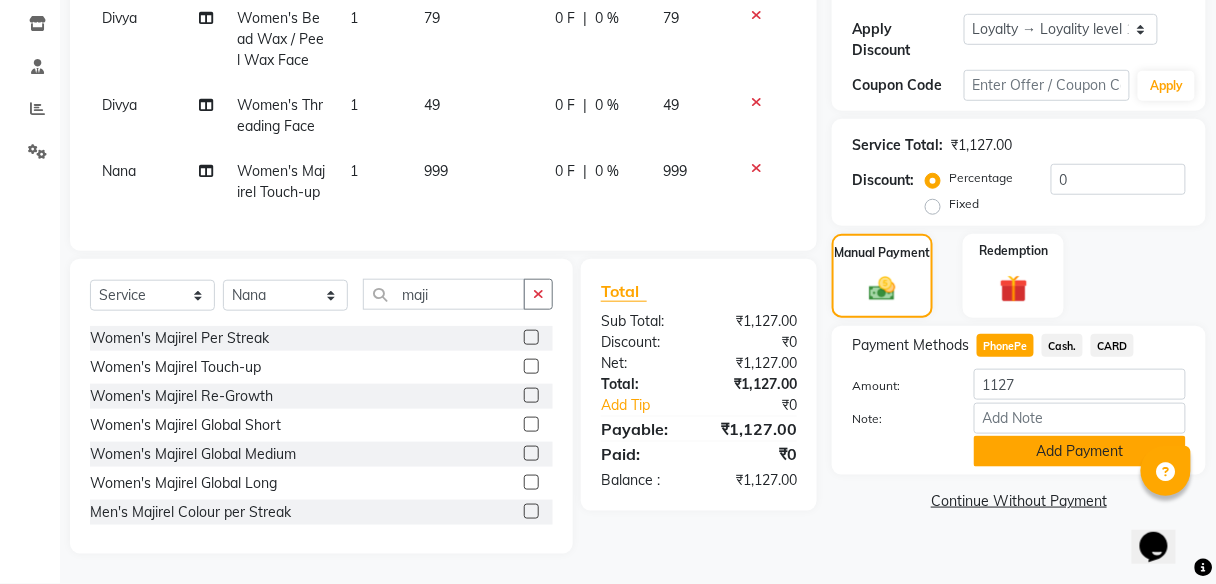 click on "Add Payment" 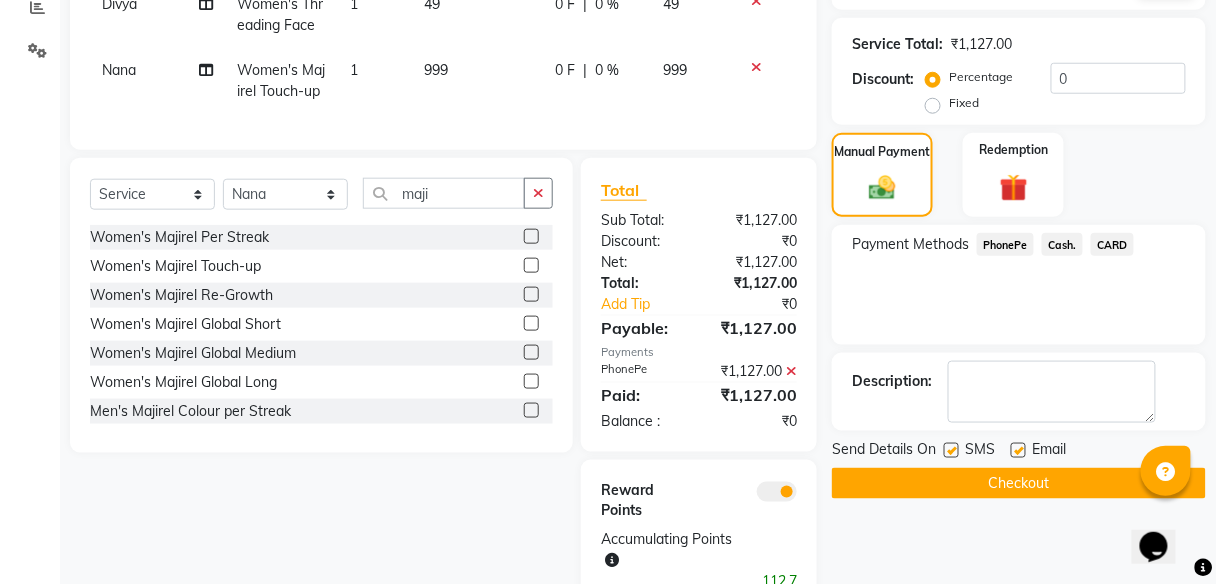 scroll, scrollTop: 441, scrollLeft: 0, axis: vertical 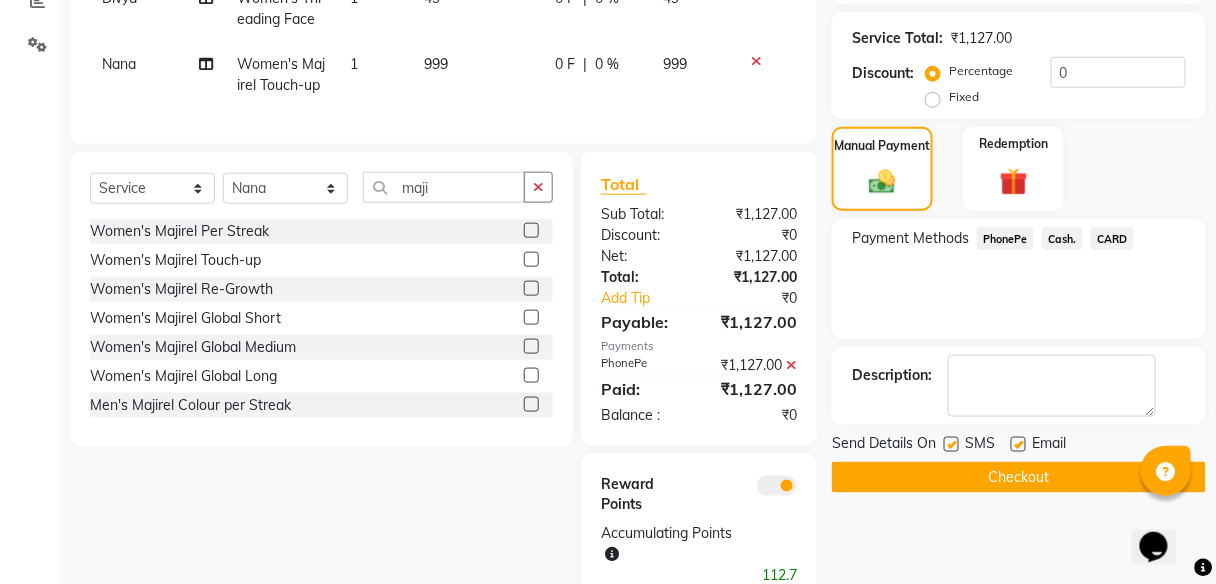 click on "Checkout" 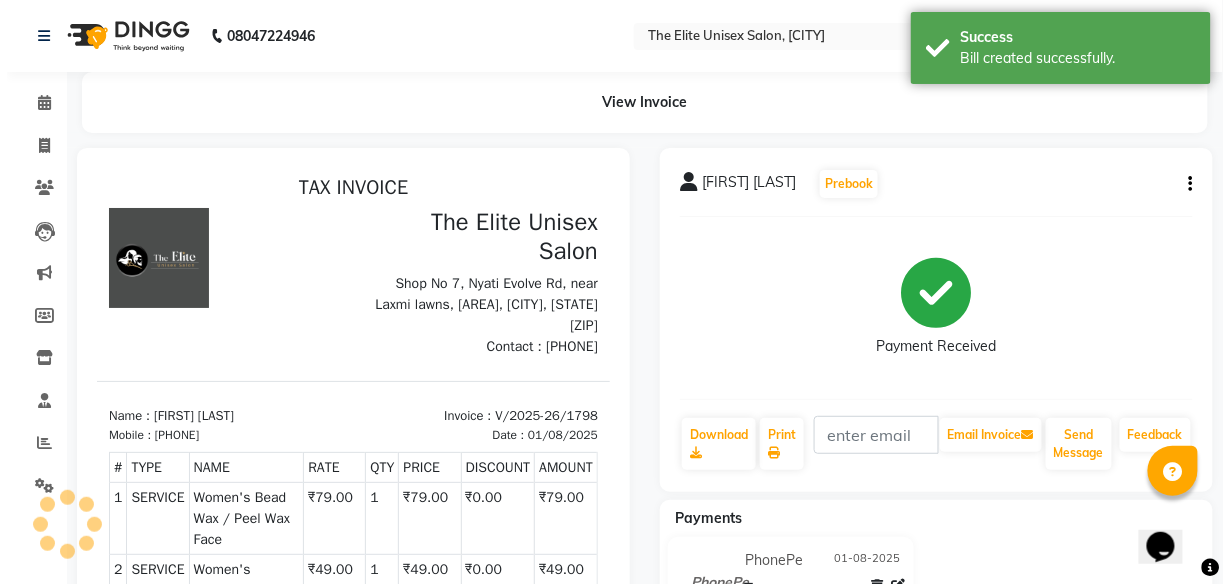 scroll, scrollTop: 0, scrollLeft: 0, axis: both 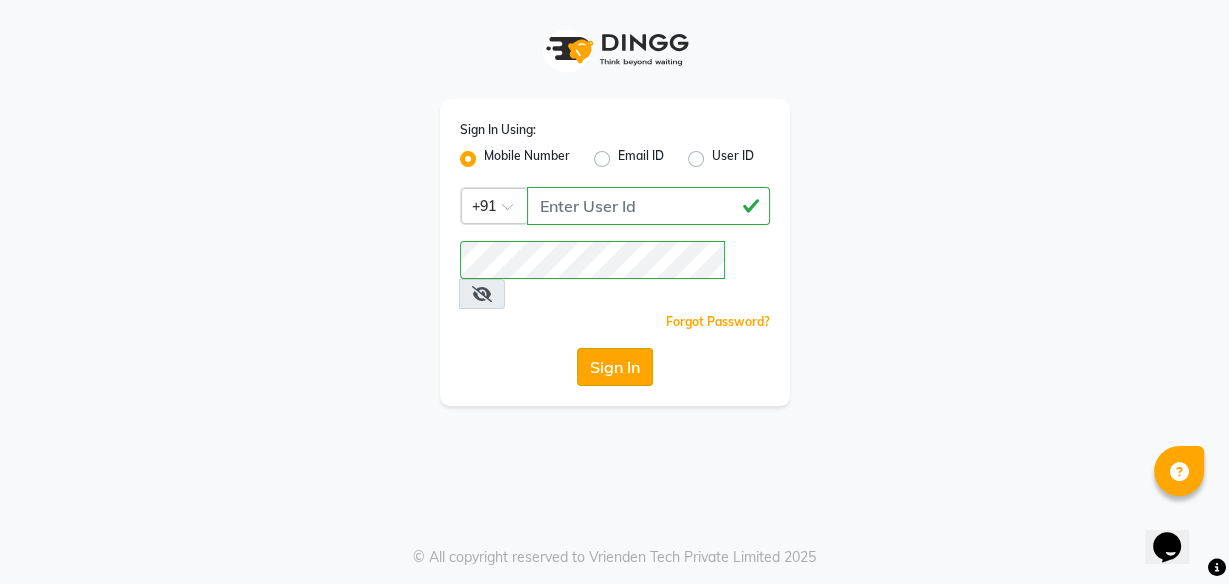 click on "Sign In" 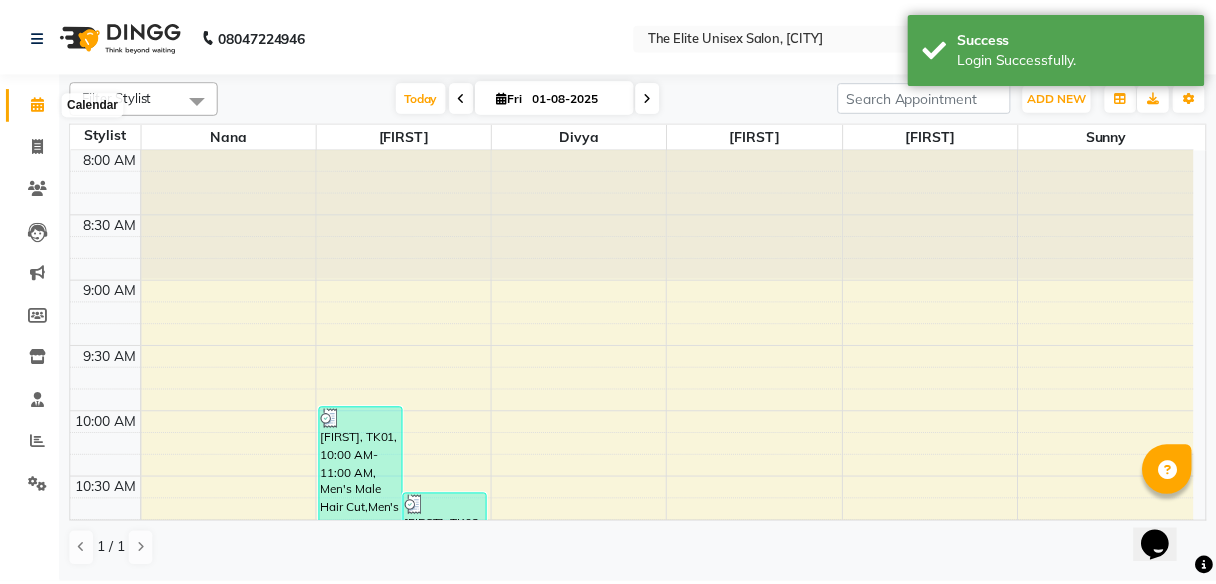 scroll, scrollTop: 0, scrollLeft: 0, axis: both 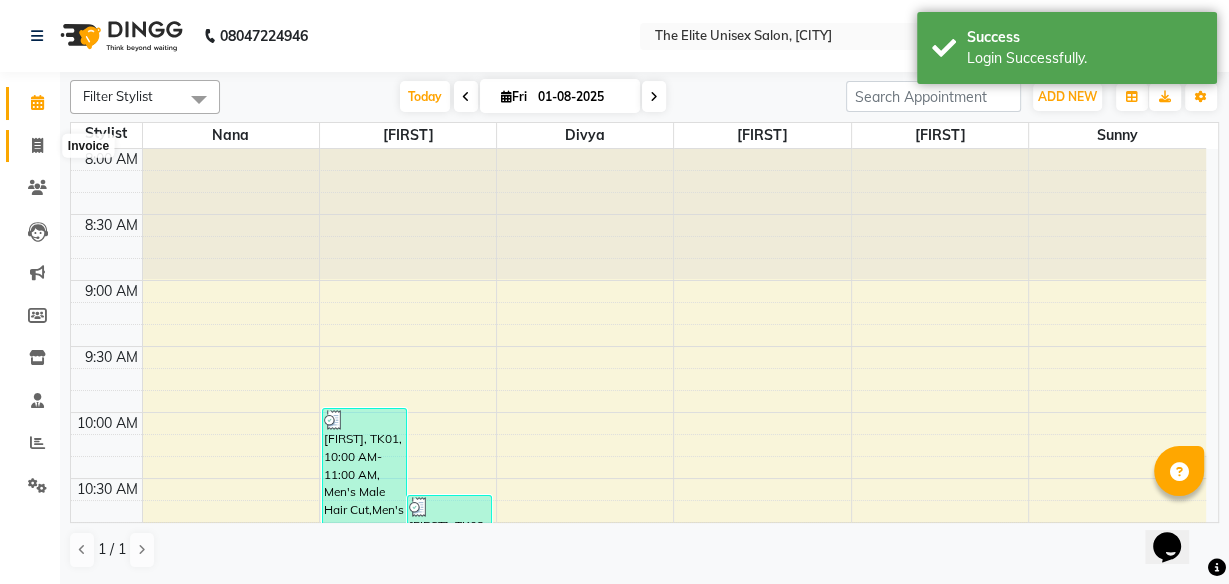 click 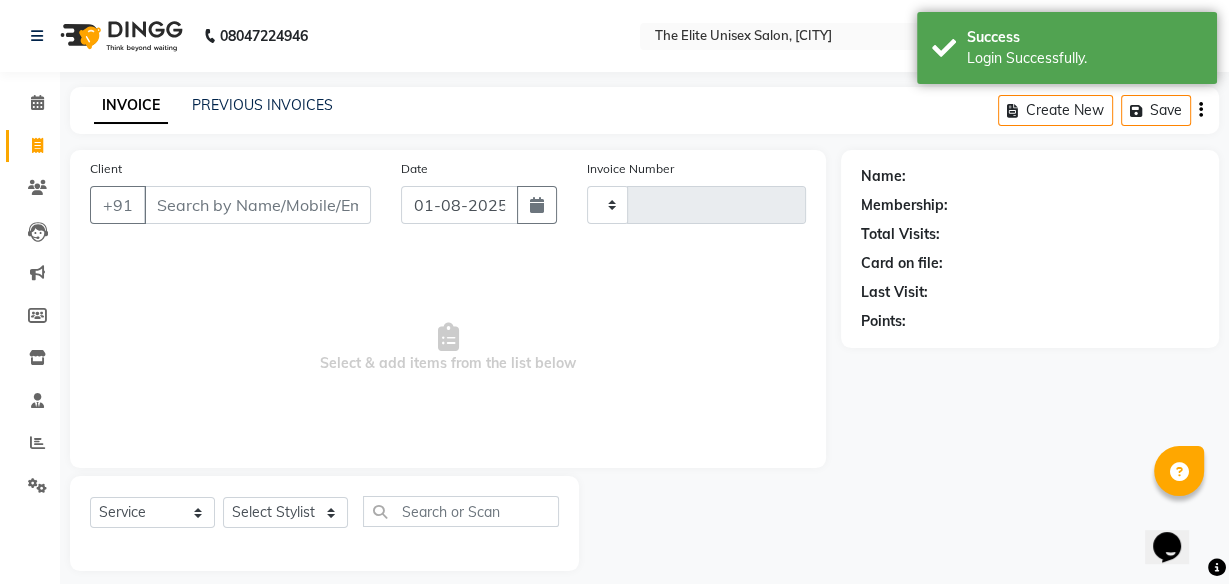 type on "1799" 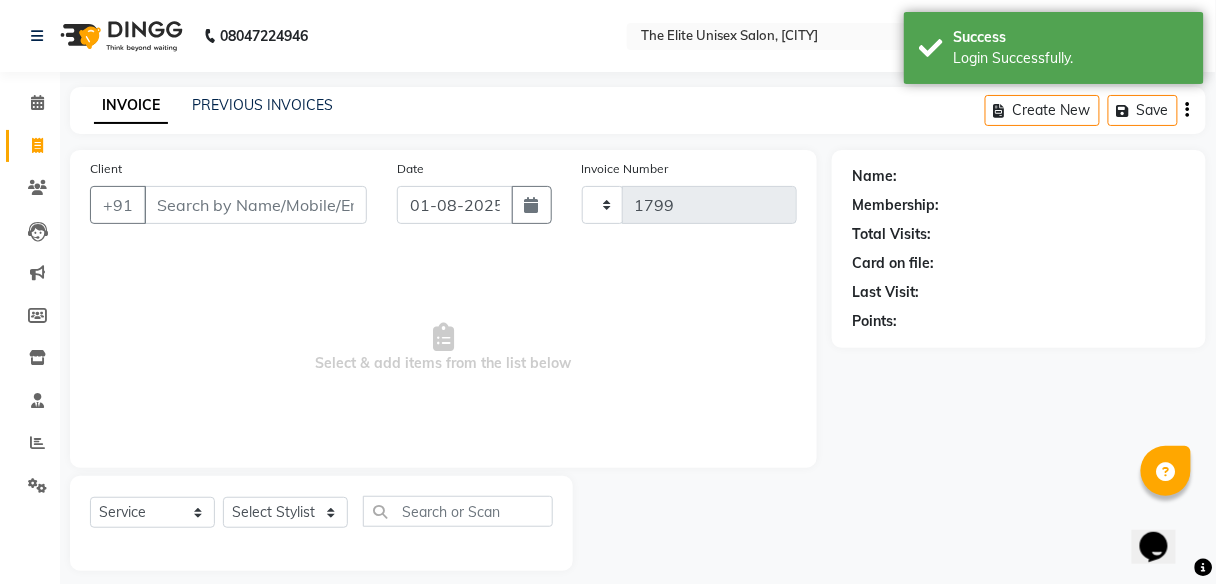 select on "7086" 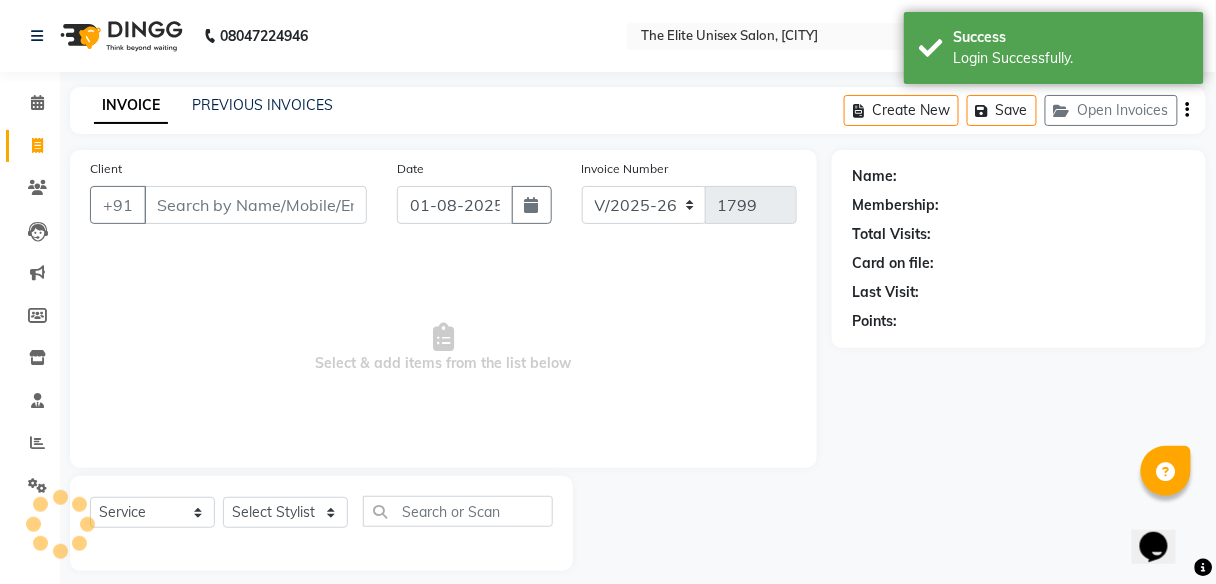 click on "Client" at bounding box center (255, 205) 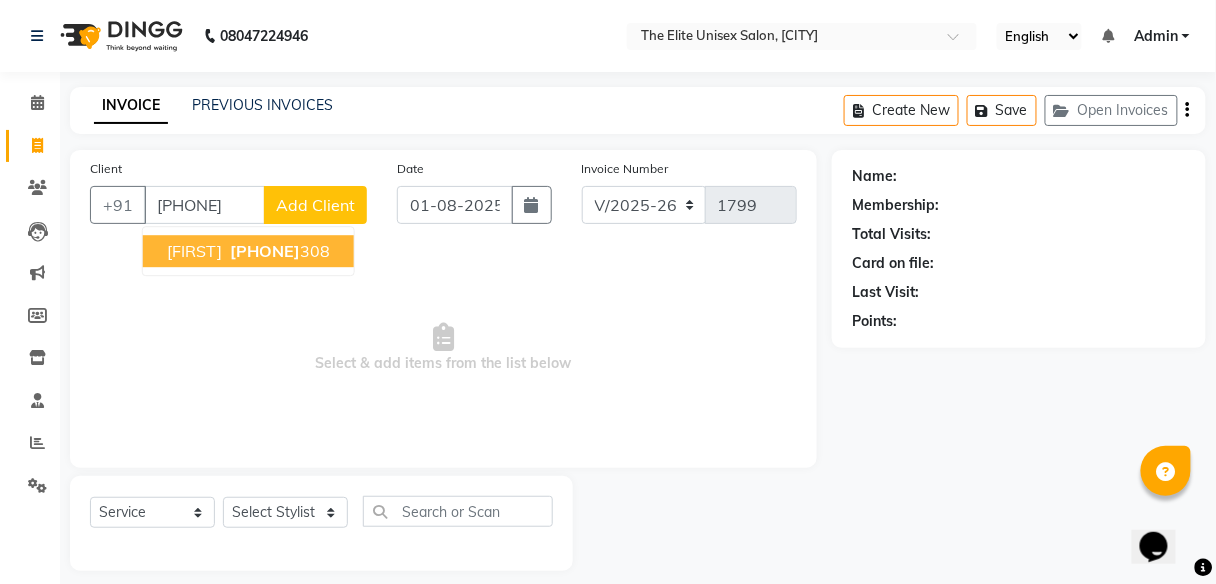 click on "[PHONE]" at bounding box center (265, 251) 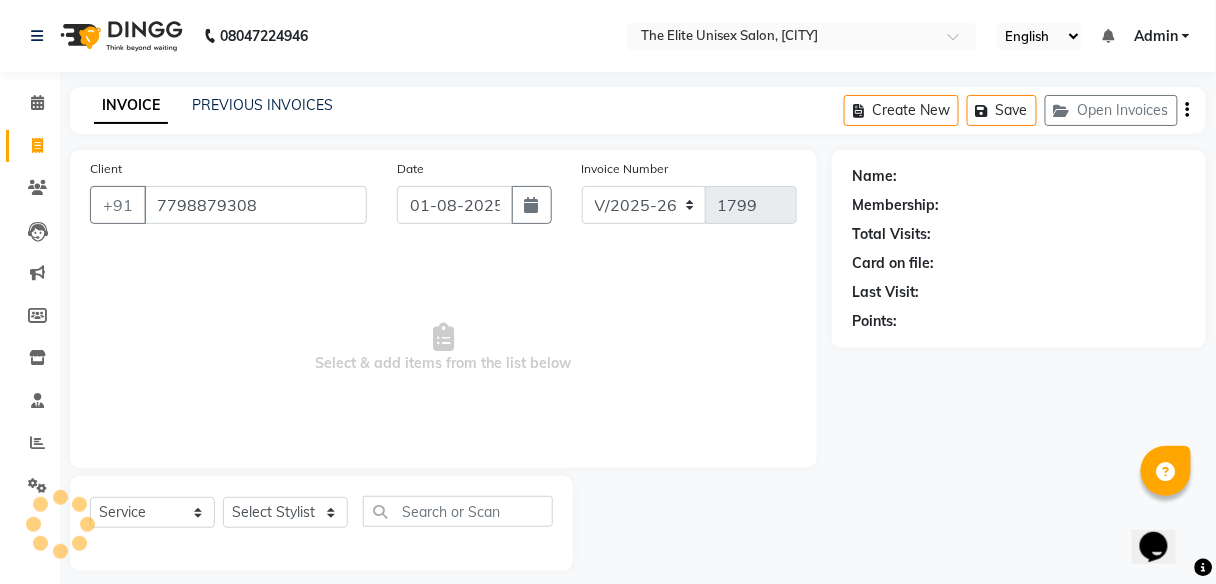 type on "7798879308" 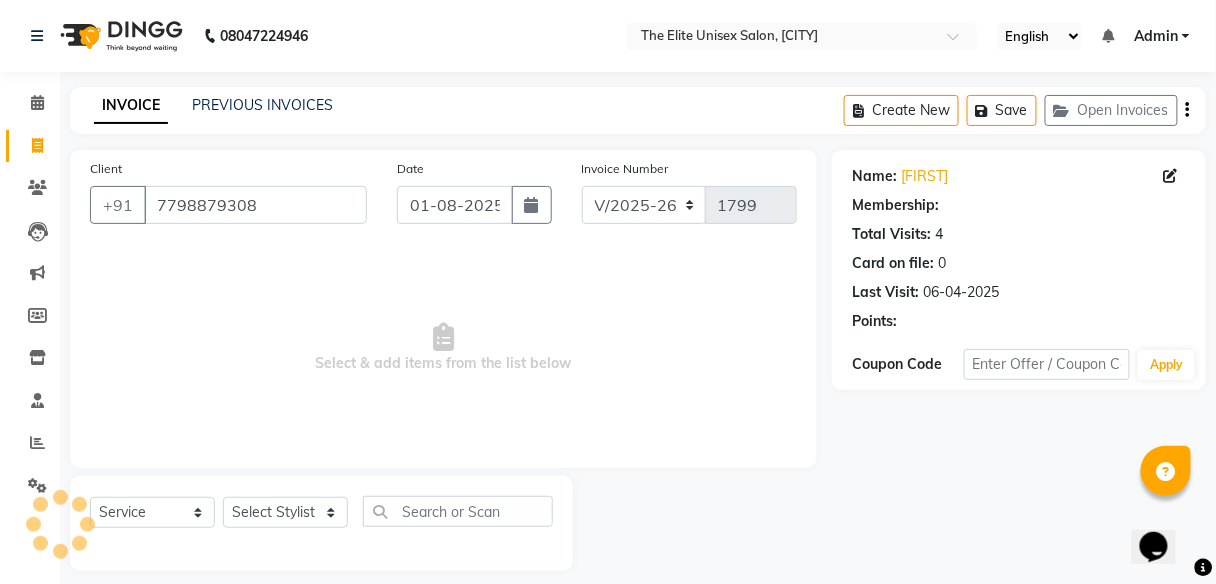 select on "1: Object" 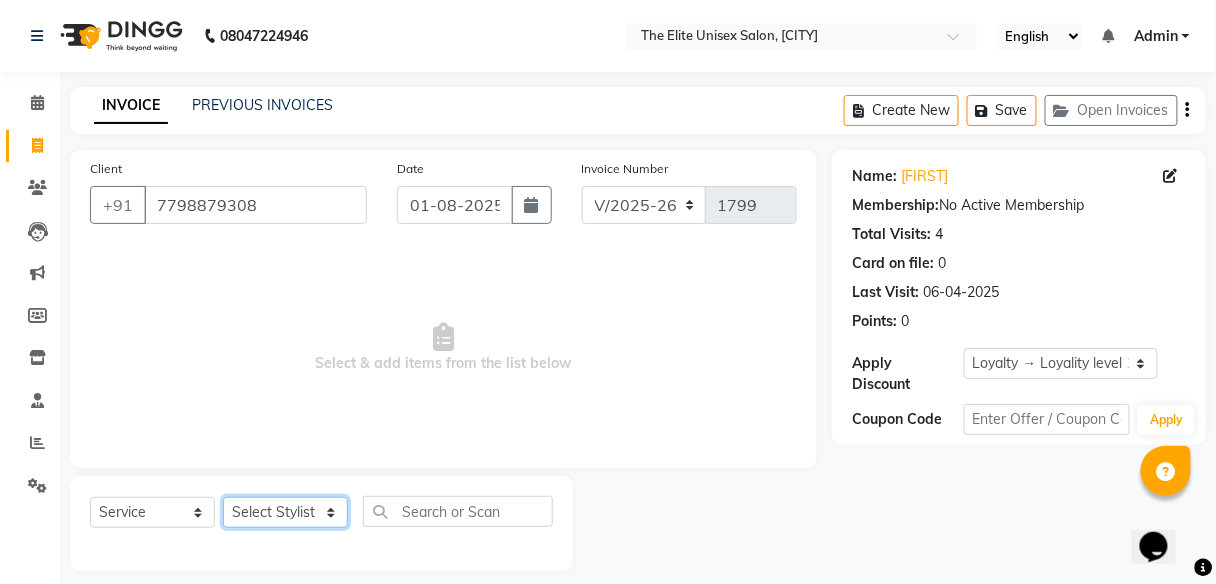 click on "Select Stylist [FIRST] [FIRST] [FIRST] [FIRST] [FIRST]" 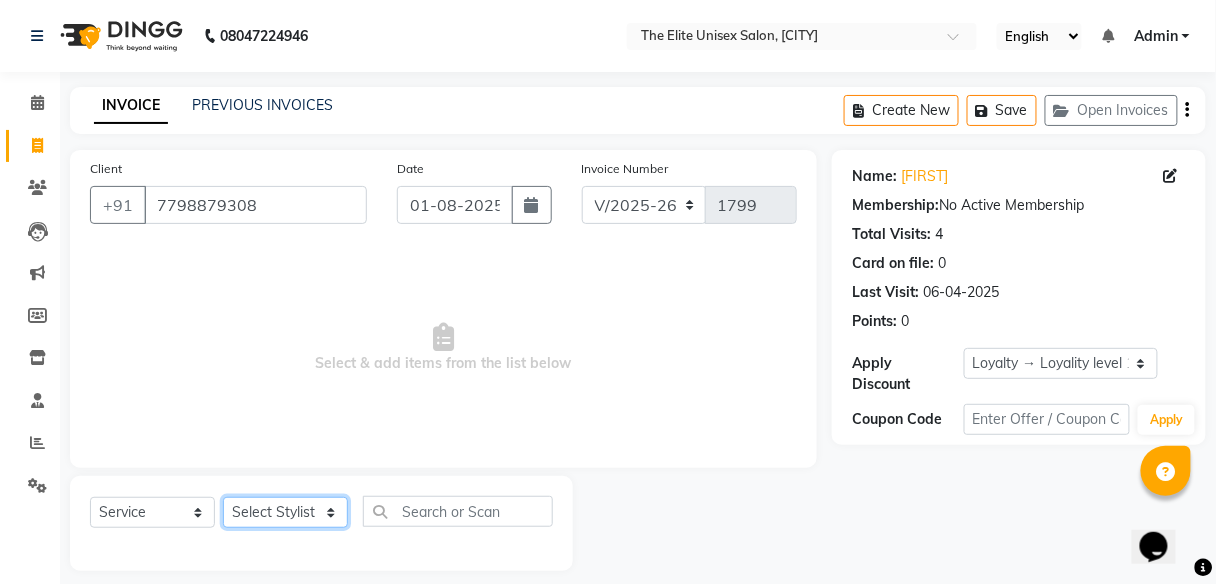 select on "59551" 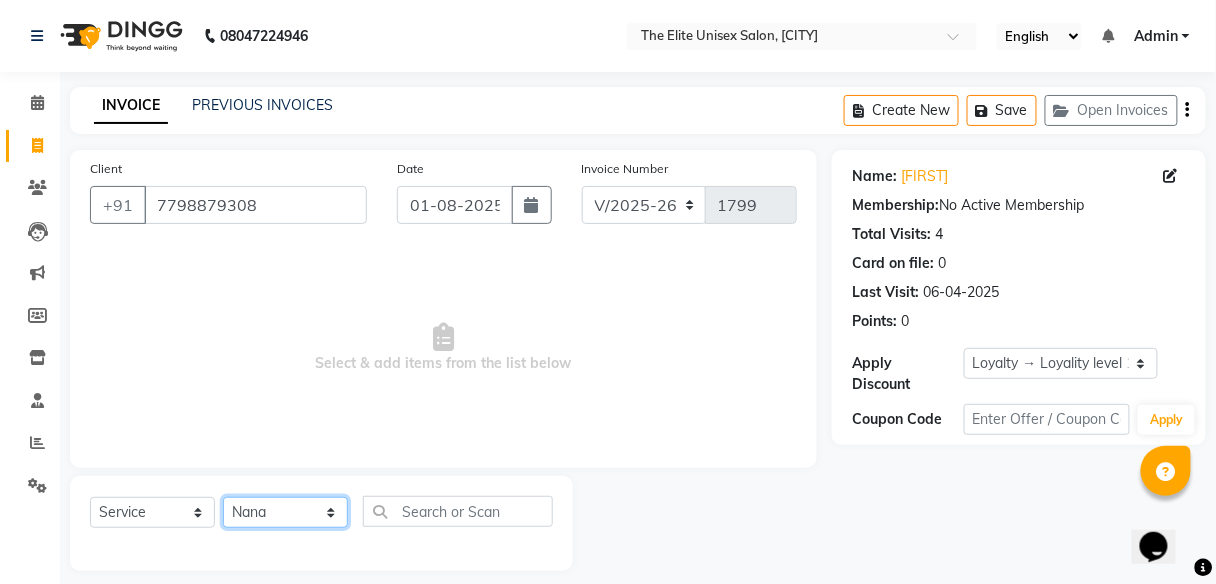 click on "Select Stylist [FIRST] [FIRST] [FIRST] [FIRST] [FIRST]" 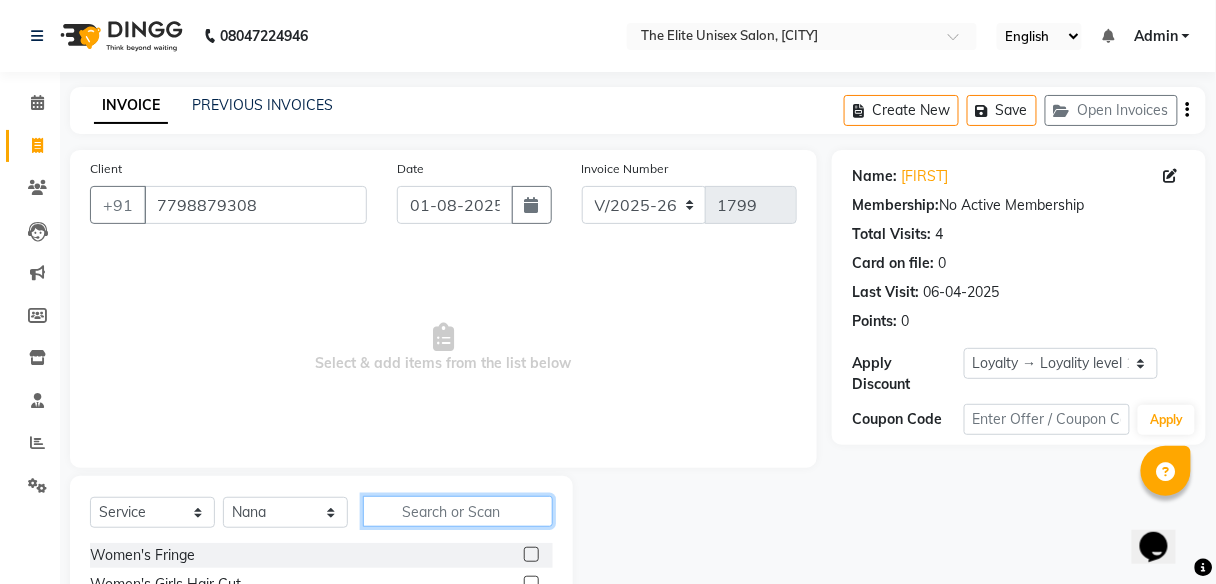 click 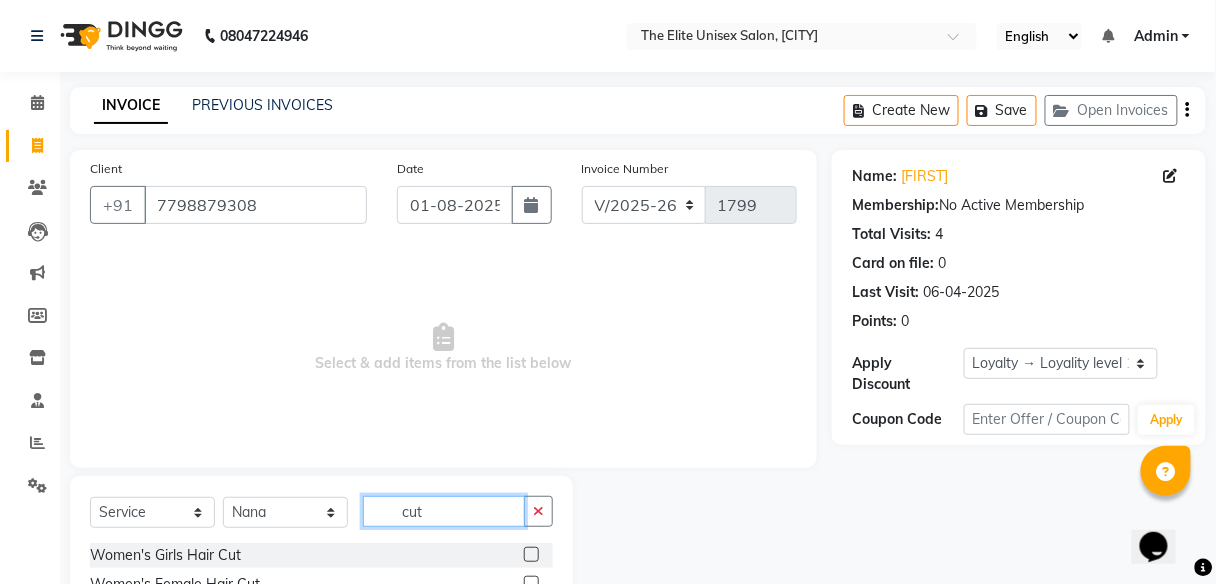 scroll, scrollTop: 161, scrollLeft: 0, axis: vertical 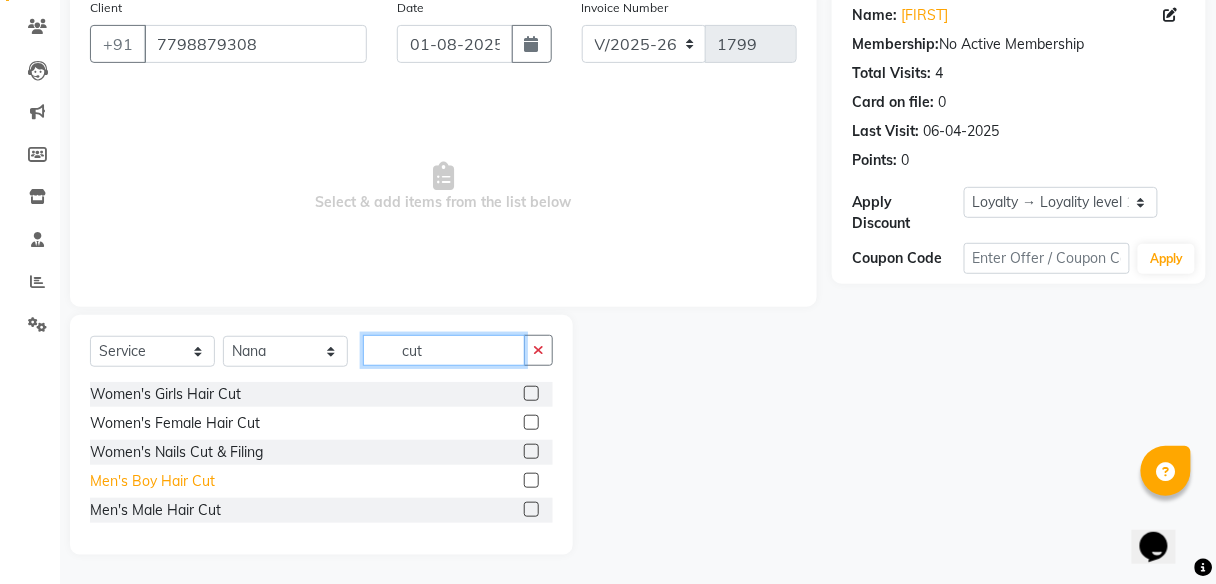 type on "cut" 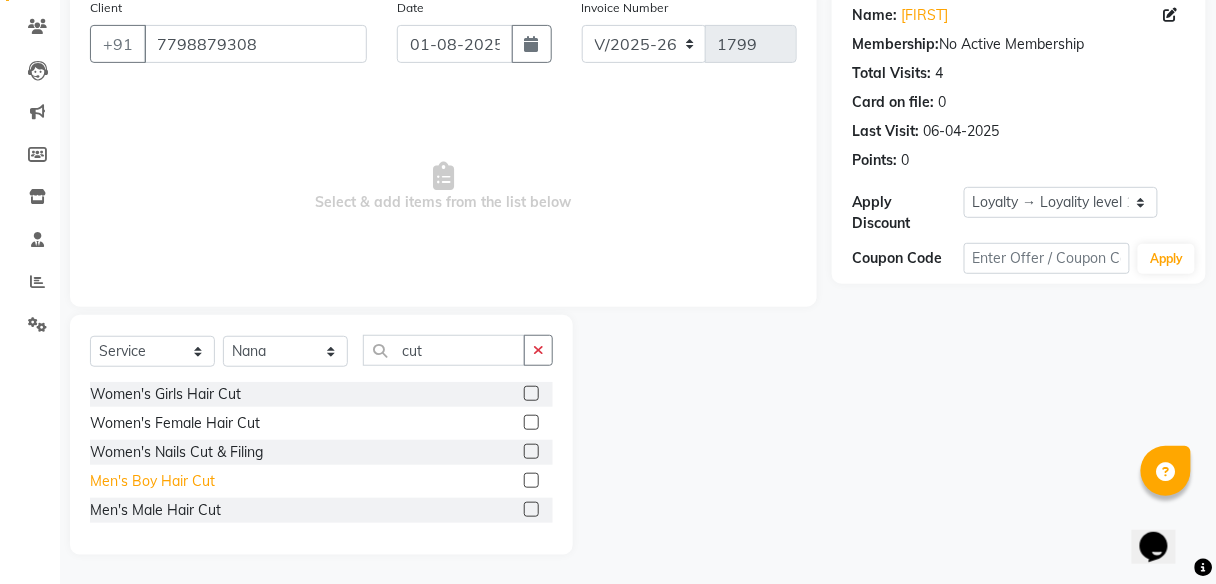 click on "Men's Boy Hair Cut" 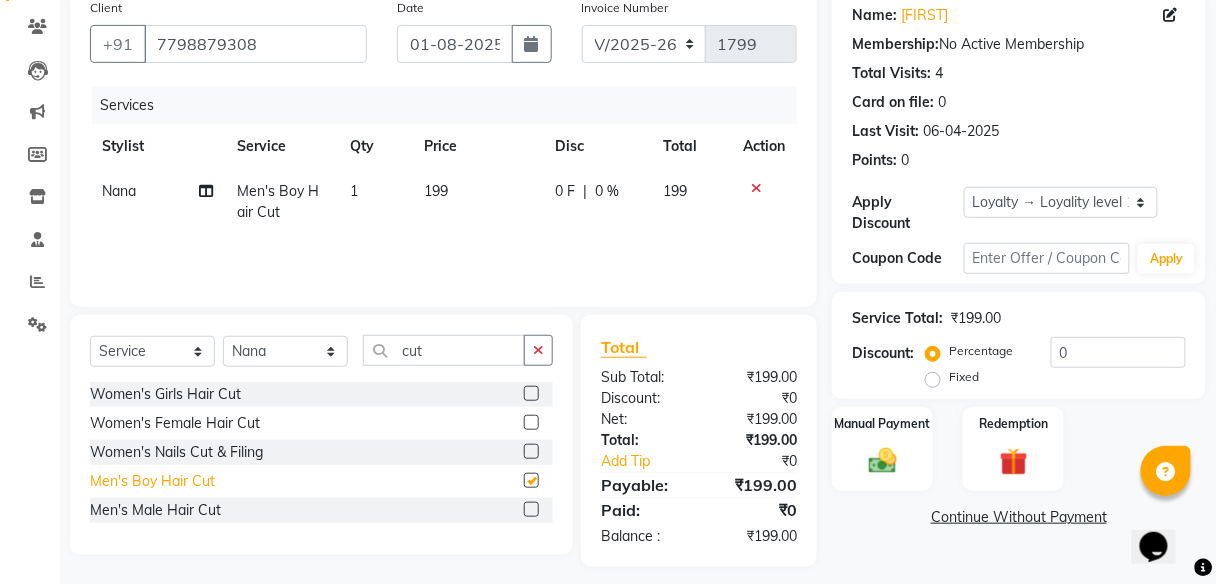 checkbox on "false" 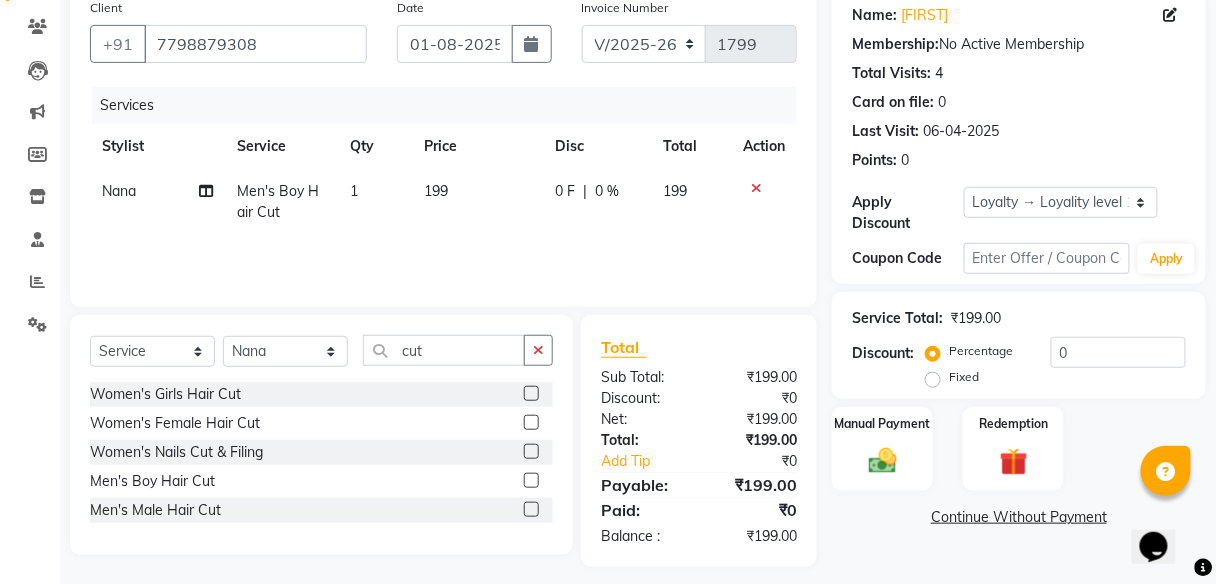 click on "0 F" 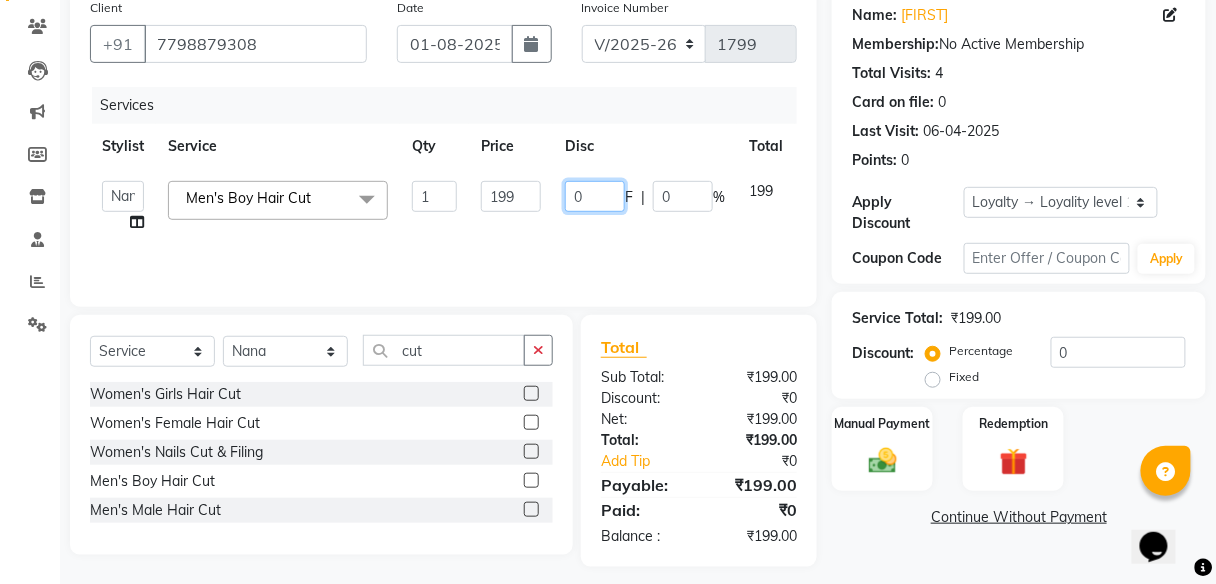 click on "0" 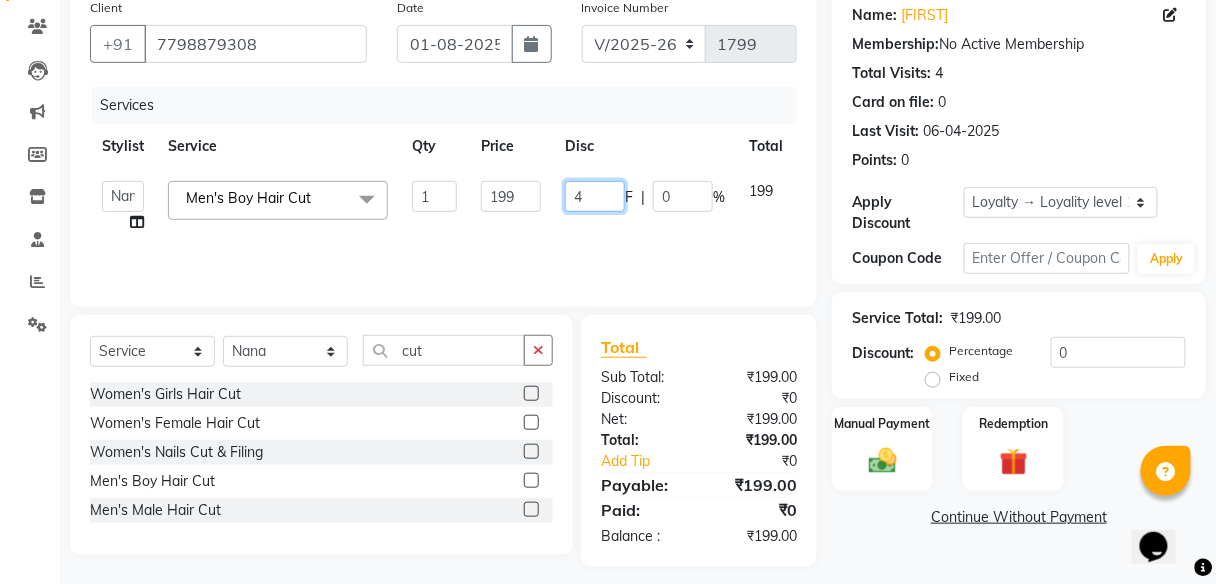 type on "49" 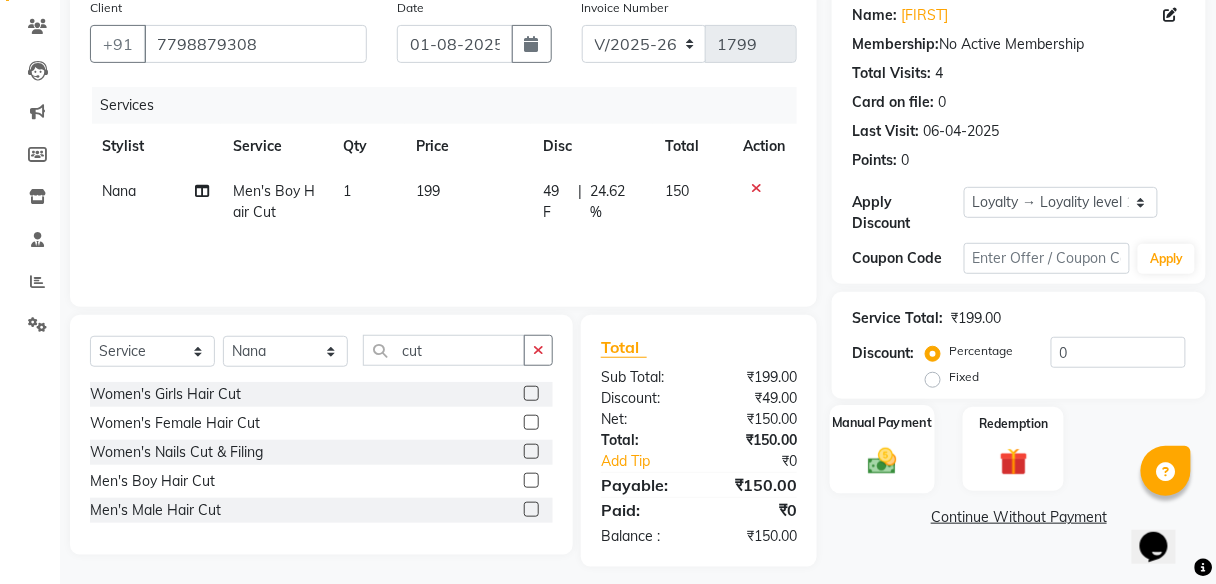 click on "Manual Payment" 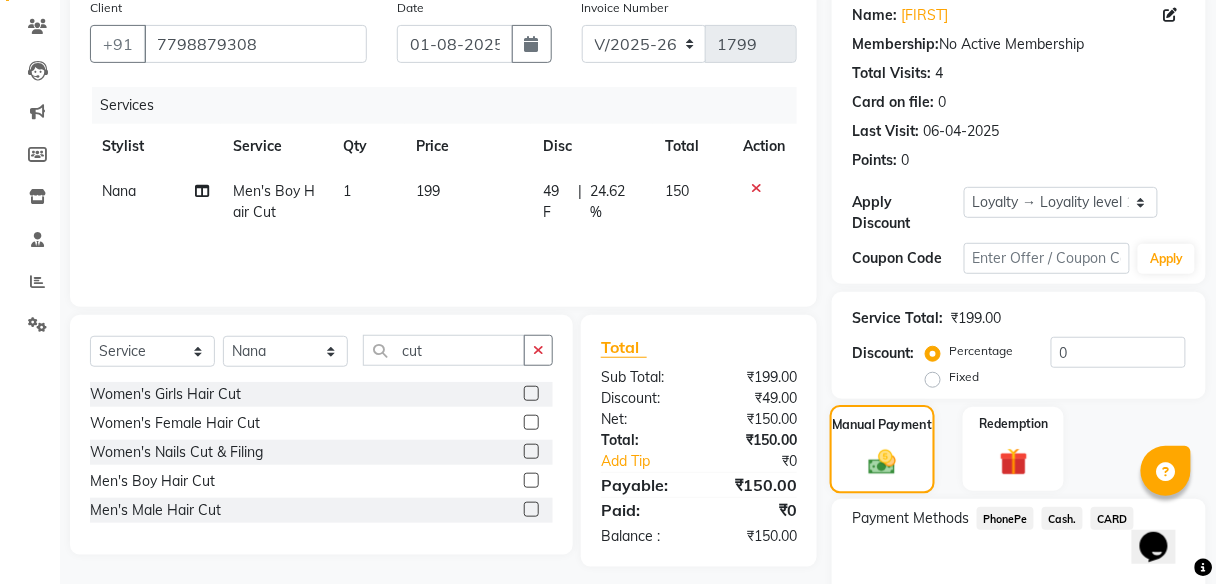 scroll, scrollTop: 267, scrollLeft: 0, axis: vertical 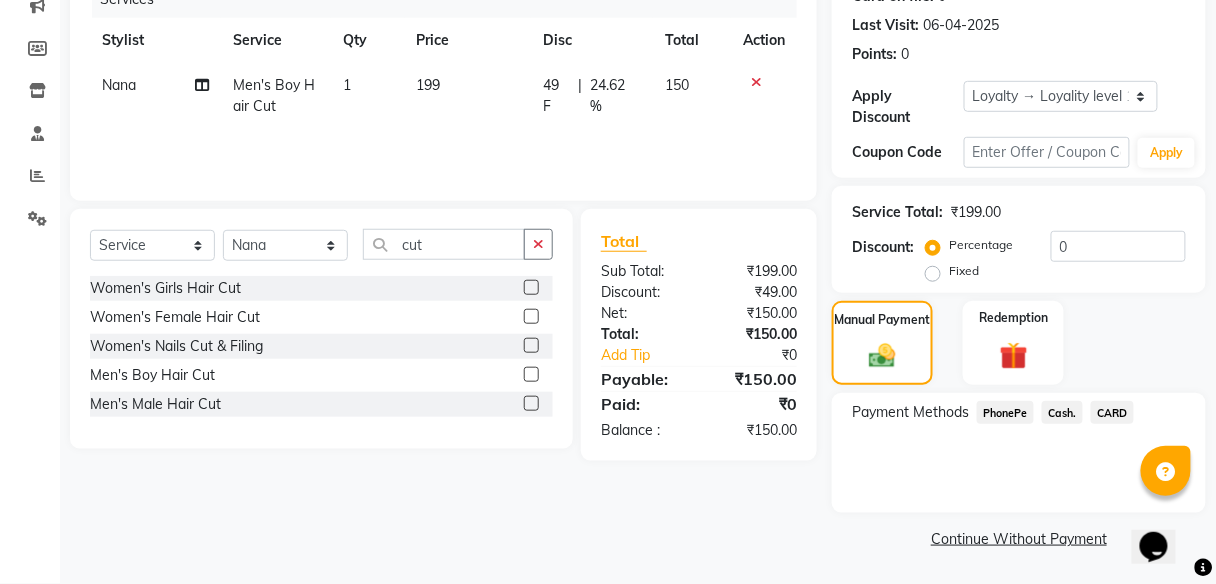 click on "PhonePe" 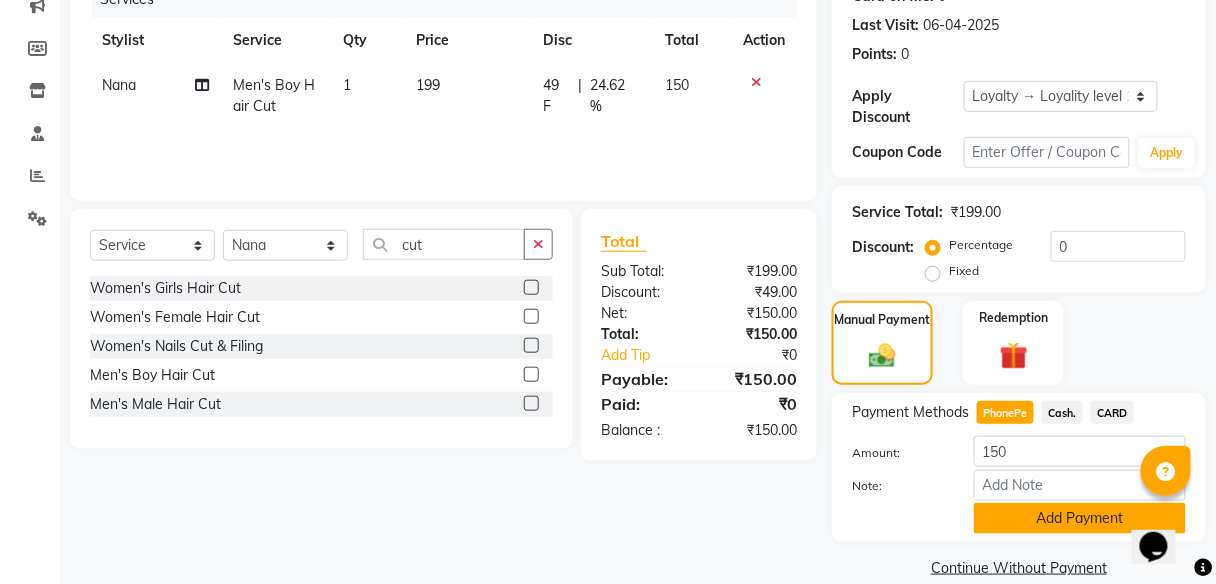 click on "Add Payment" 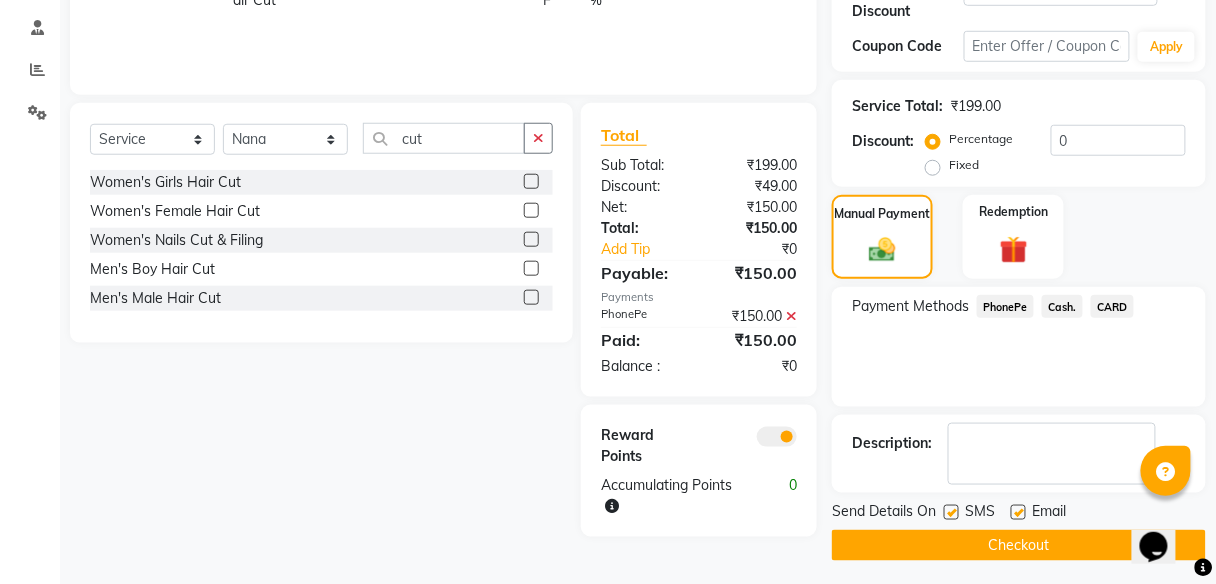 scroll, scrollTop: 375, scrollLeft: 0, axis: vertical 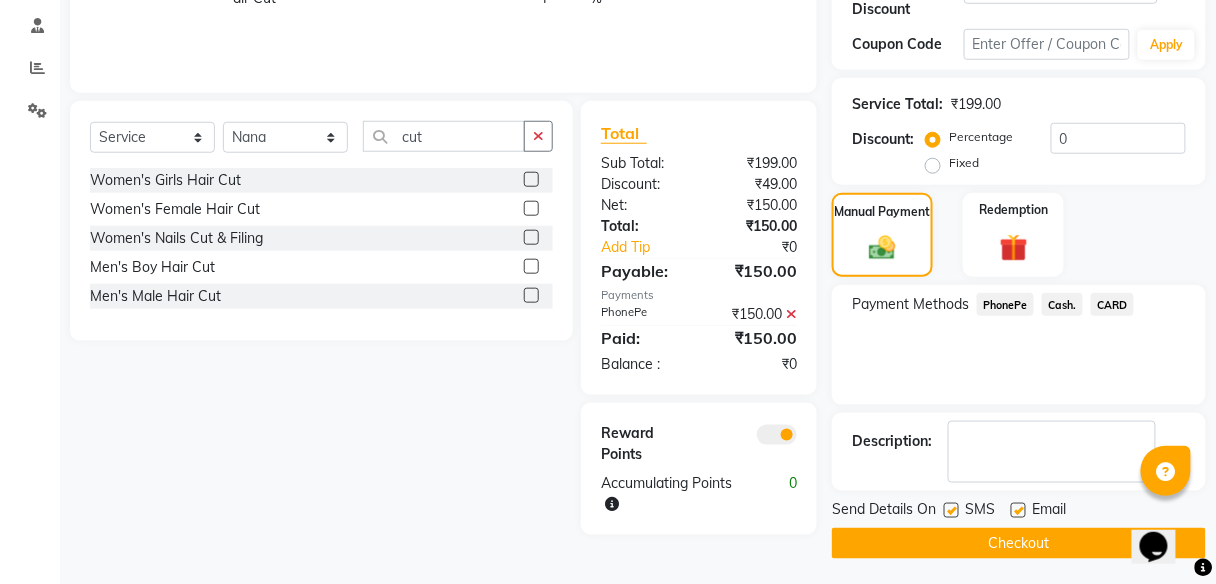 click on "Checkout" 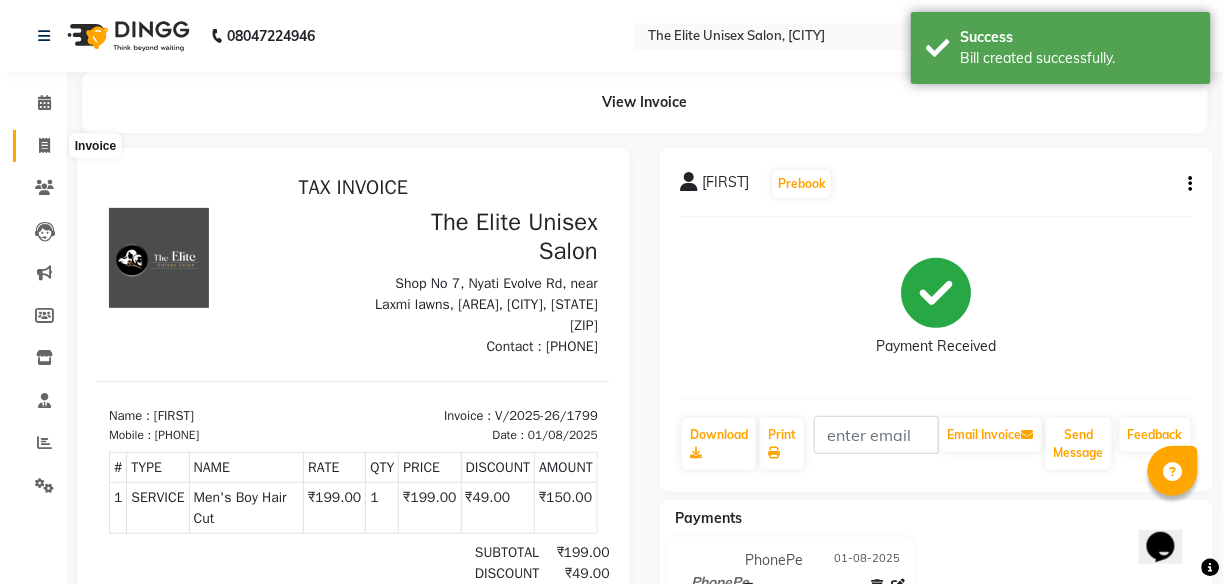 scroll, scrollTop: 0, scrollLeft: 0, axis: both 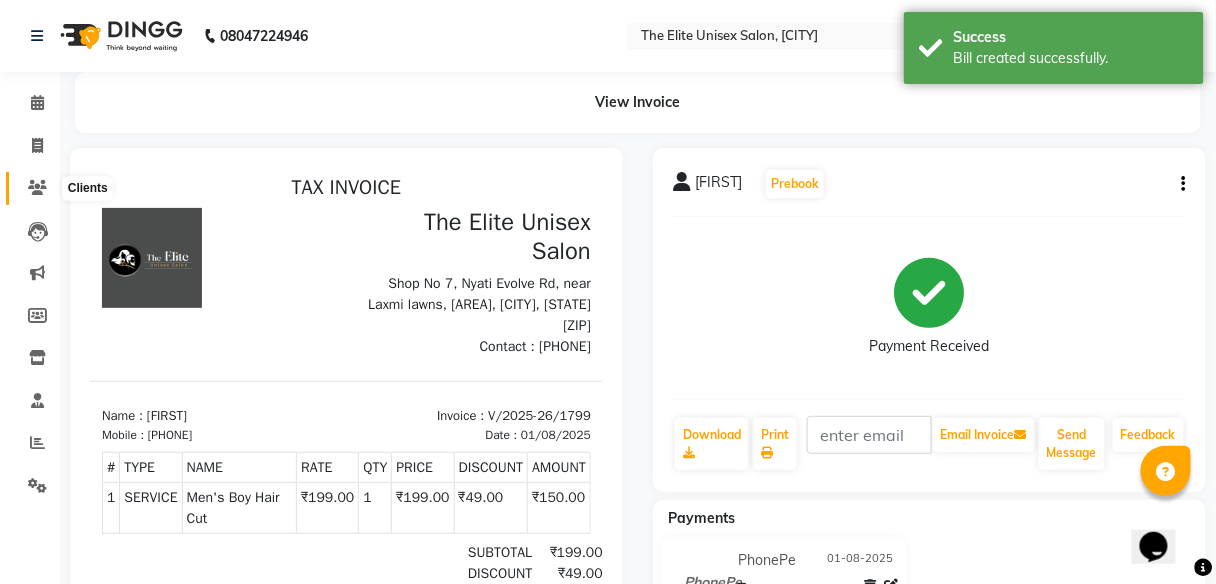 click 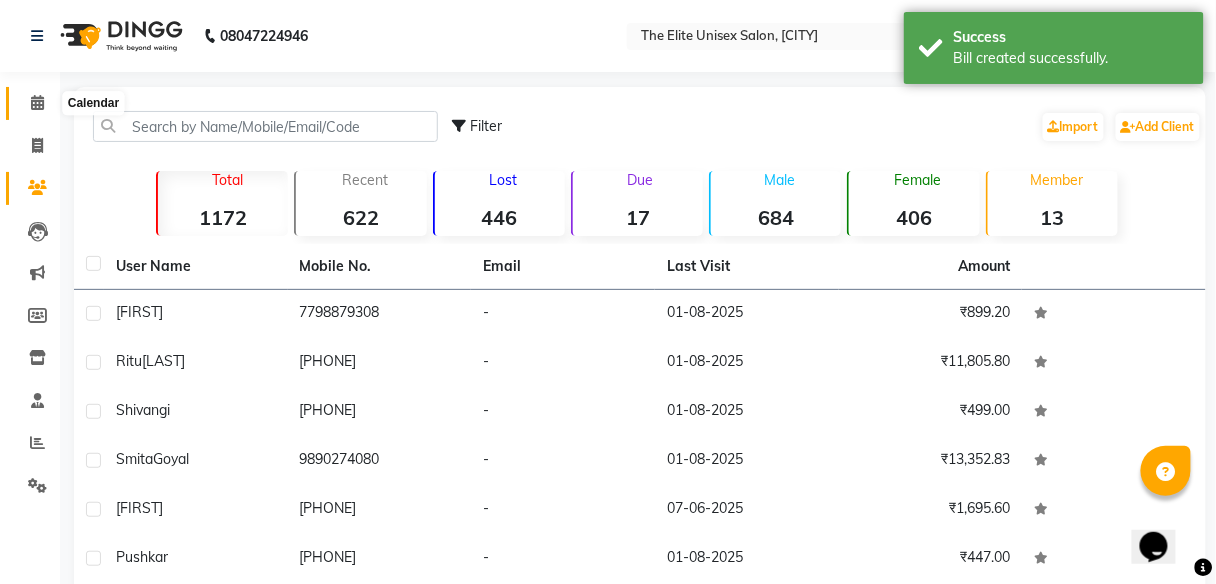 click 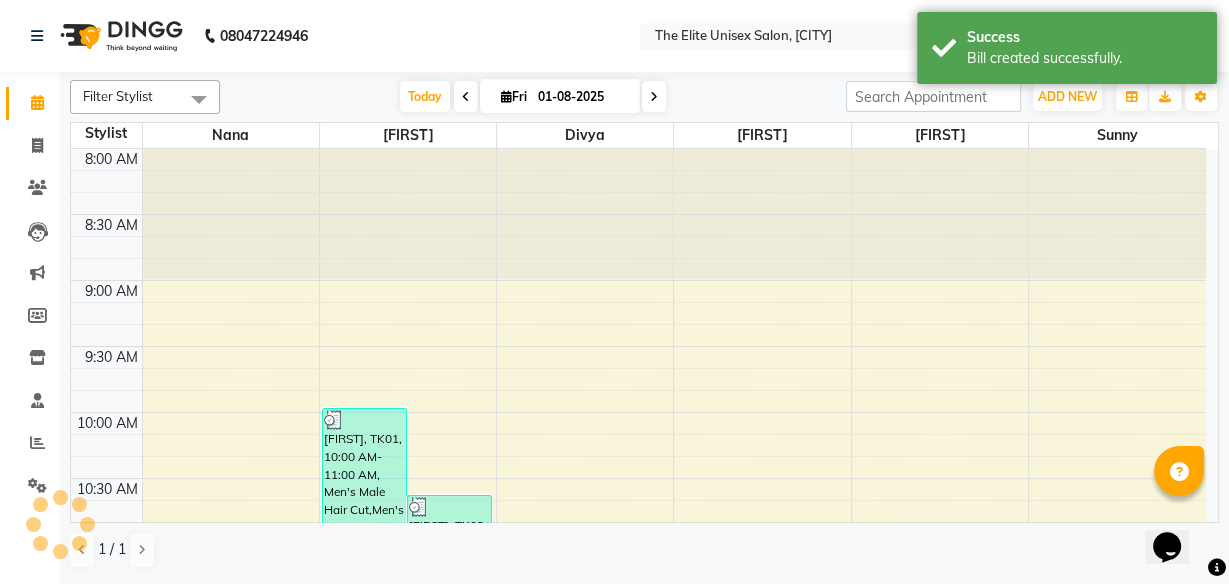 scroll, scrollTop: 910, scrollLeft: 0, axis: vertical 